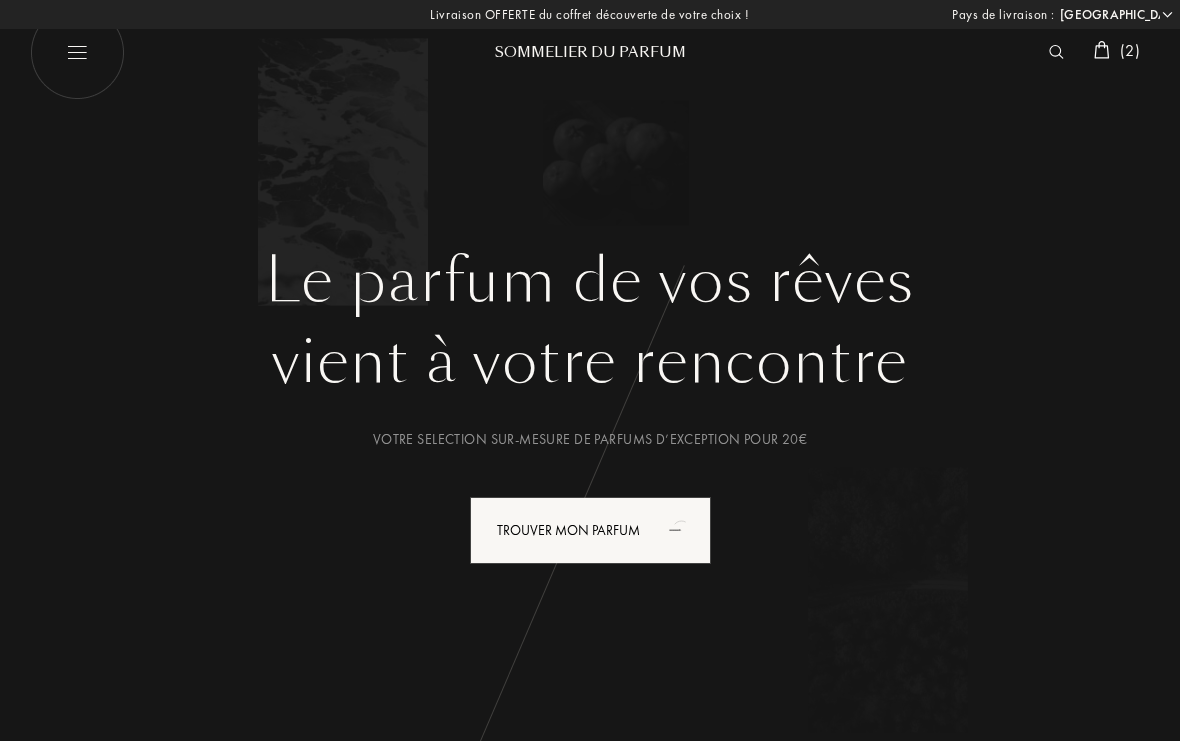 select on "FR" 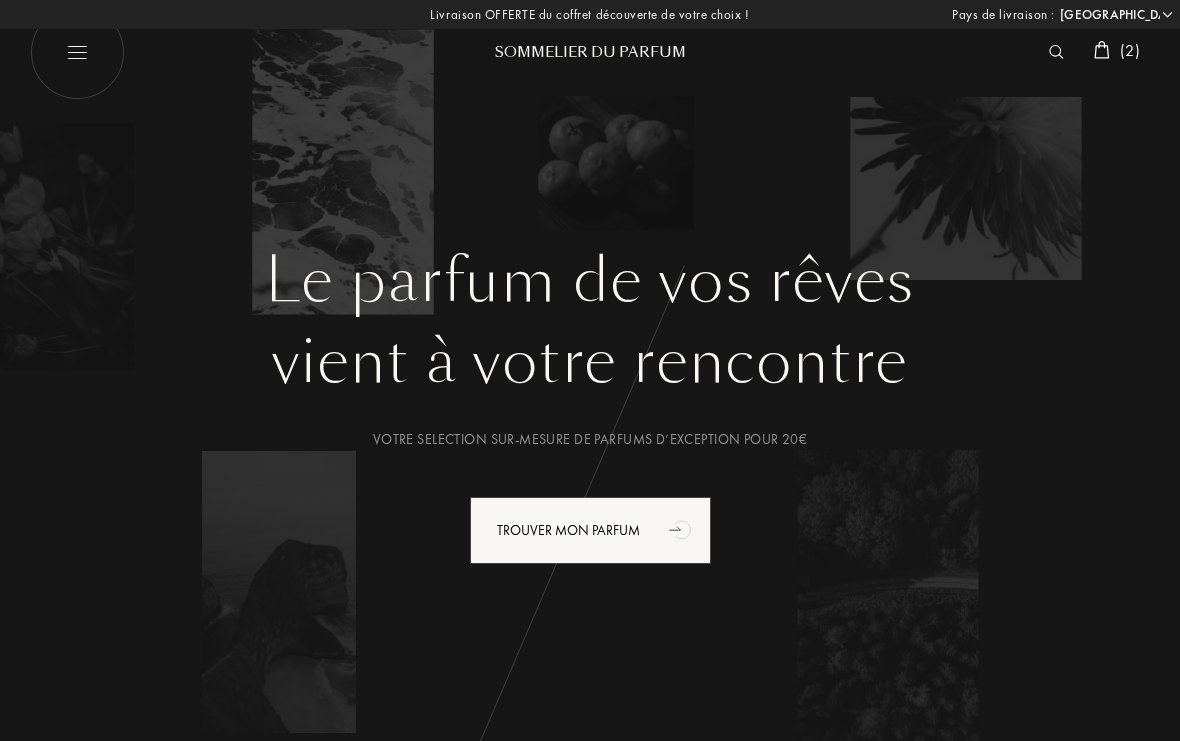 click at bounding box center (77, 52) 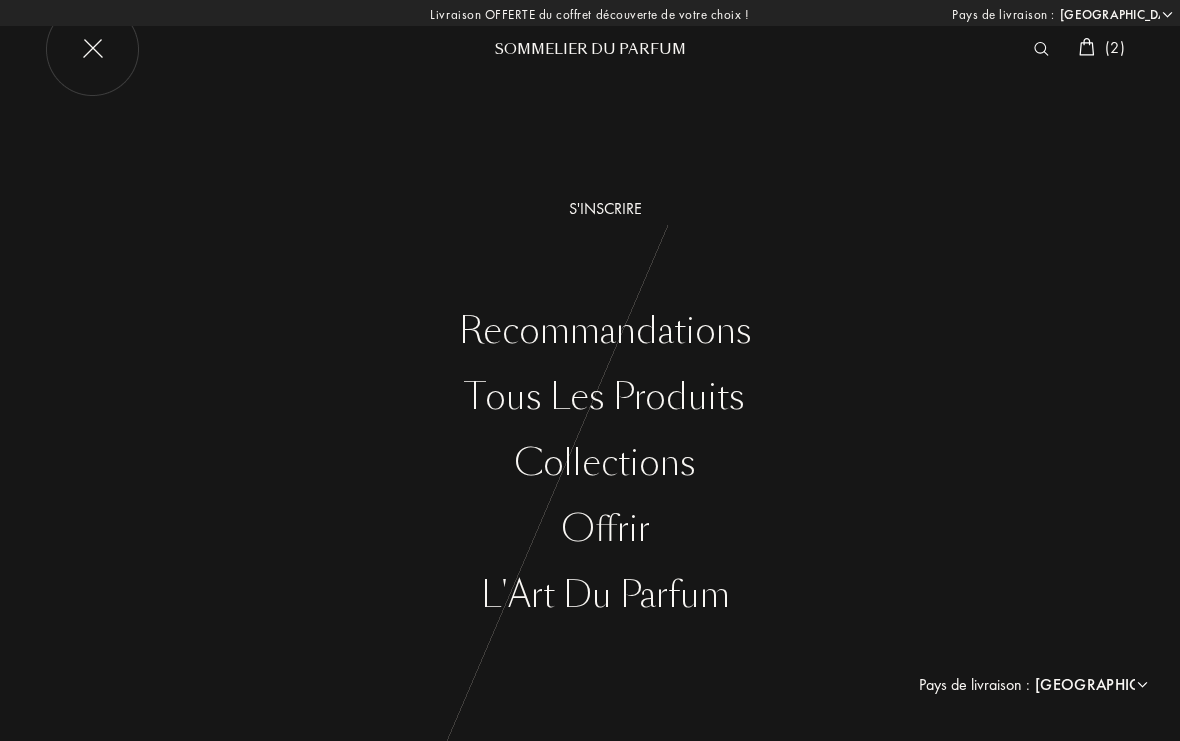 click on "Tous les produits" at bounding box center [605, 397] 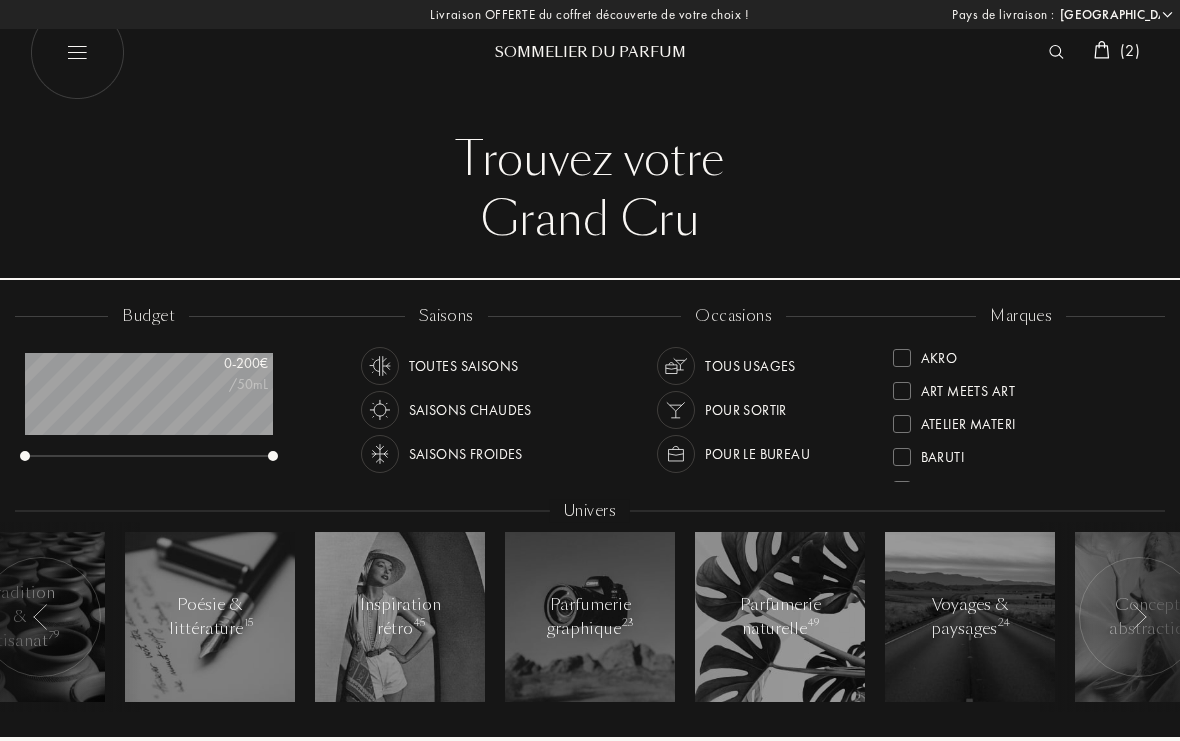 select on "FR" 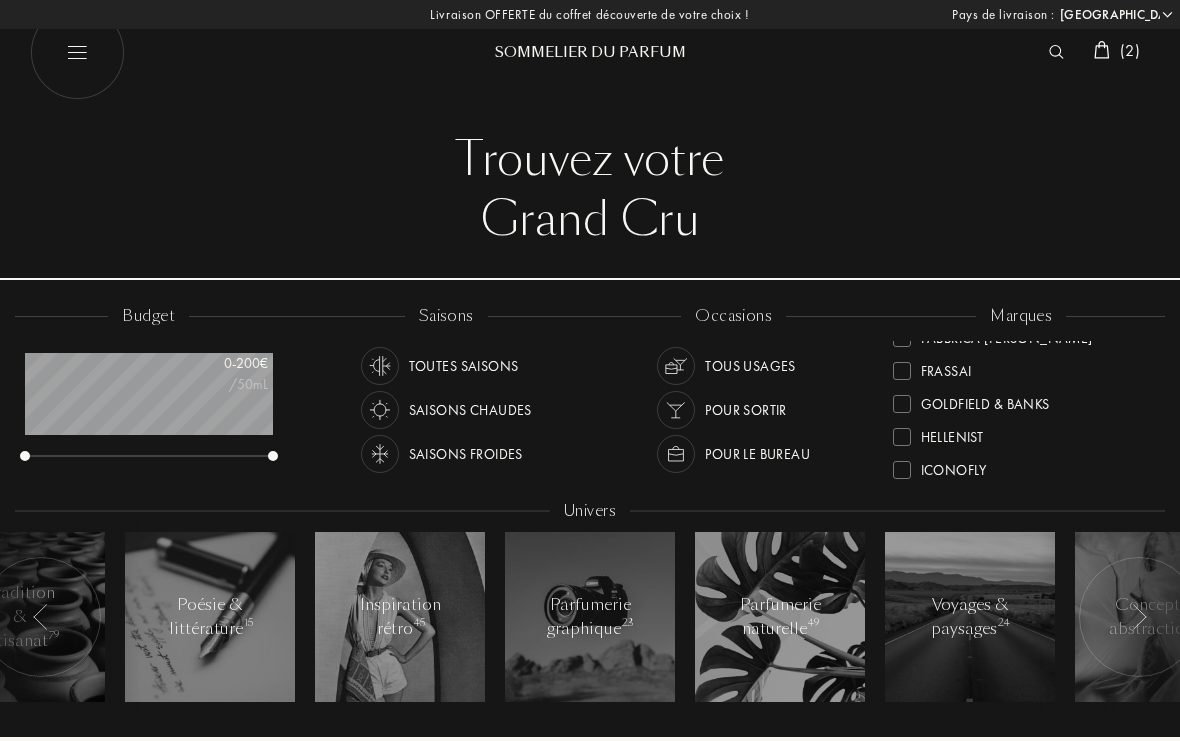 scroll, scrollTop: 287, scrollLeft: 0, axis: vertical 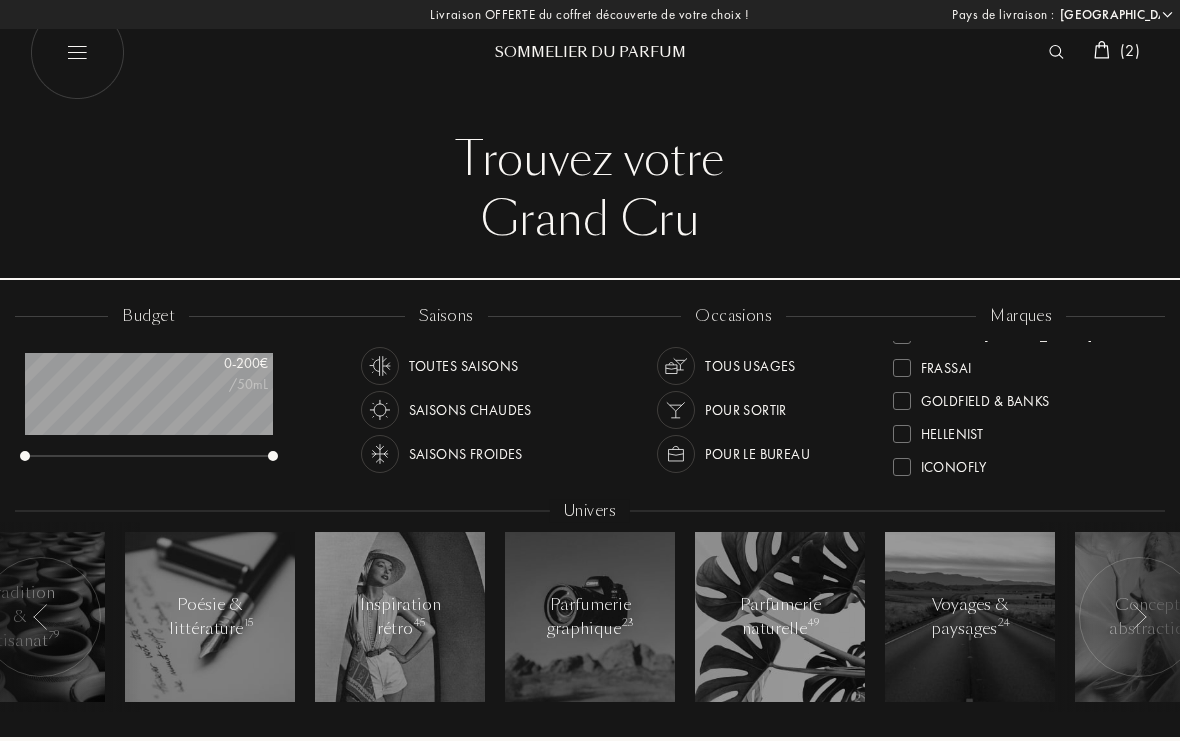 click on "Goldfield & Banks" at bounding box center [985, 397] 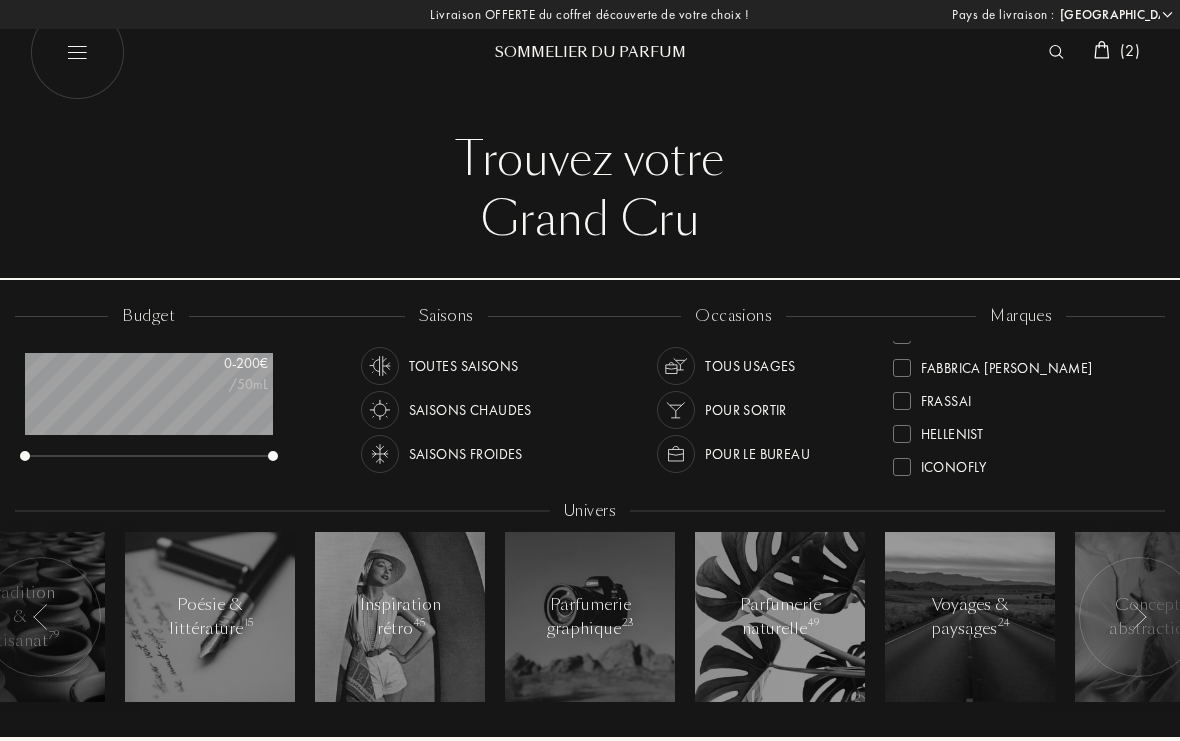 scroll, scrollTop: 0, scrollLeft: 0, axis: both 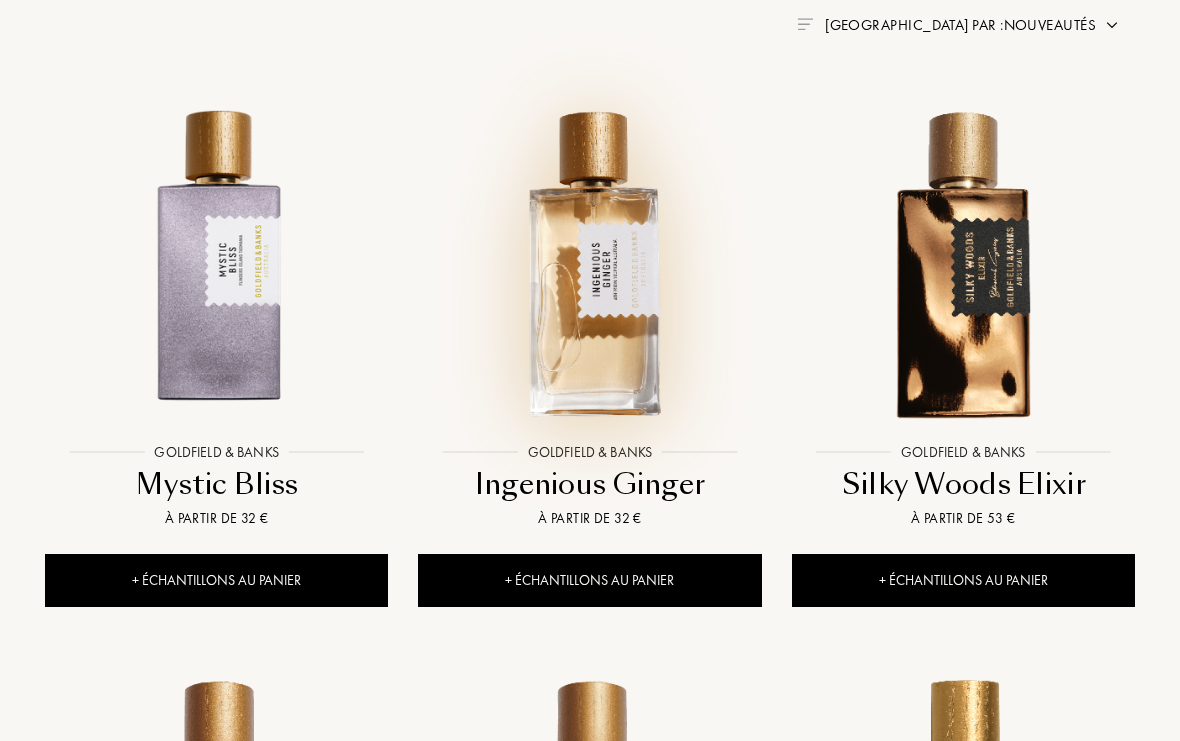 click at bounding box center (590, 262) 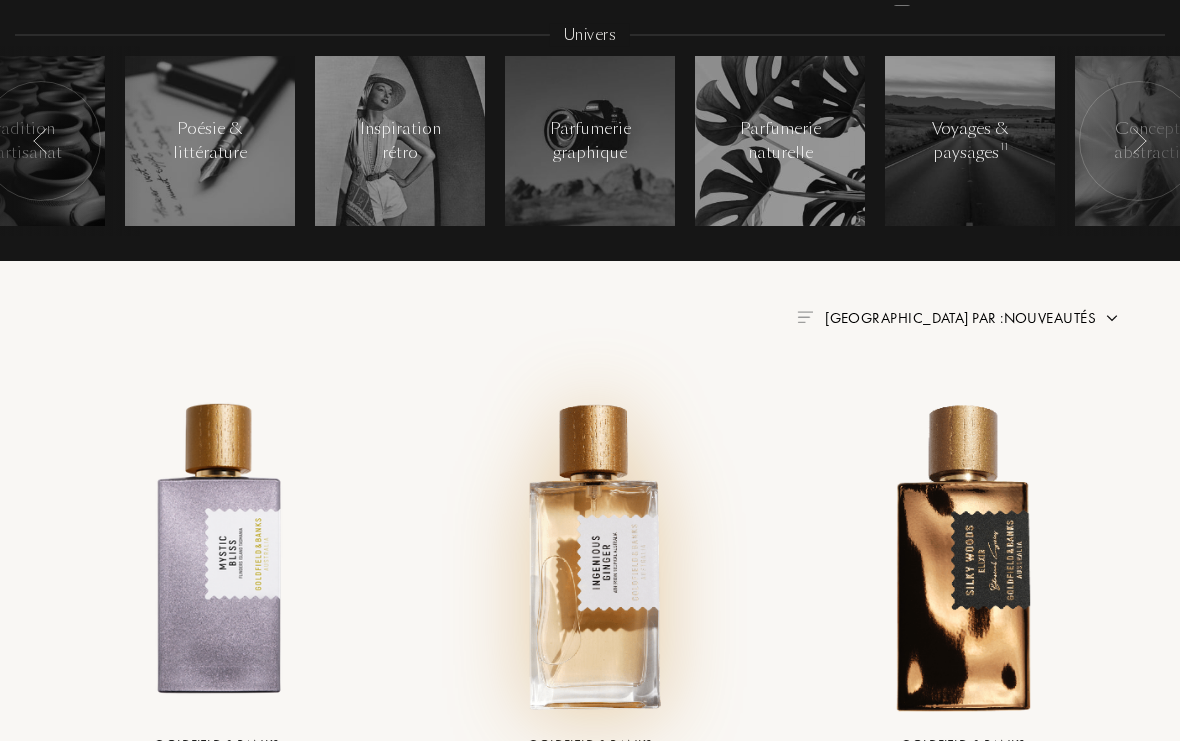 scroll, scrollTop: 0, scrollLeft: 0, axis: both 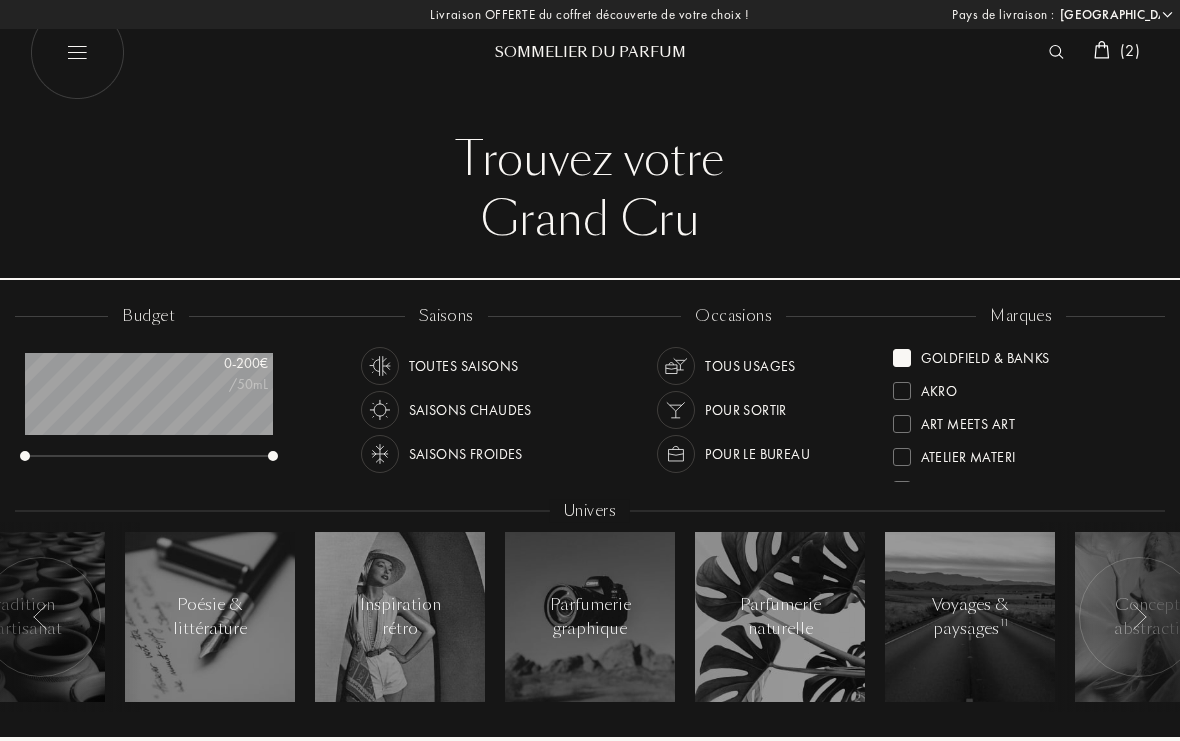 click on "Akro" at bounding box center [939, 387] 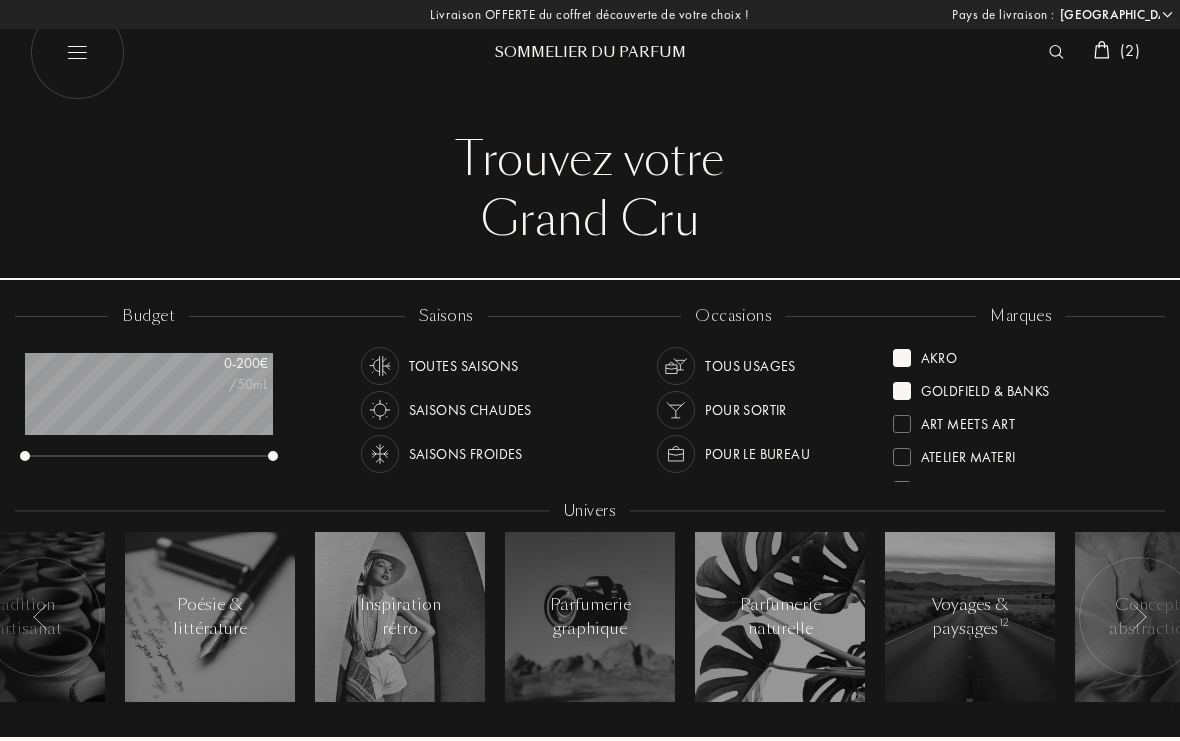 click on "Akro" at bounding box center [925, 354] 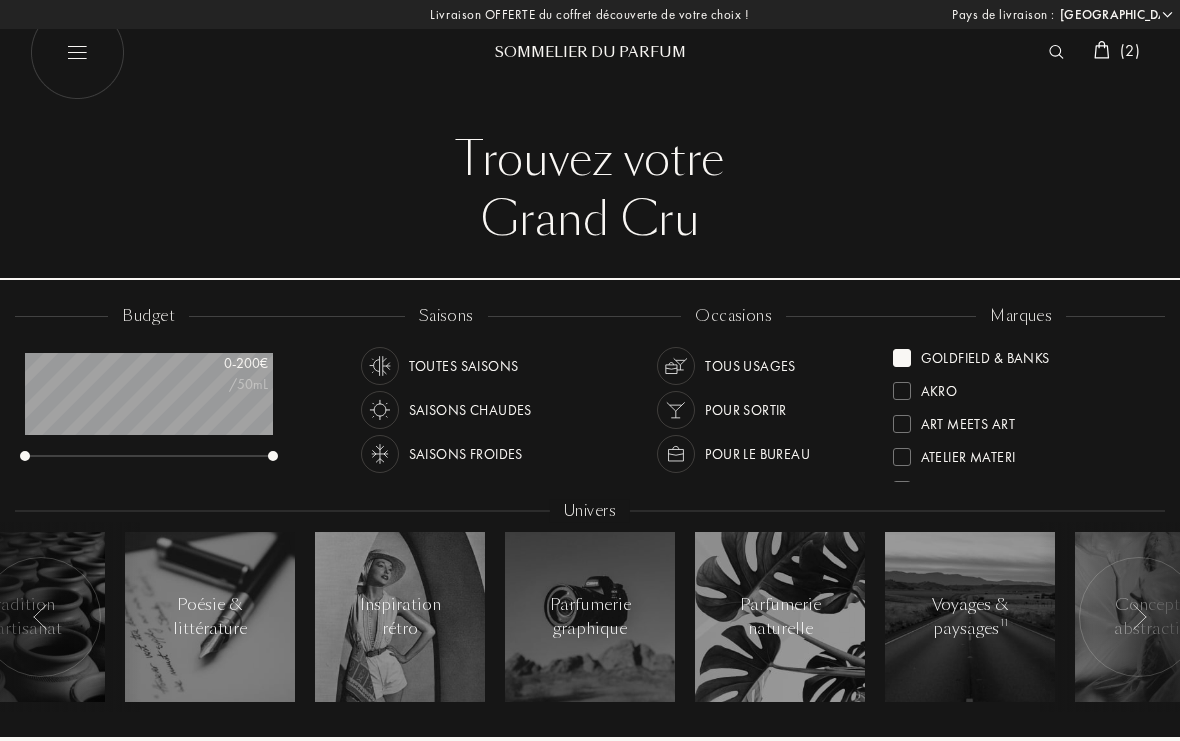 click on "Akro" at bounding box center [939, 387] 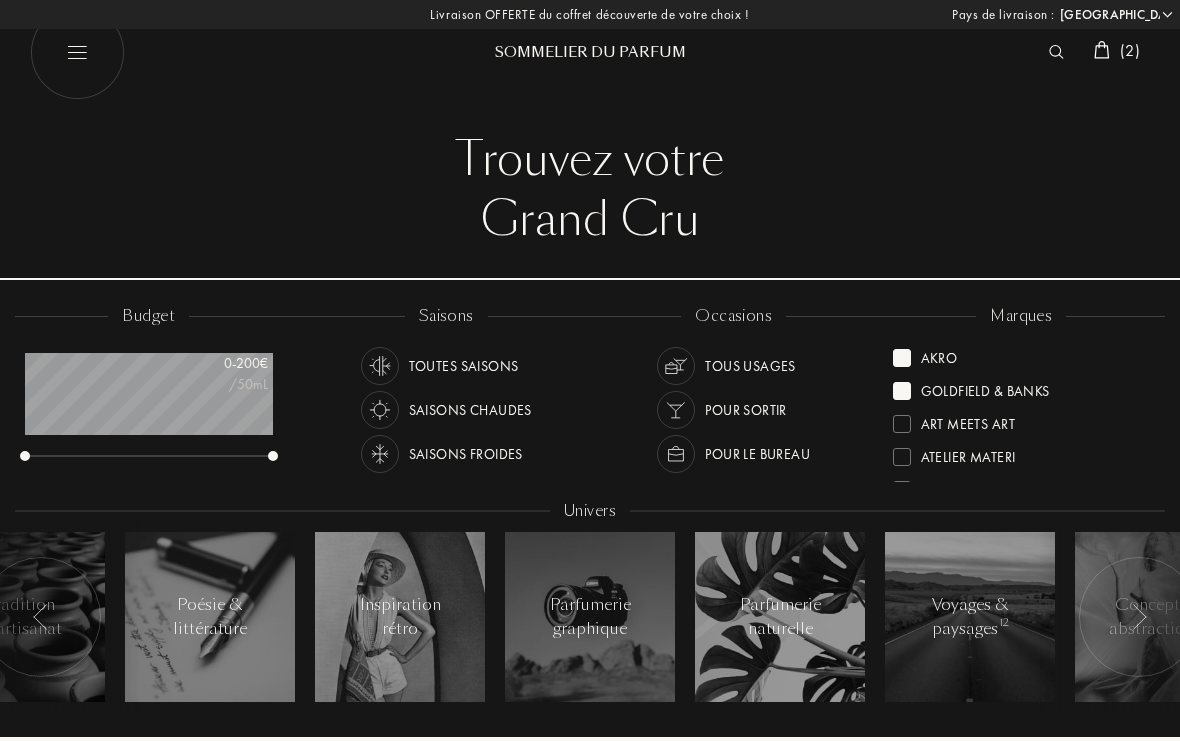 click on "Goldfield & Banks" at bounding box center (985, 387) 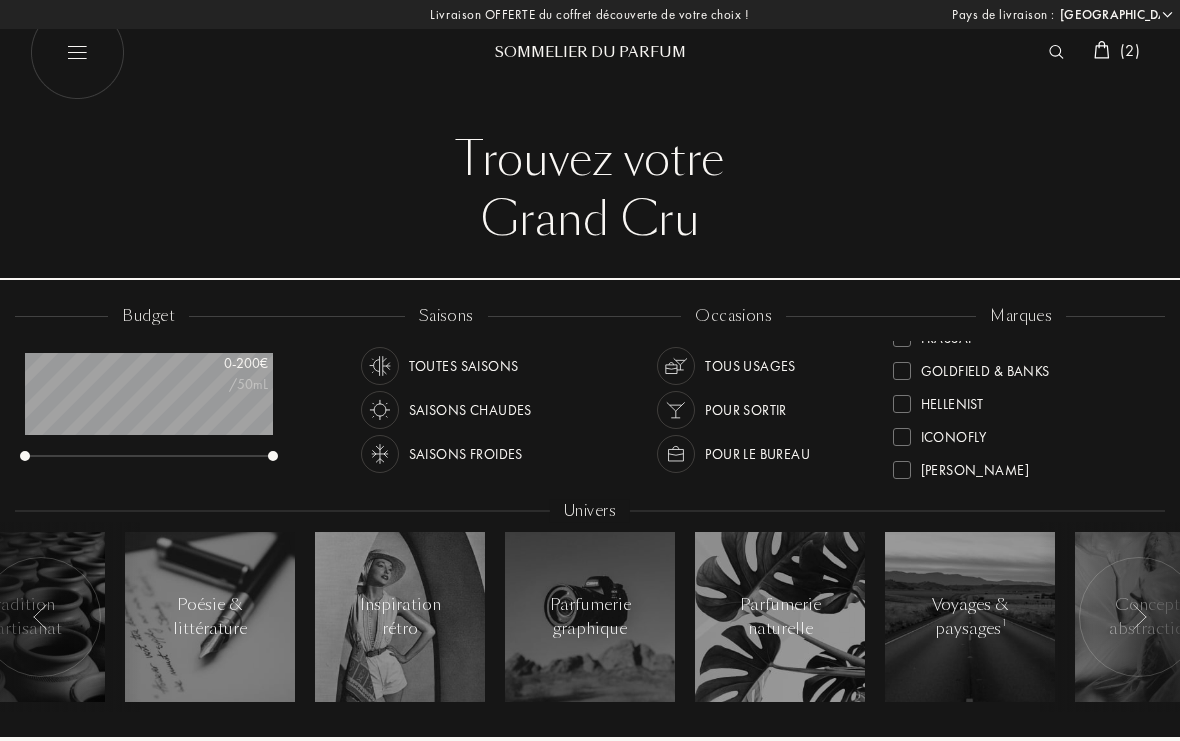 scroll, scrollTop: 337, scrollLeft: 0, axis: vertical 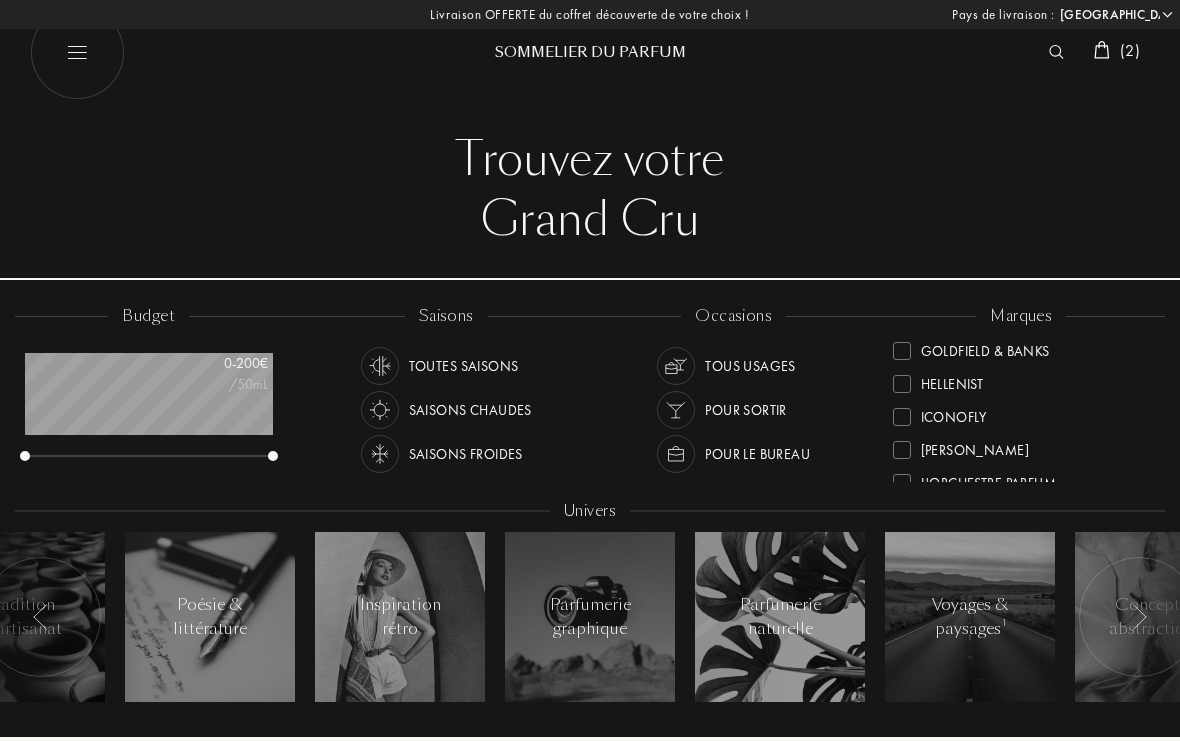click on "Hellenist" at bounding box center [952, 380] 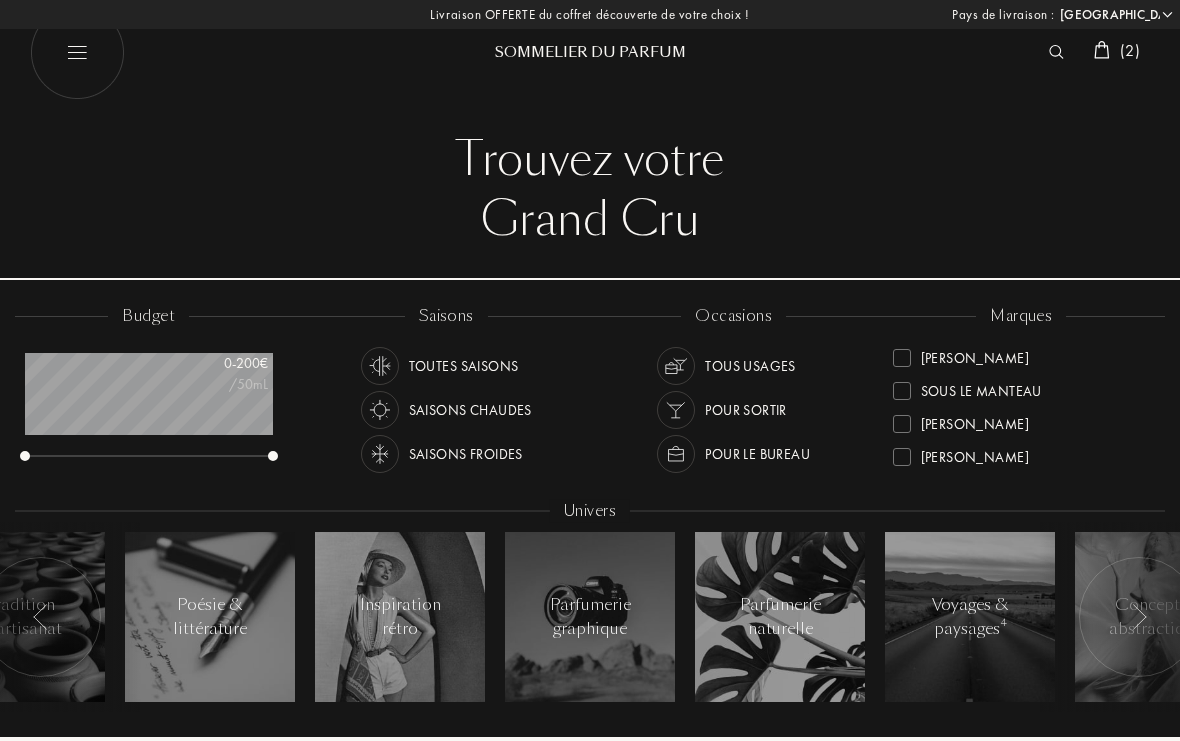 scroll, scrollTop: 726, scrollLeft: 0, axis: vertical 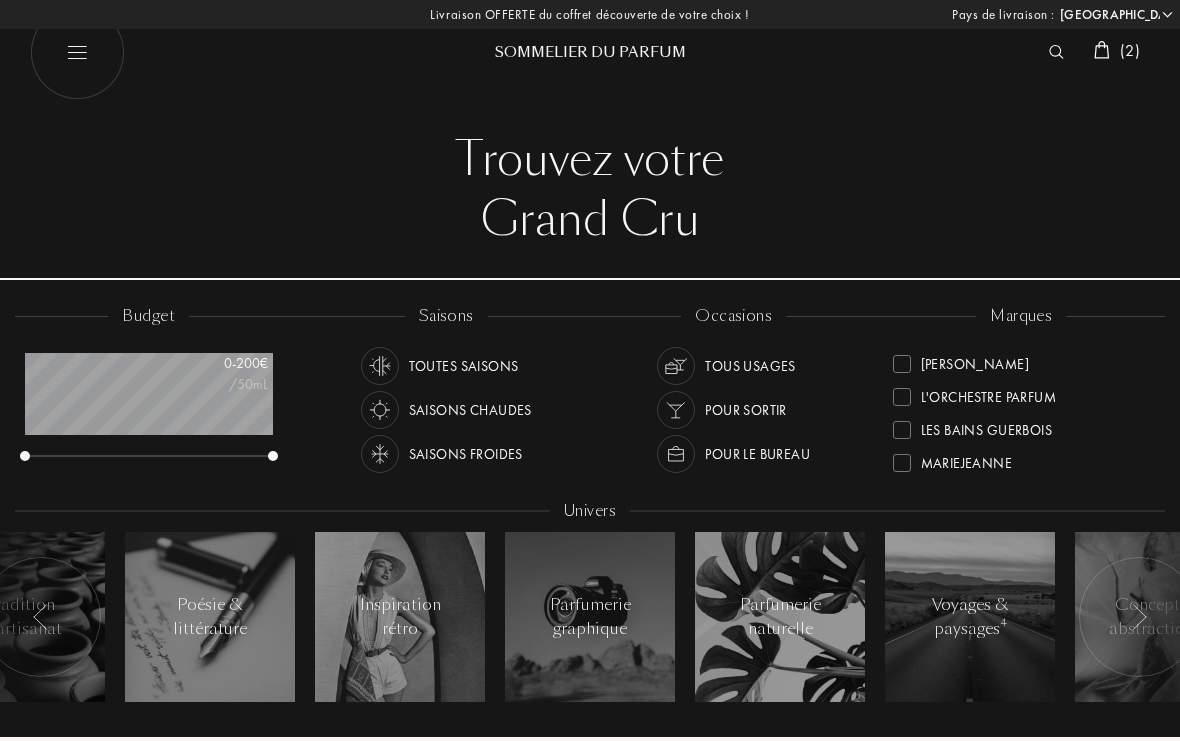 click on "L'Orchestre Parfum" at bounding box center (989, 393) 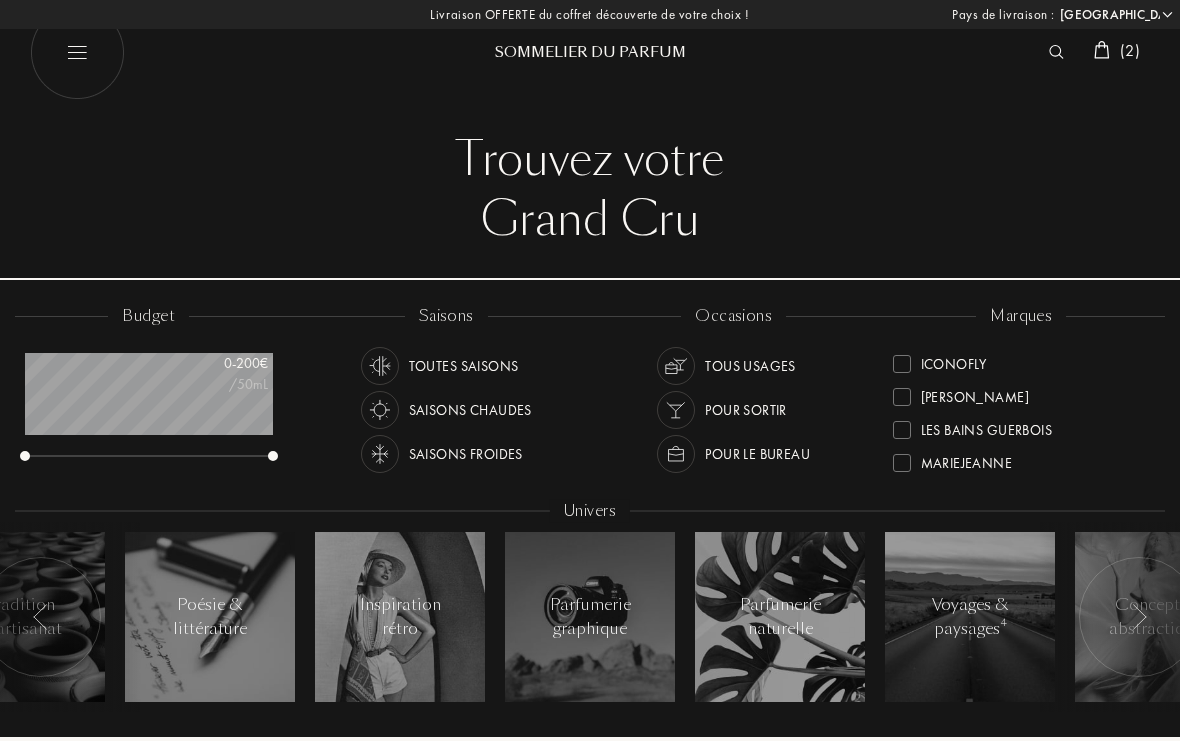 scroll, scrollTop: 0, scrollLeft: 0, axis: both 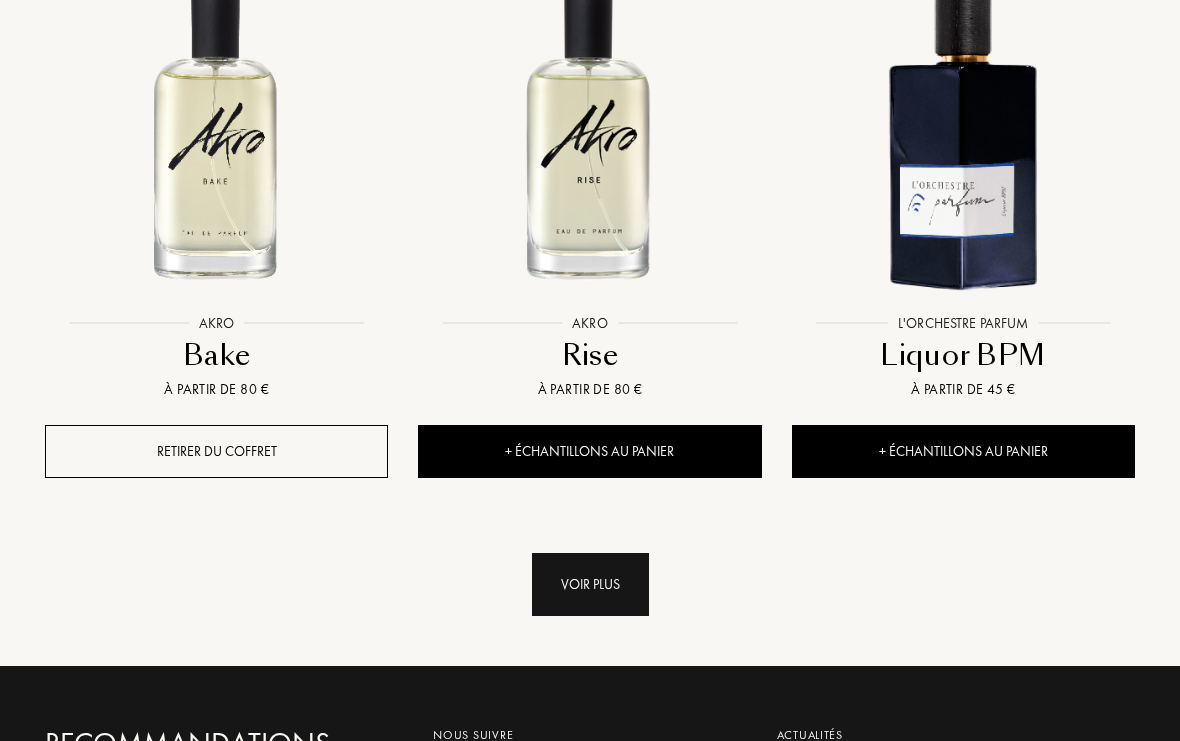 click on "Voir plus" at bounding box center (590, 585) 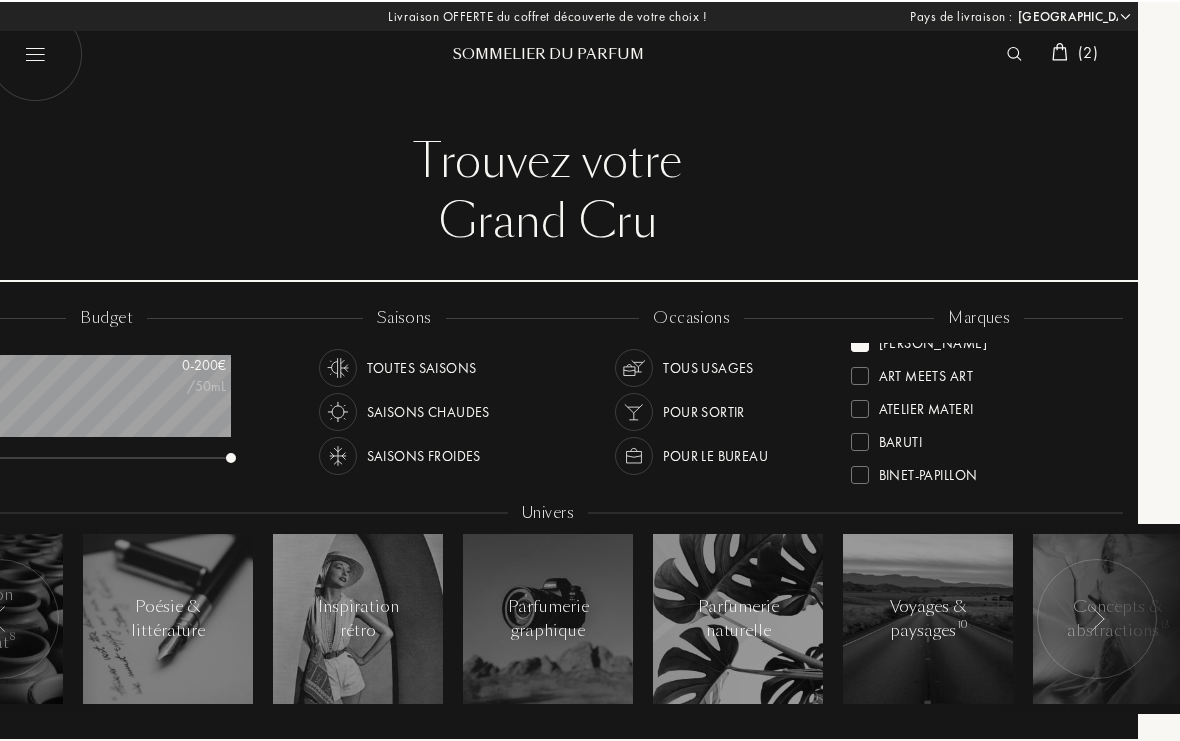 scroll, scrollTop: 0, scrollLeft: 43, axis: horizontal 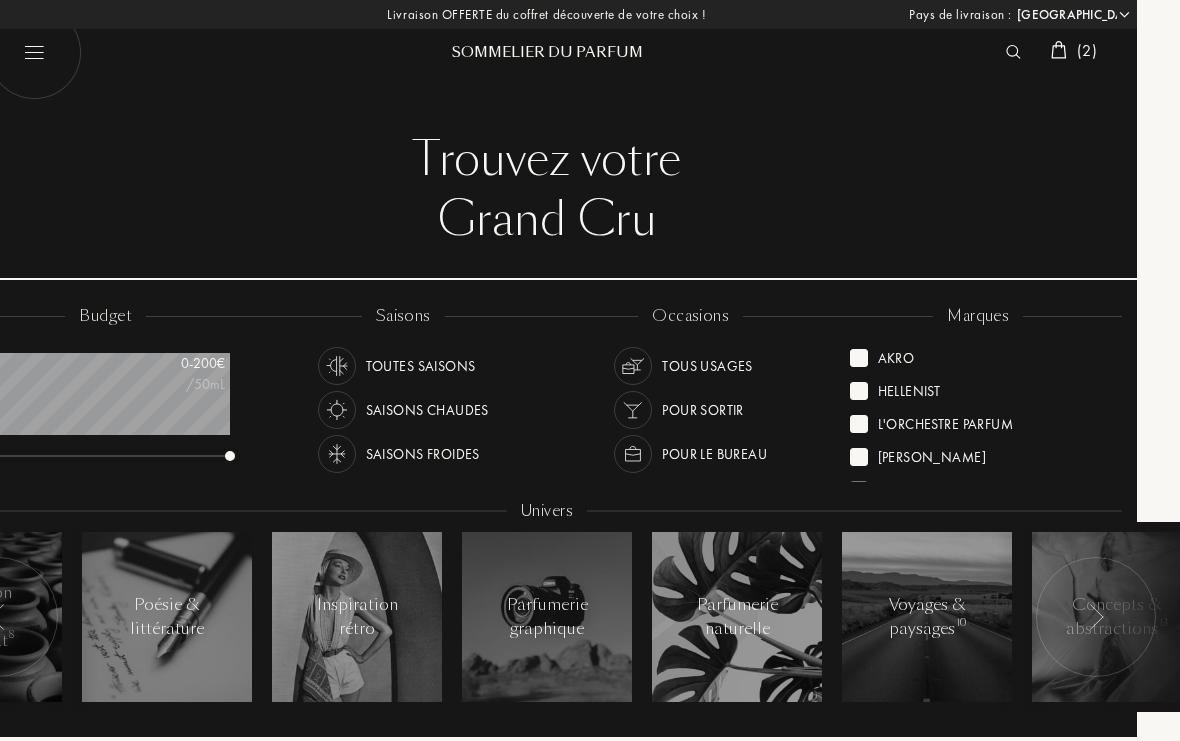 click at bounding box center (859, 358) 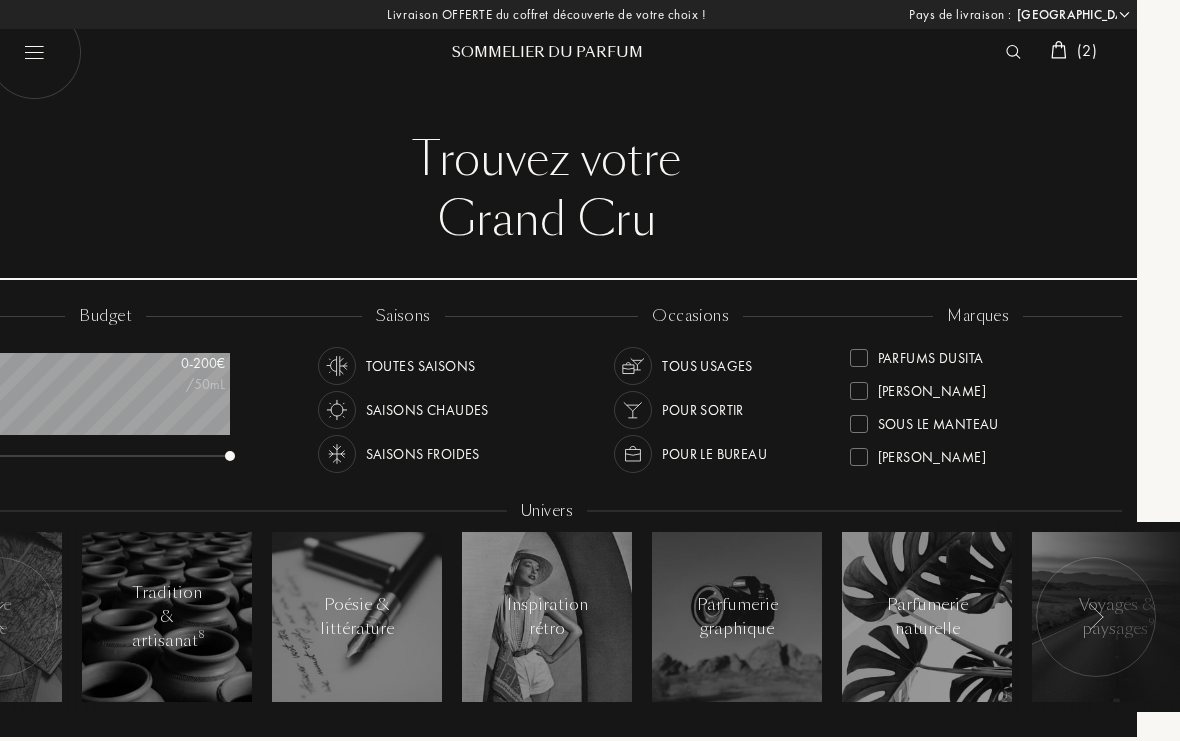 scroll, scrollTop: 728, scrollLeft: 0, axis: vertical 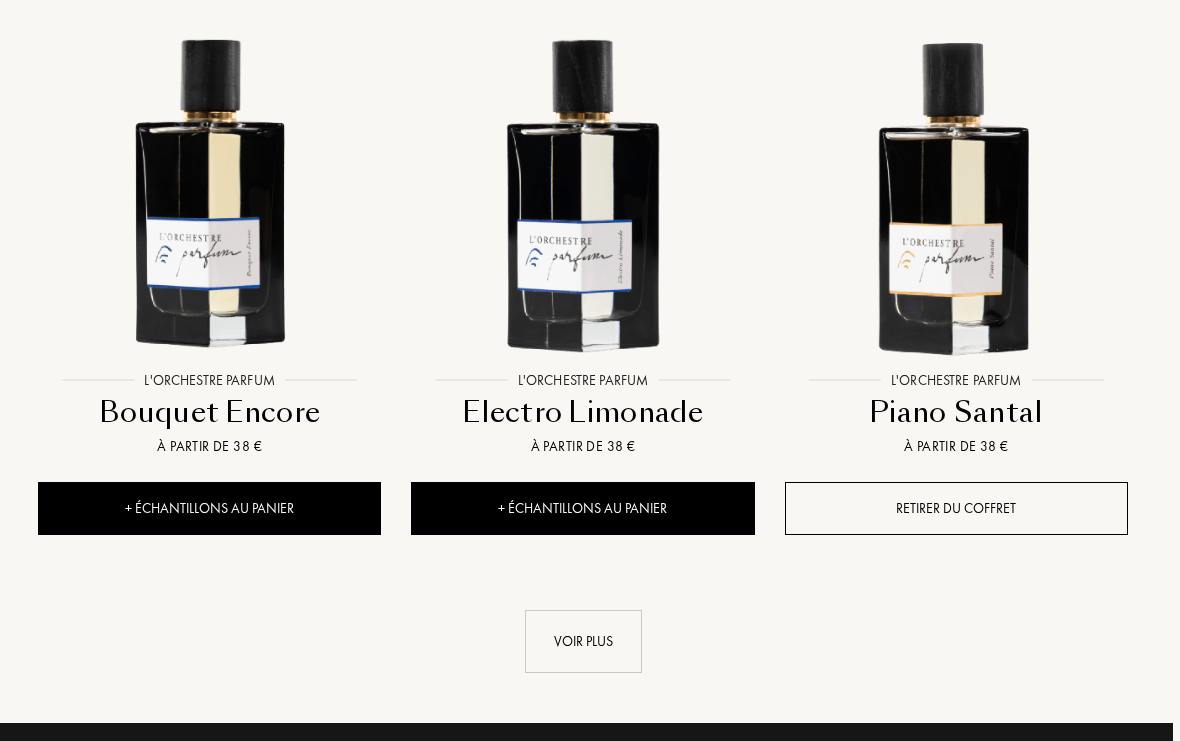 click on "Piano Santal" at bounding box center (957, 413) 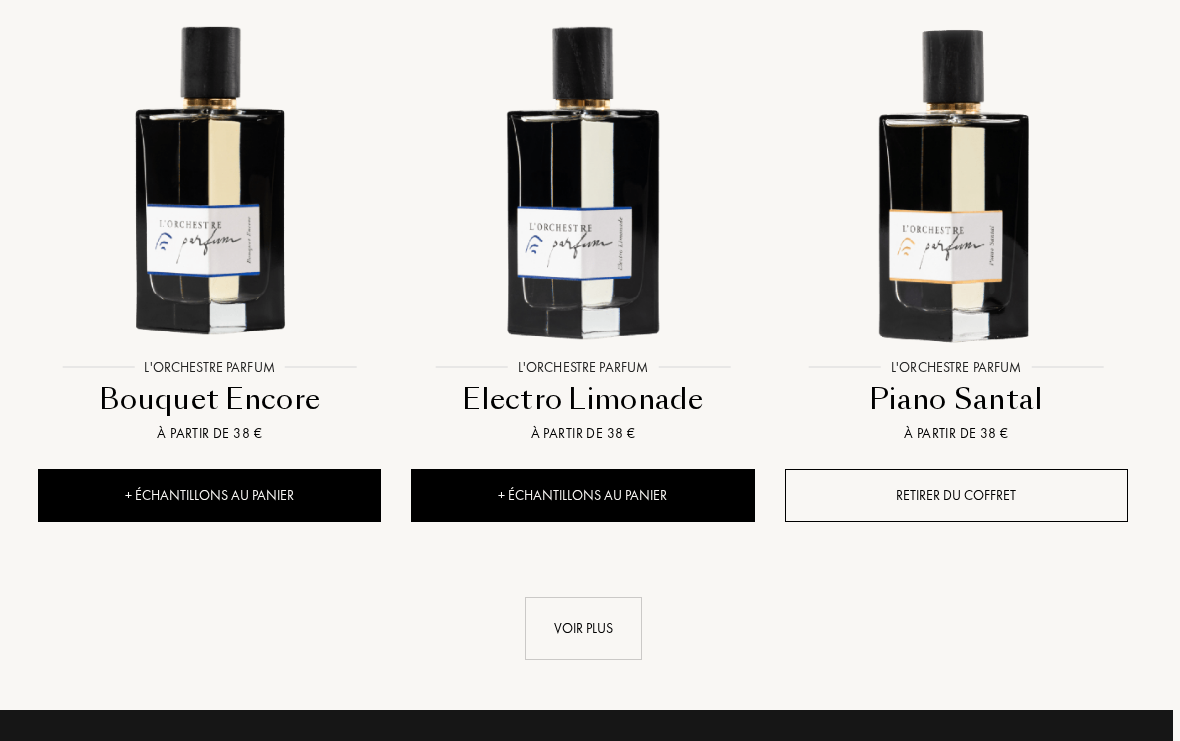 scroll, scrollTop: 2641, scrollLeft: 7, axis: both 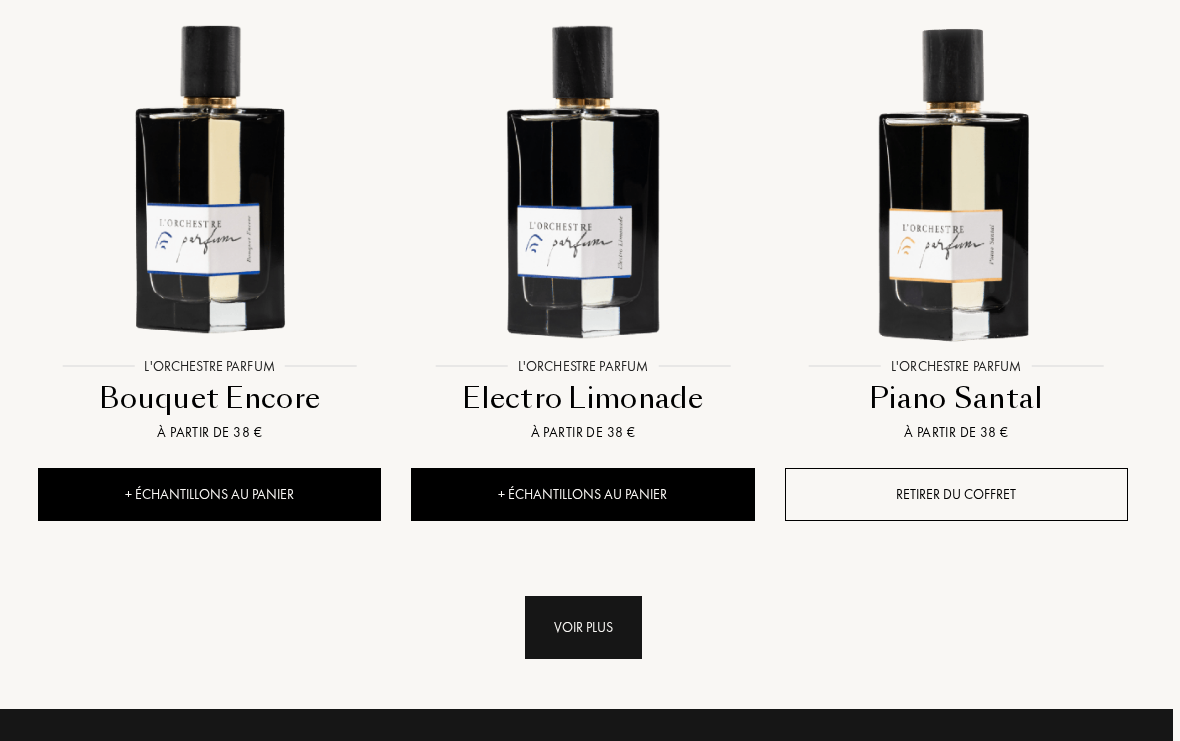 click on "Voir plus" at bounding box center (583, 627) 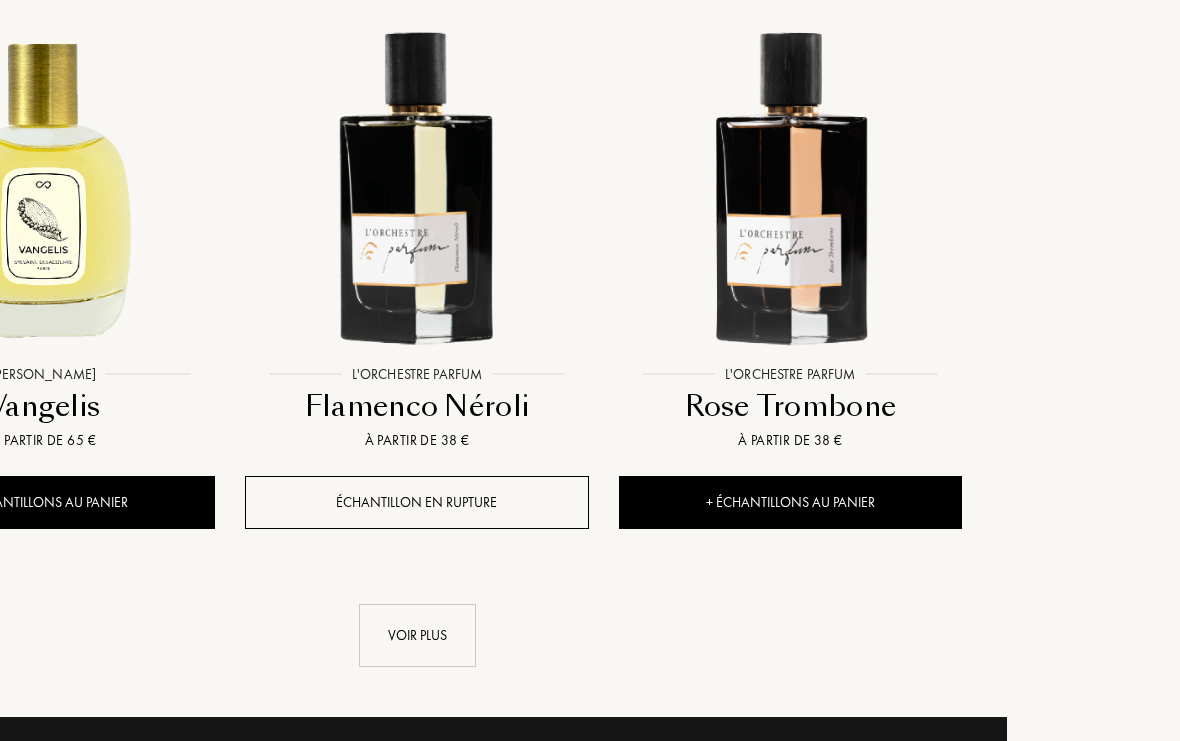 scroll, scrollTop: 4903, scrollLeft: 164, axis: both 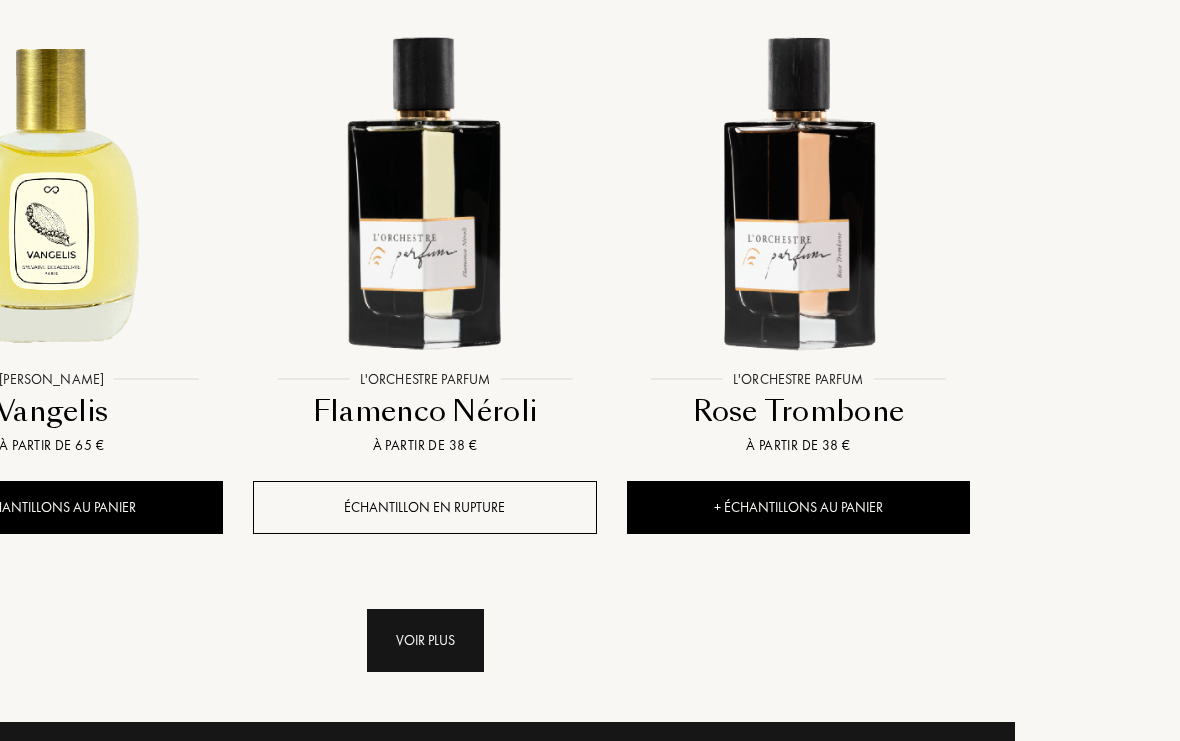 click on "Voir plus" at bounding box center [426, 641] 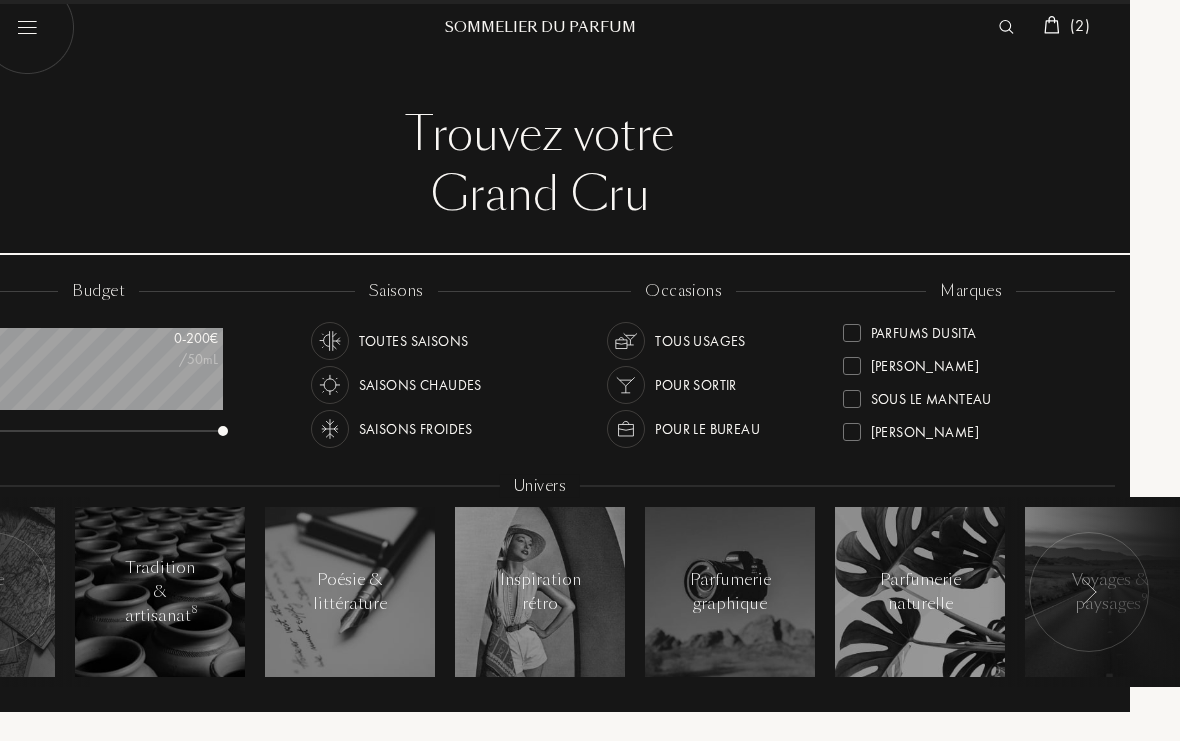 scroll, scrollTop: 0, scrollLeft: 50, axis: horizontal 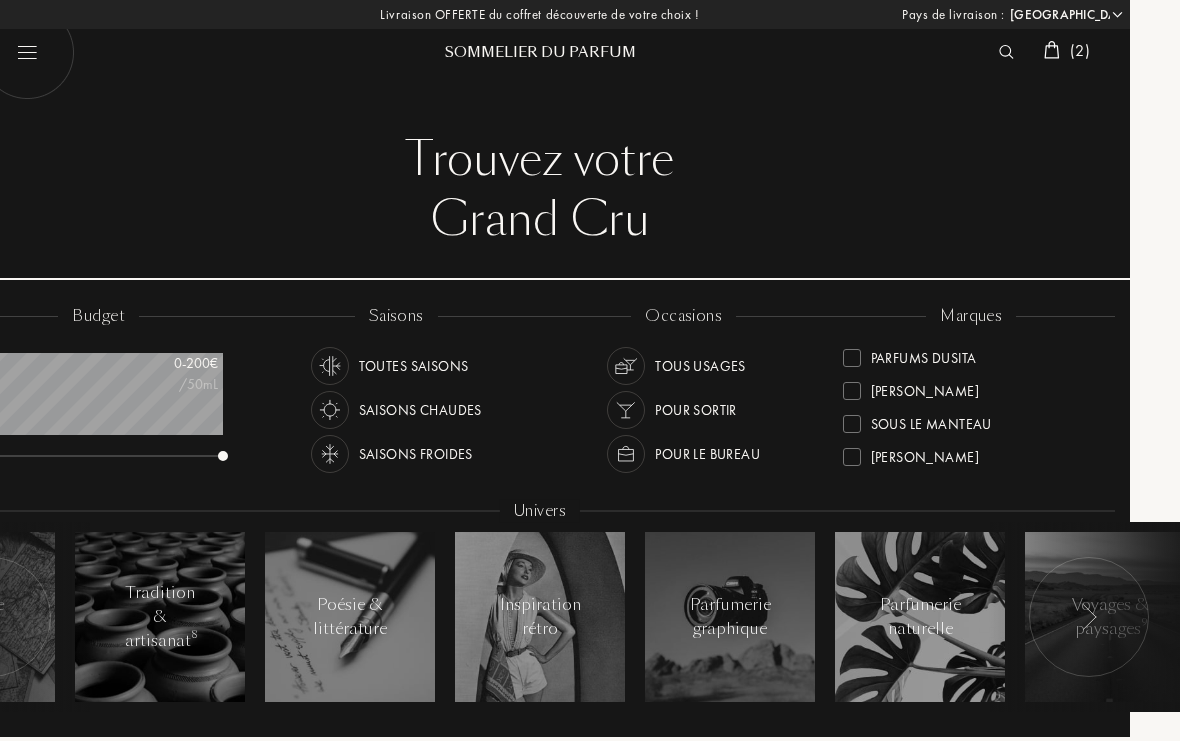 click on "Sous le Manteau" at bounding box center [931, 420] 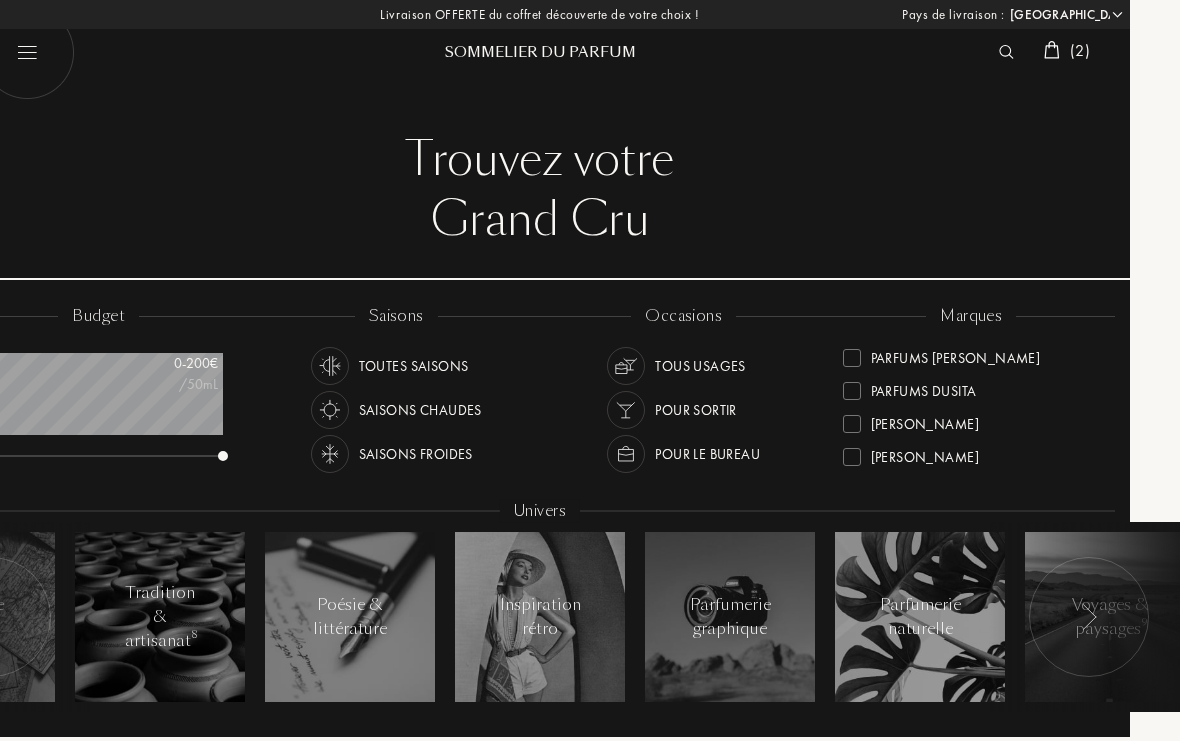 scroll, scrollTop: 8, scrollLeft: 0, axis: vertical 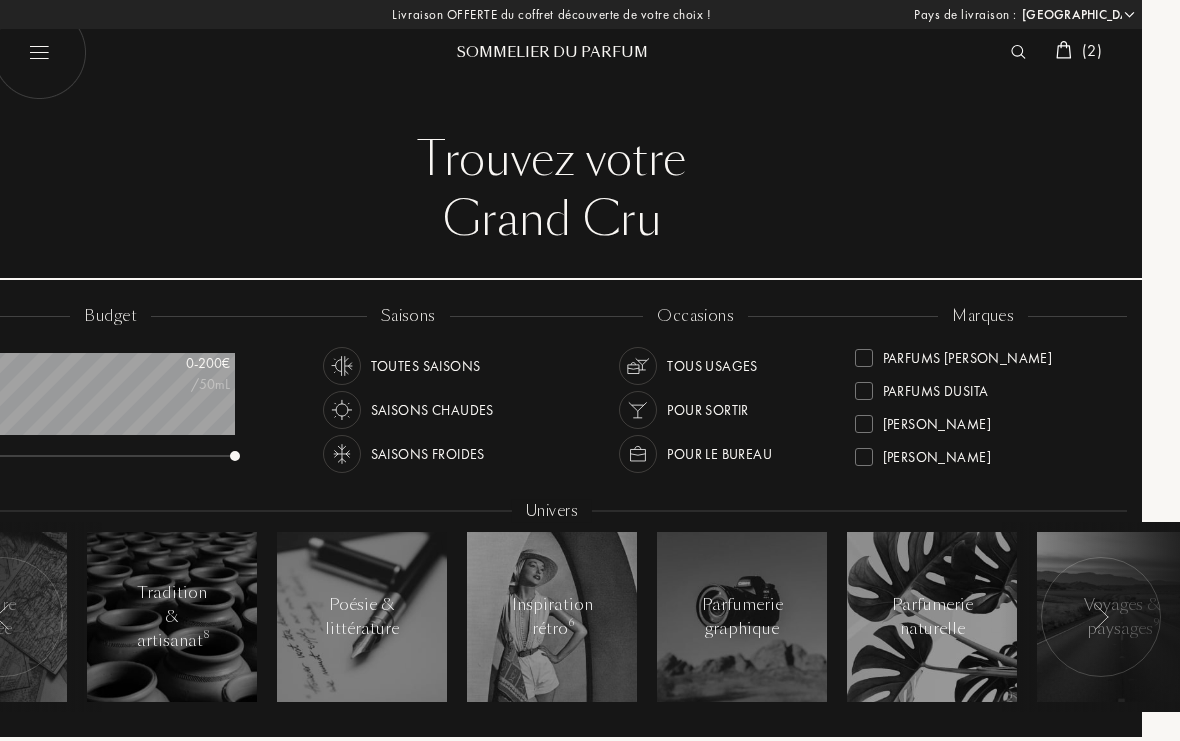click on "[PERSON_NAME]" at bounding box center (938, 420) 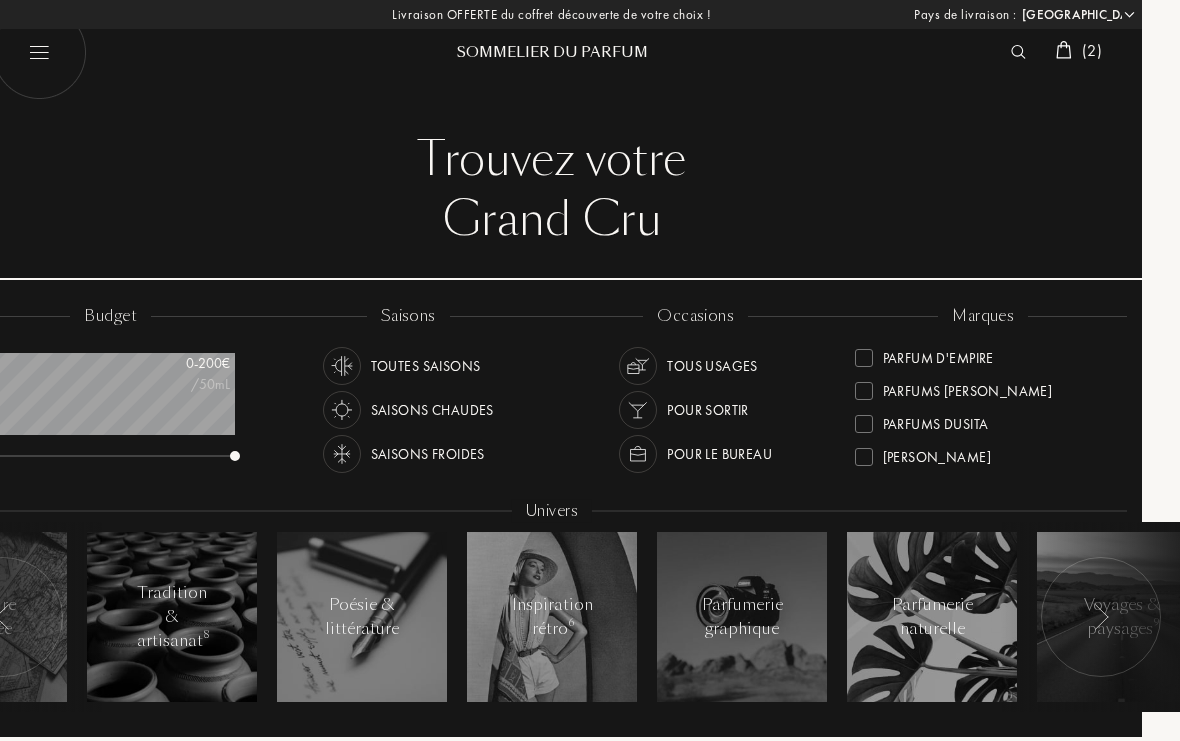 scroll, scrollTop: 0, scrollLeft: 38, axis: horizontal 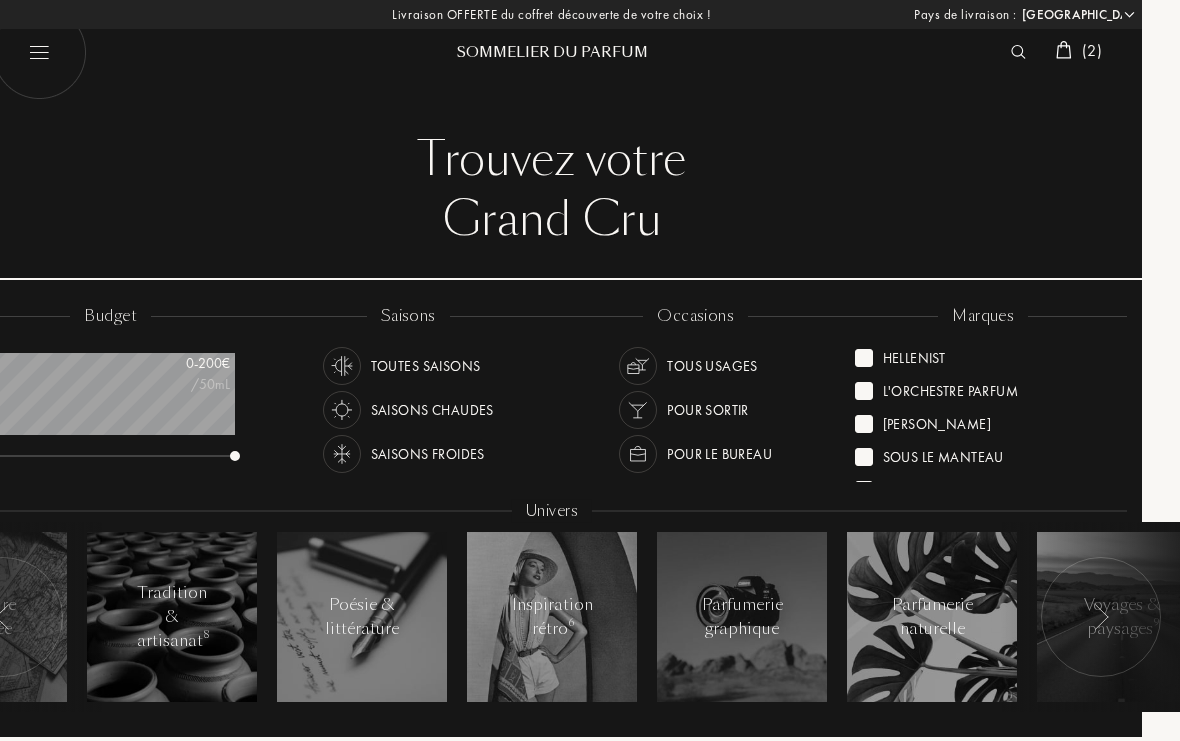 click on "L'Orchestre Parfum" at bounding box center [951, 387] 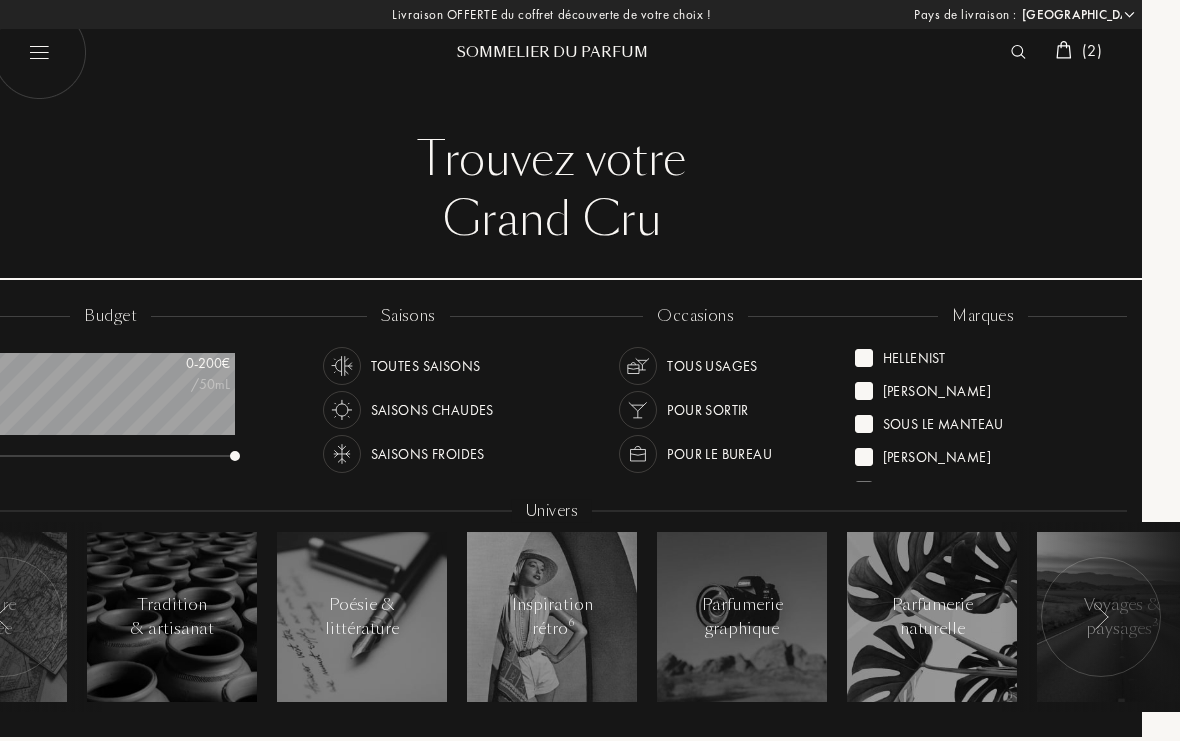 click on "Hellenist" at bounding box center [914, 354] 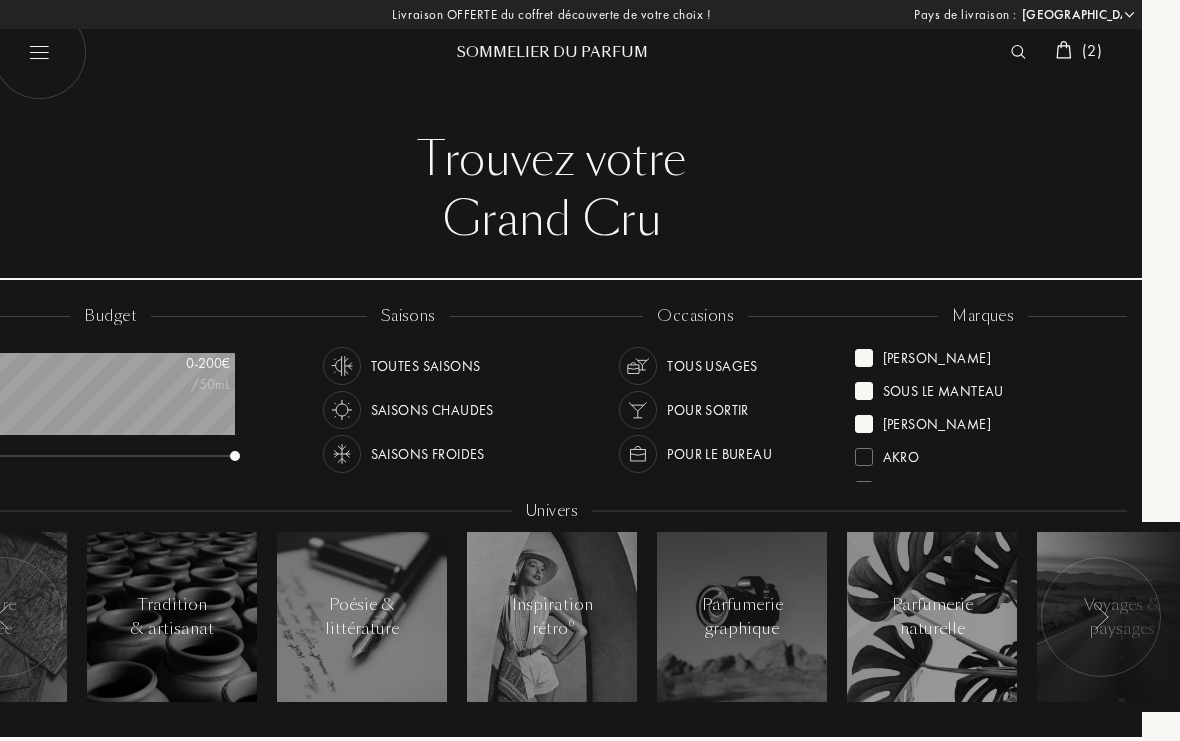 click on "Sous le Manteau" at bounding box center (943, 387) 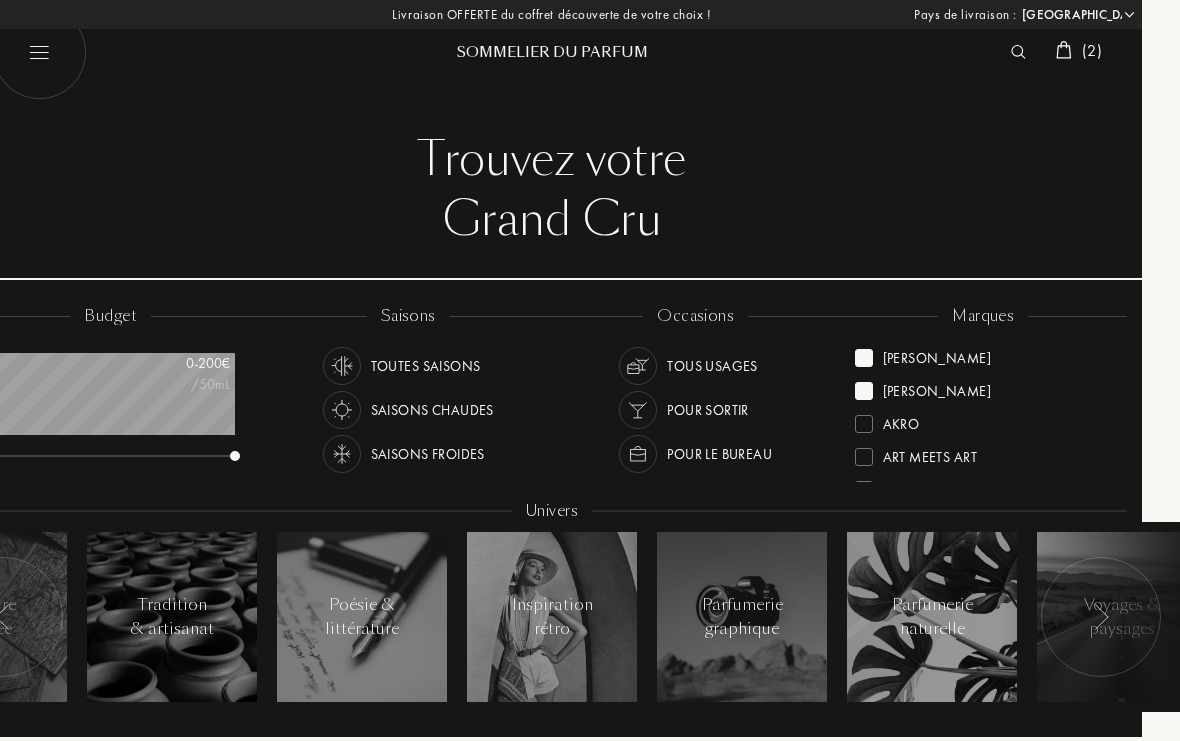 click on "[PERSON_NAME]" at bounding box center (937, 387) 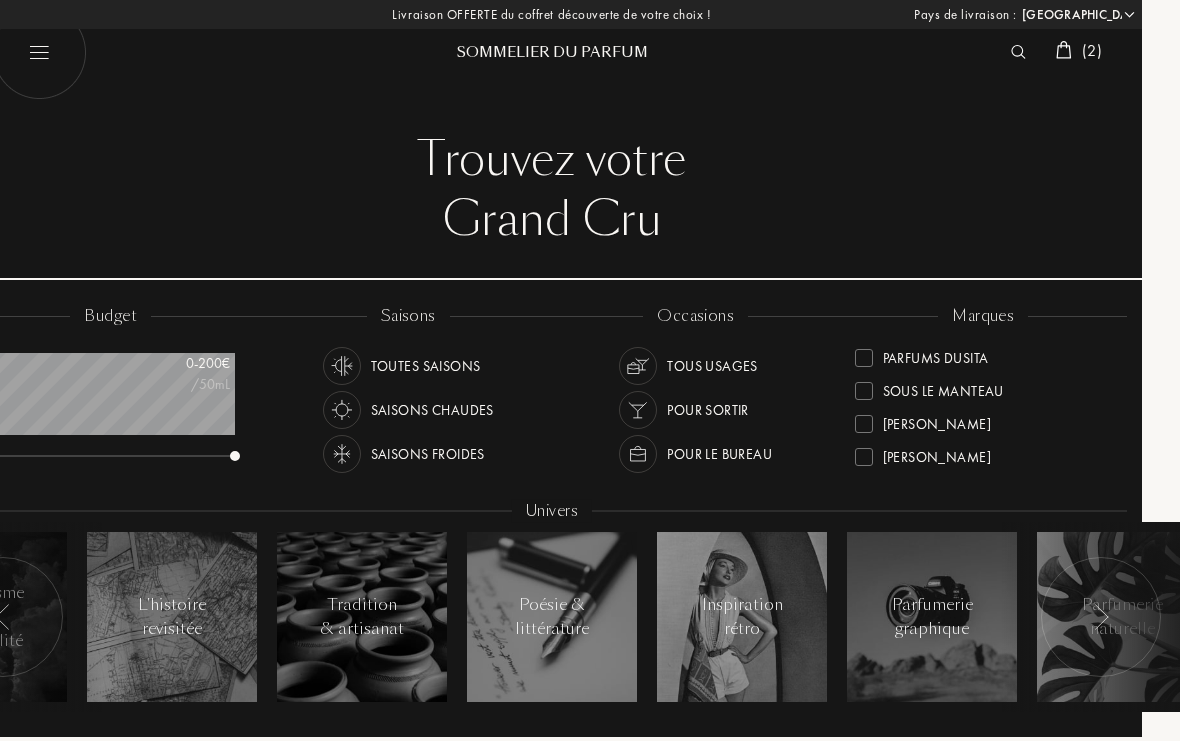 scroll, scrollTop: 745, scrollLeft: 0, axis: vertical 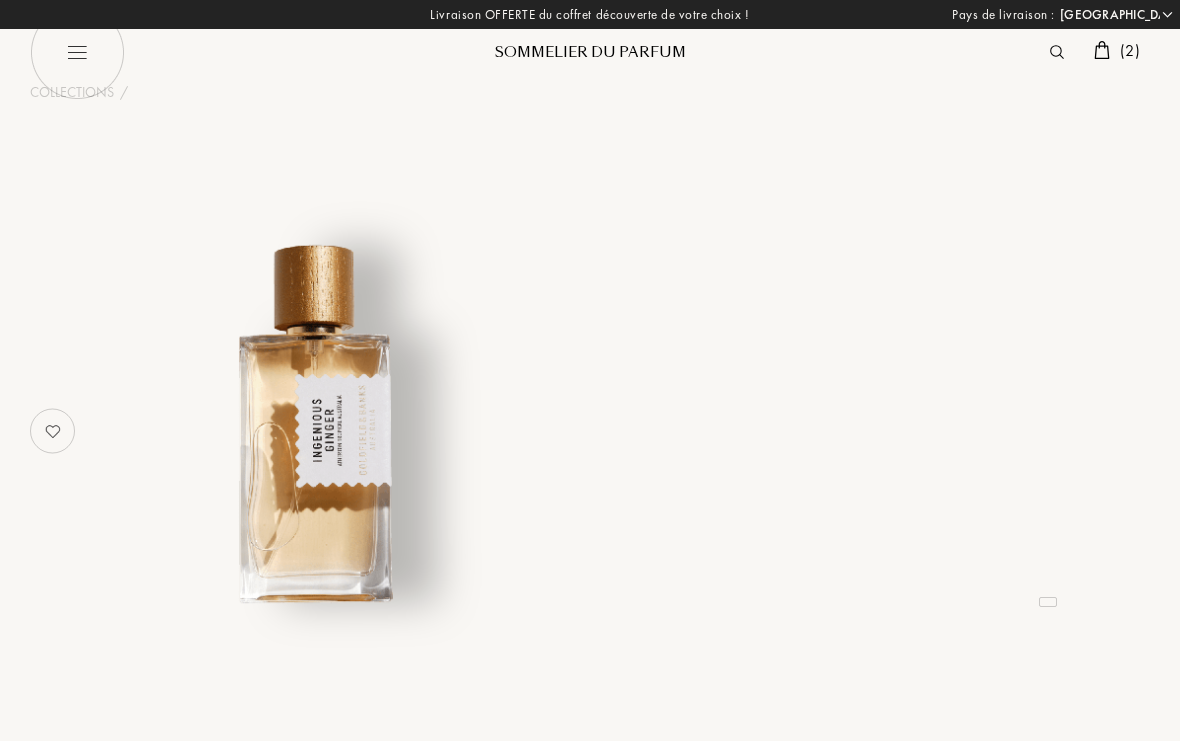 select on "FR" 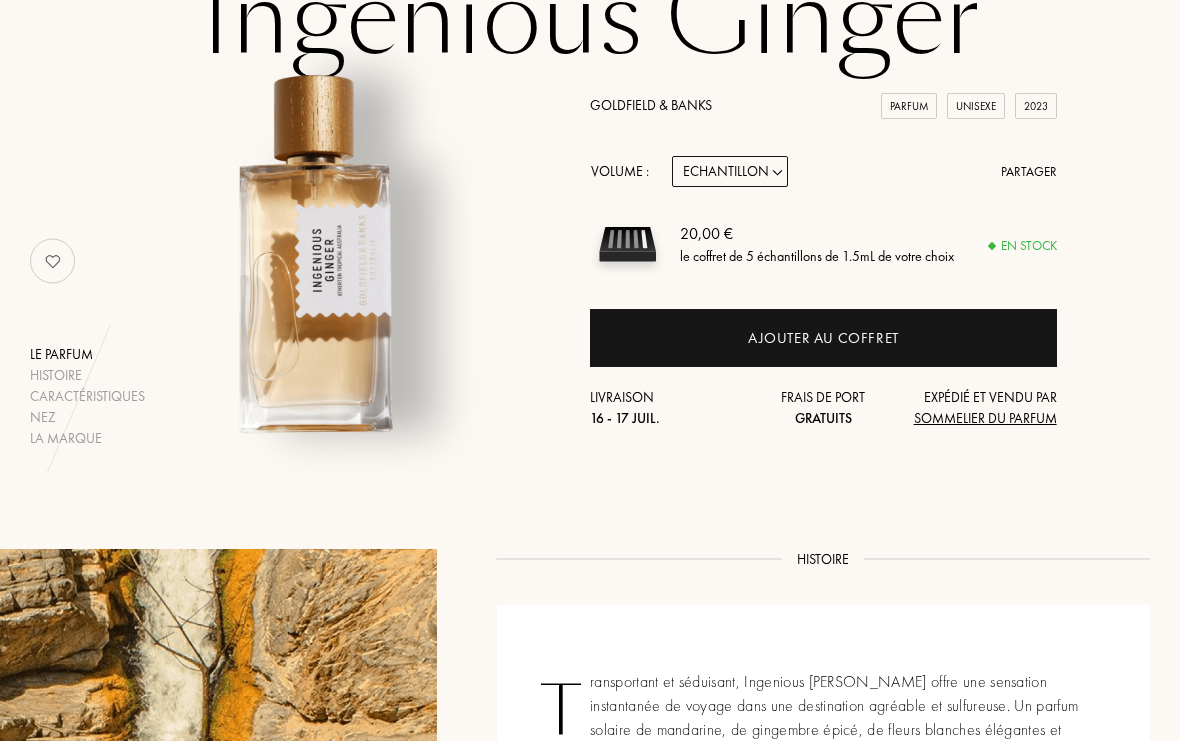 scroll, scrollTop: 170, scrollLeft: 0, axis: vertical 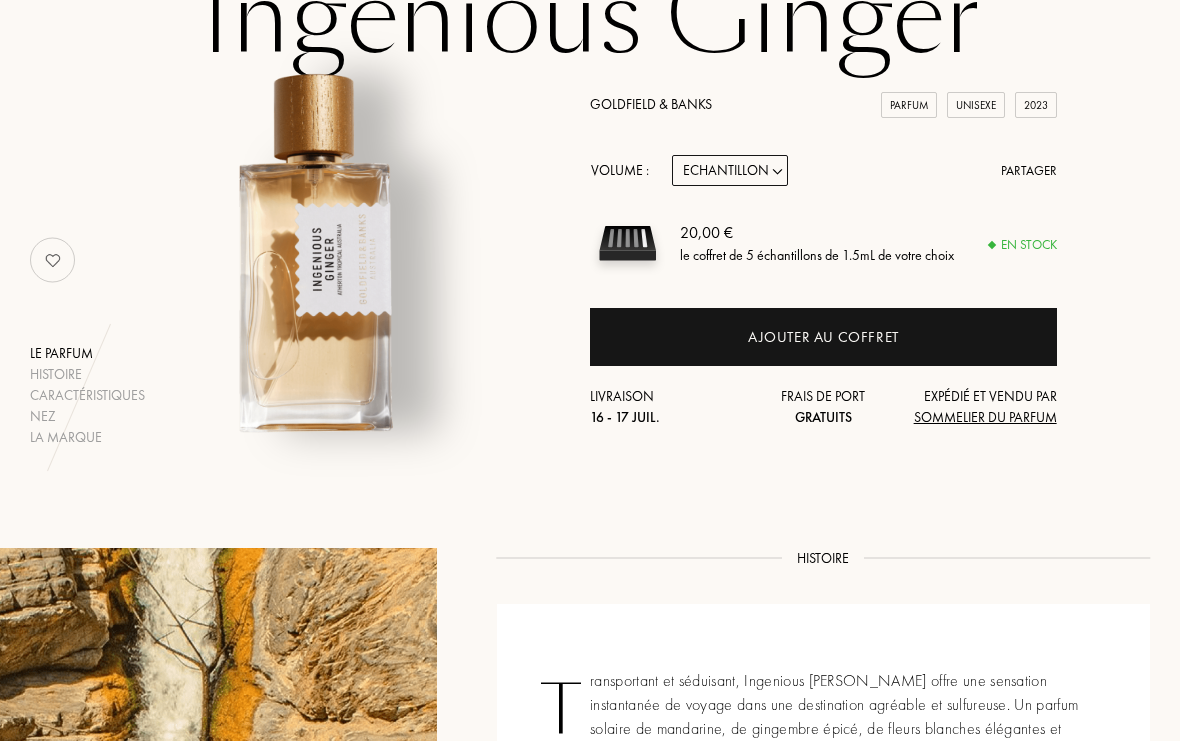 click on "Echantillon 10mL 50mL 100mL" at bounding box center (730, 171) 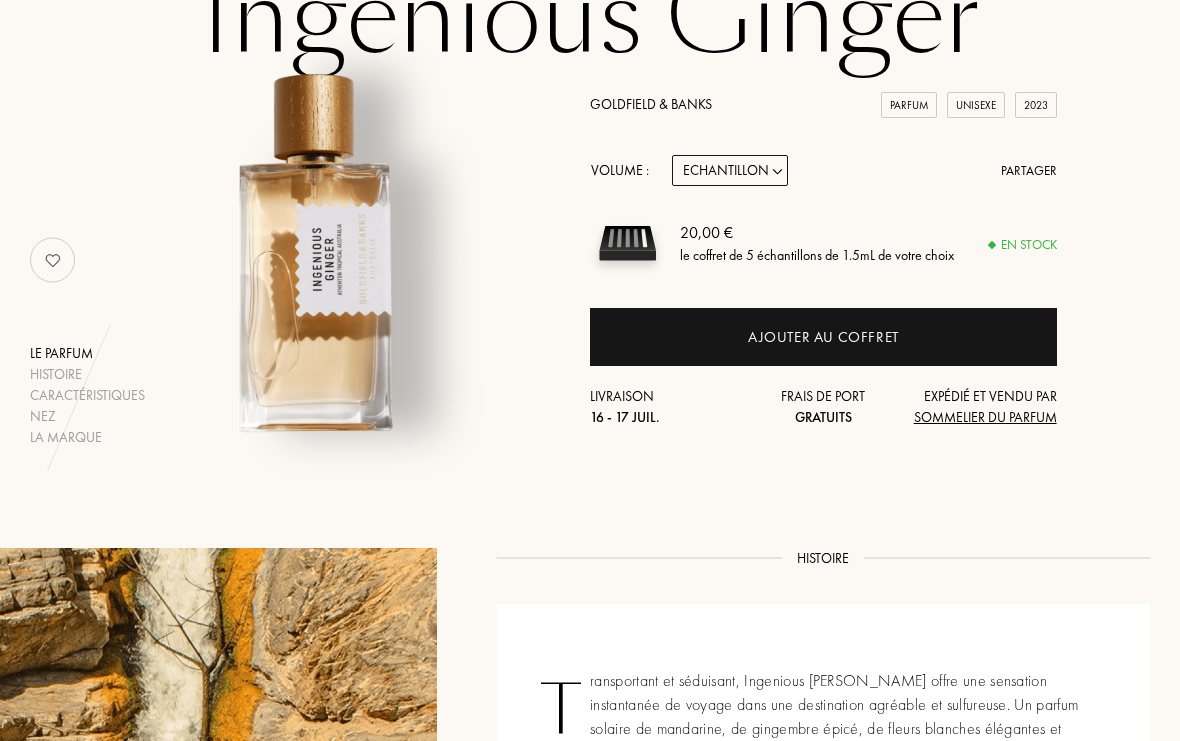 select on "1" 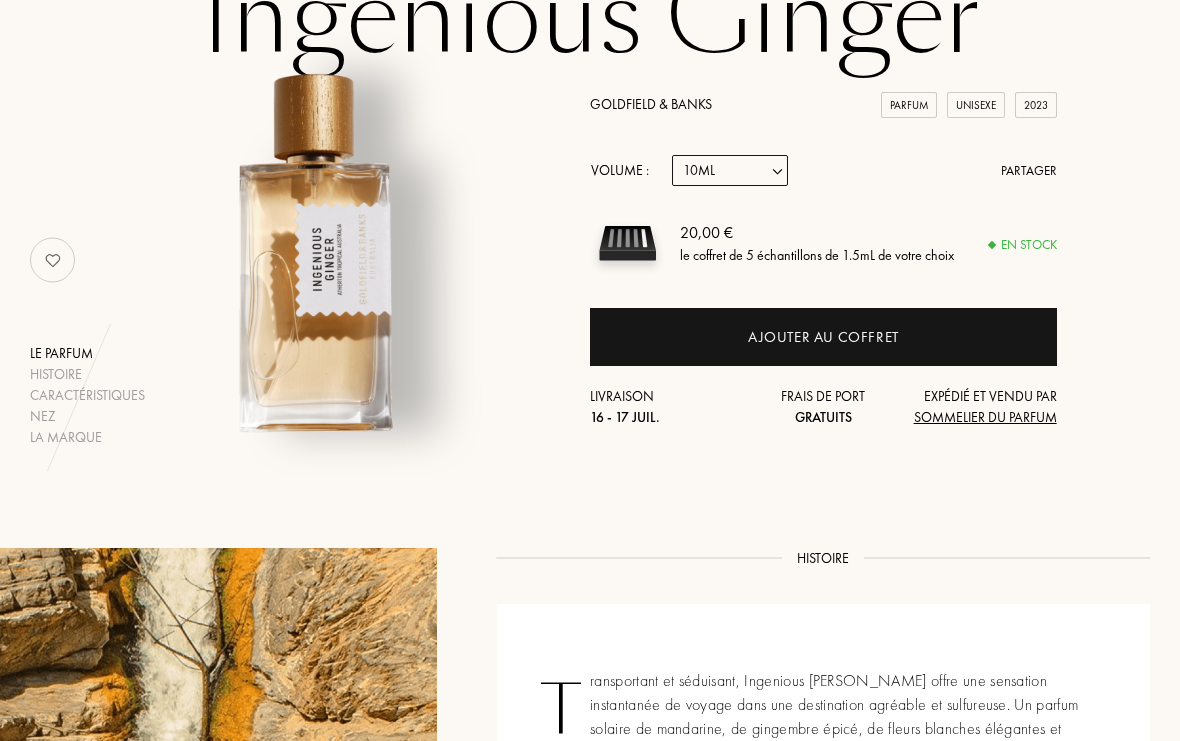 select on "1" 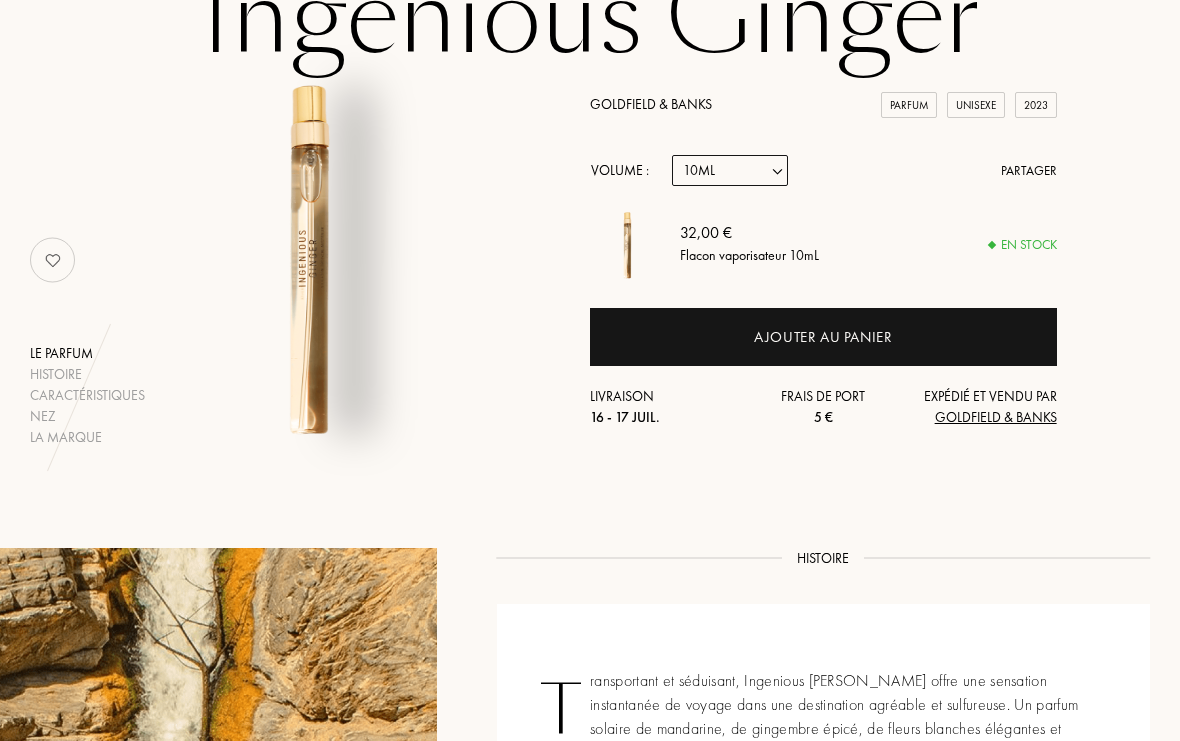 click on "Echantillon 10mL 50mL 100mL" at bounding box center (730, 170) 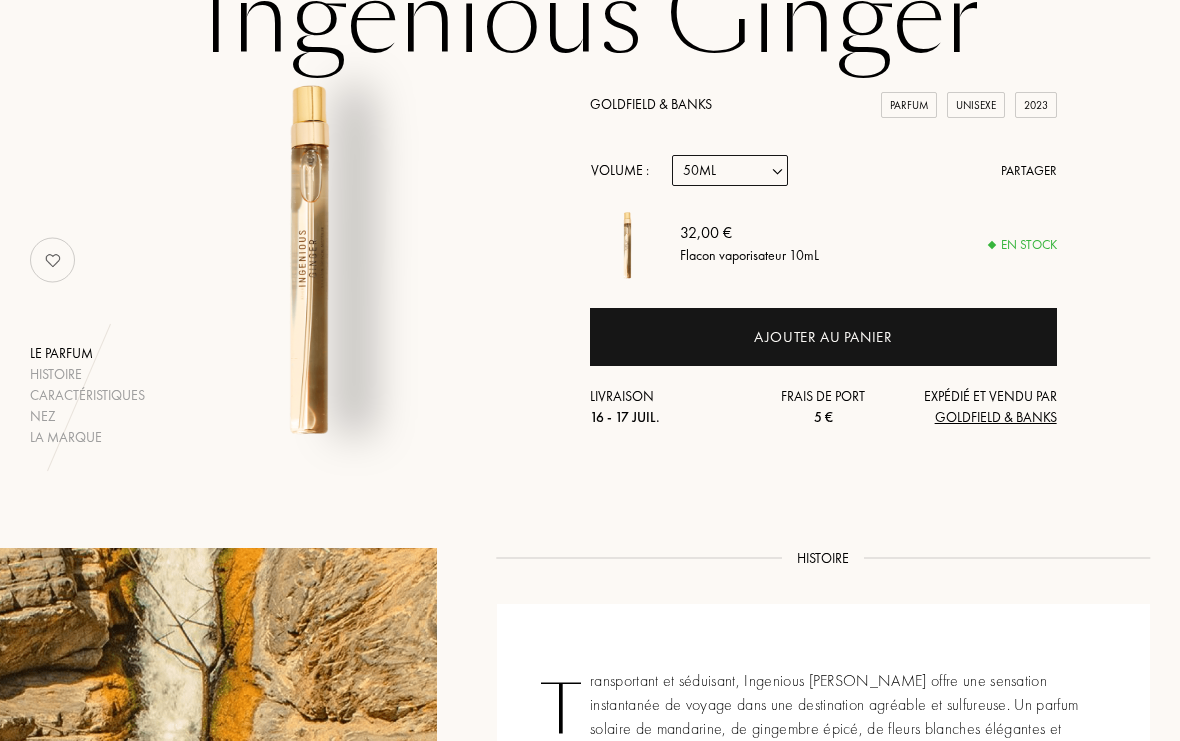 select on "2" 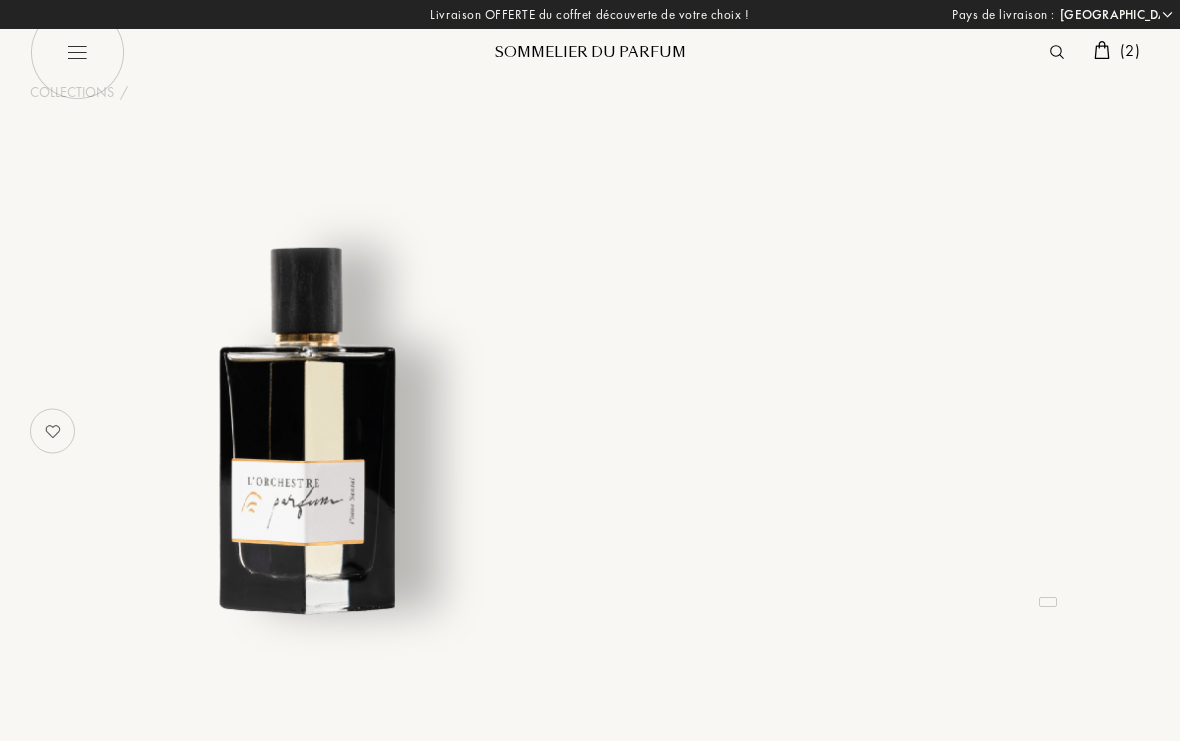select on "FR" 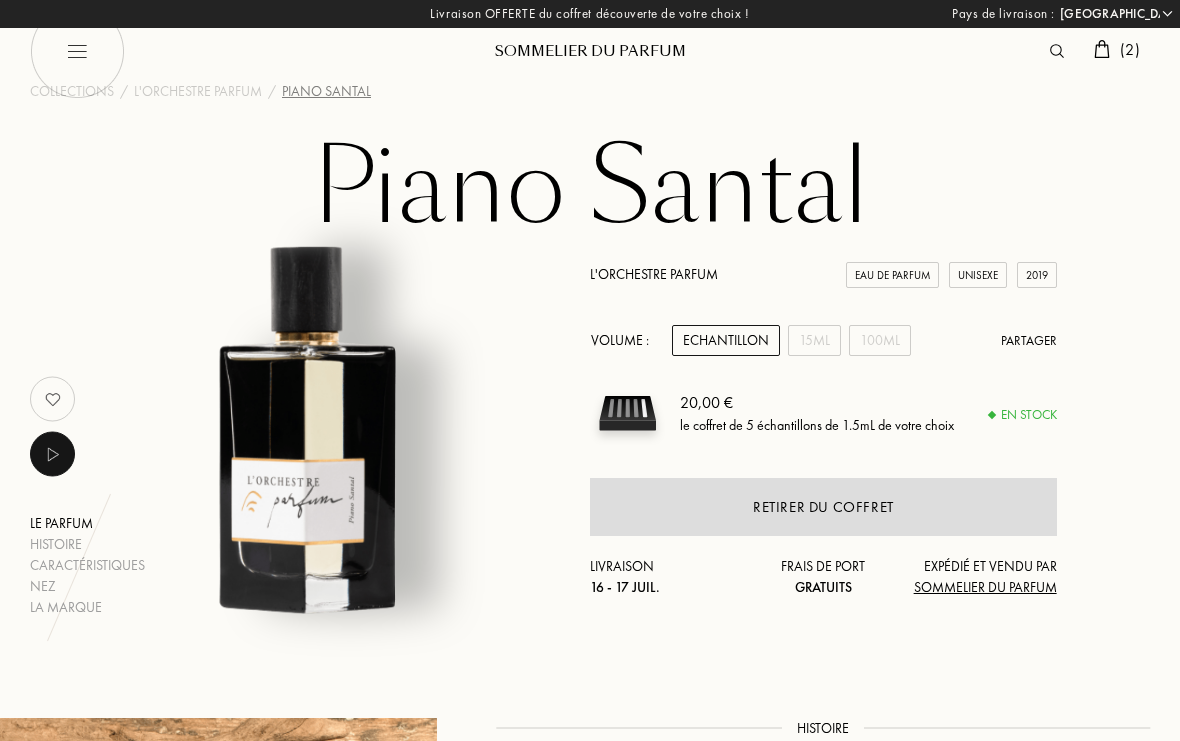scroll, scrollTop: 7, scrollLeft: 0, axis: vertical 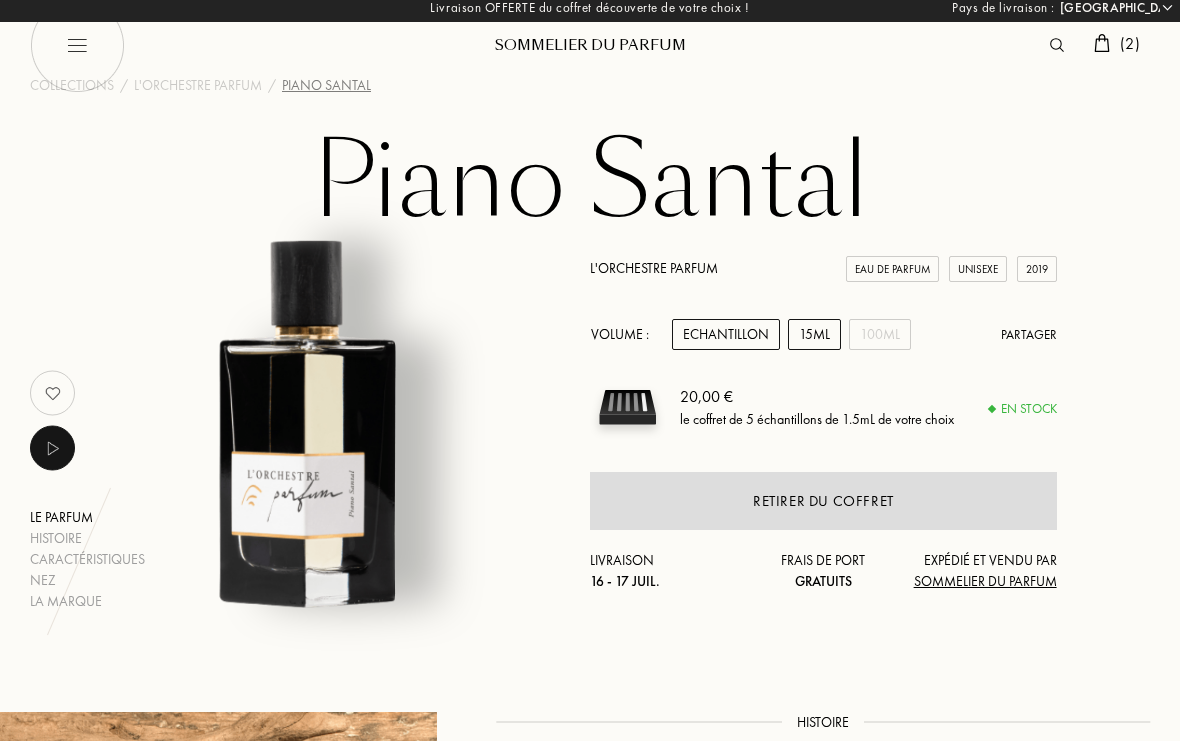 click on "15mL" at bounding box center [814, 334] 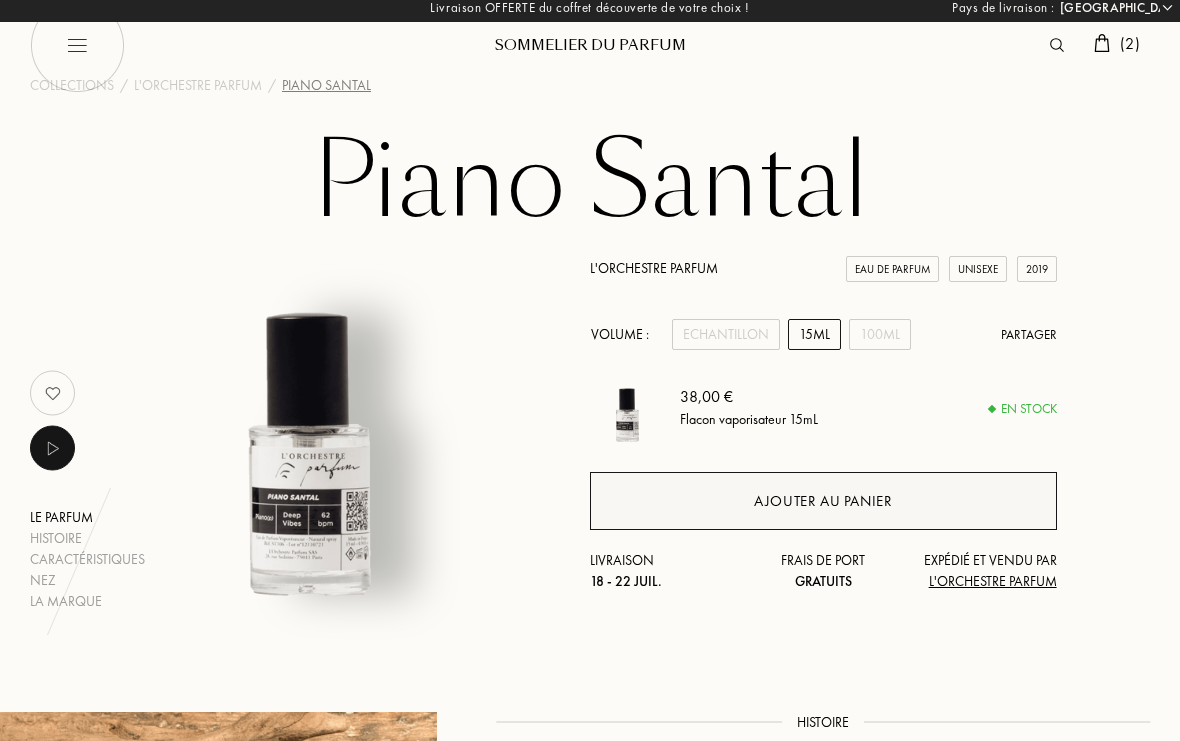 click on "Ajouter au panier" at bounding box center (823, 501) 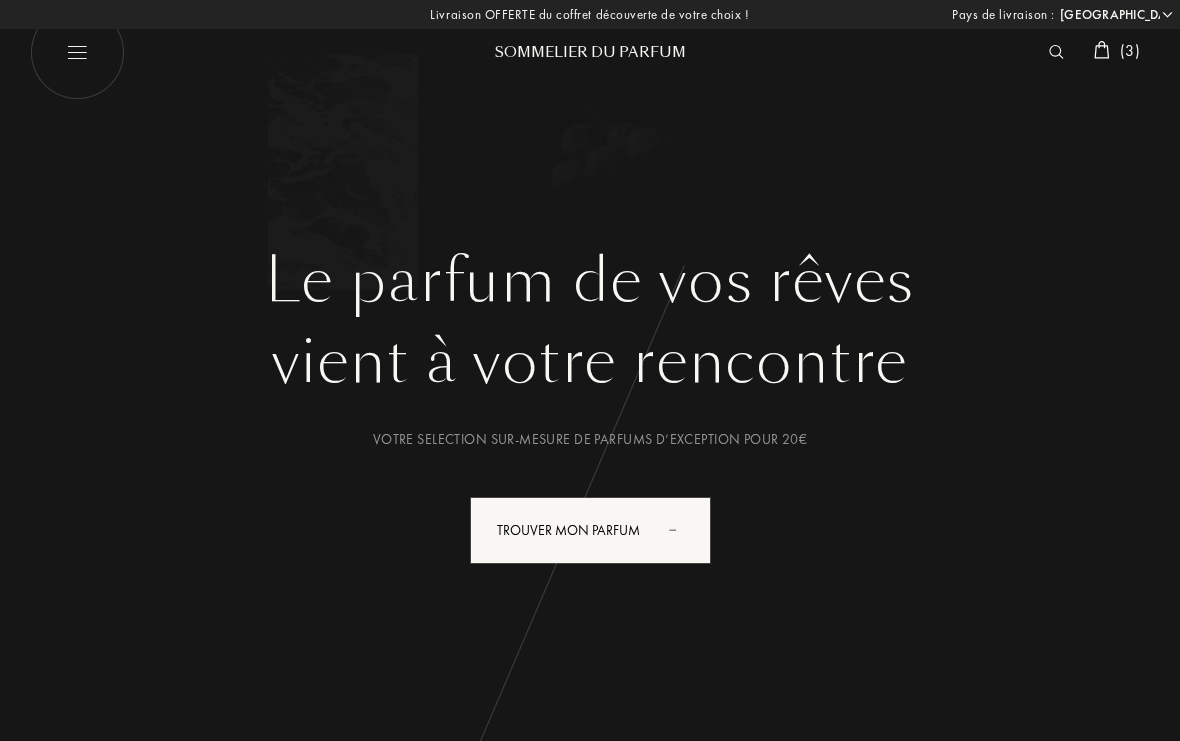 select on "FR" 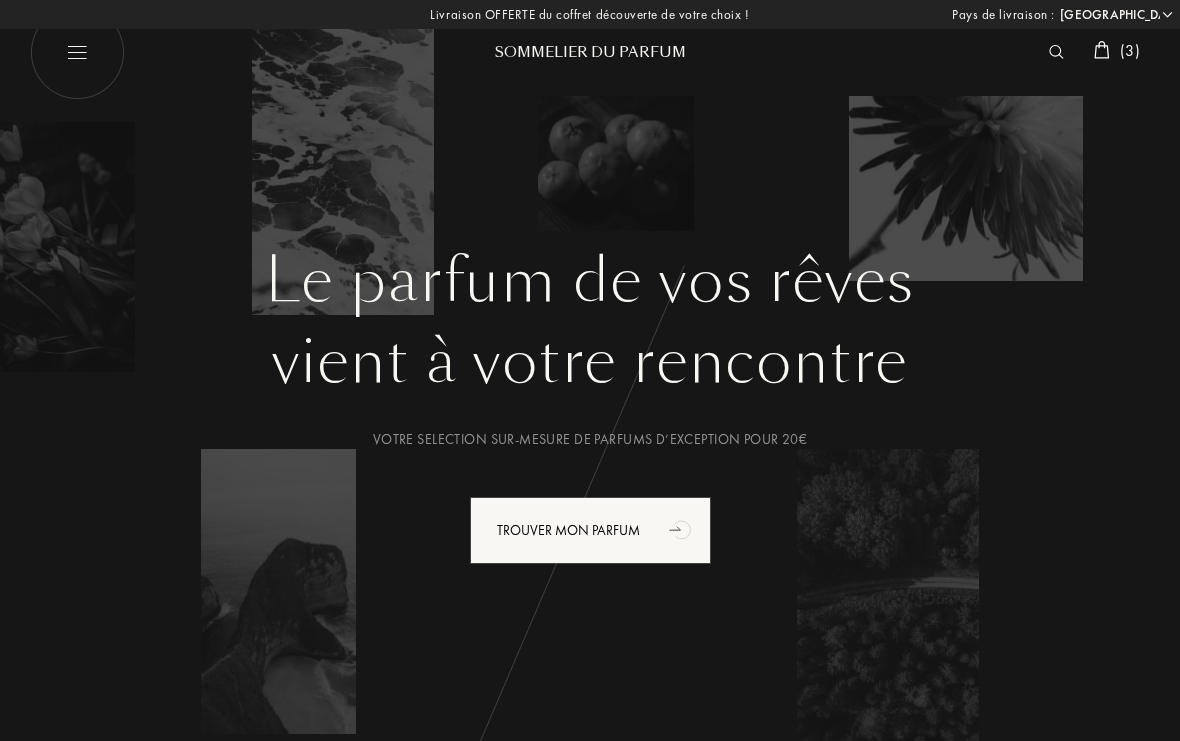 click at bounding box center (1102, 50) 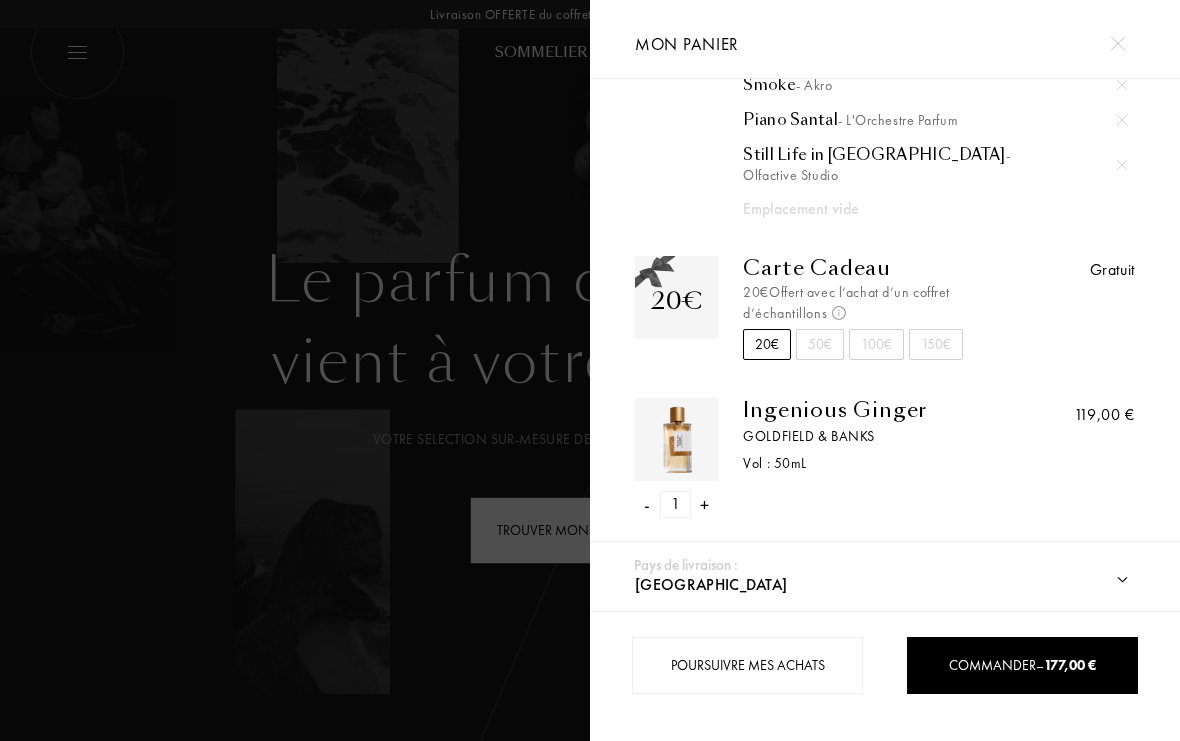 scroll, scrollTop: 272, scrollLeft: 0, axis: vertical 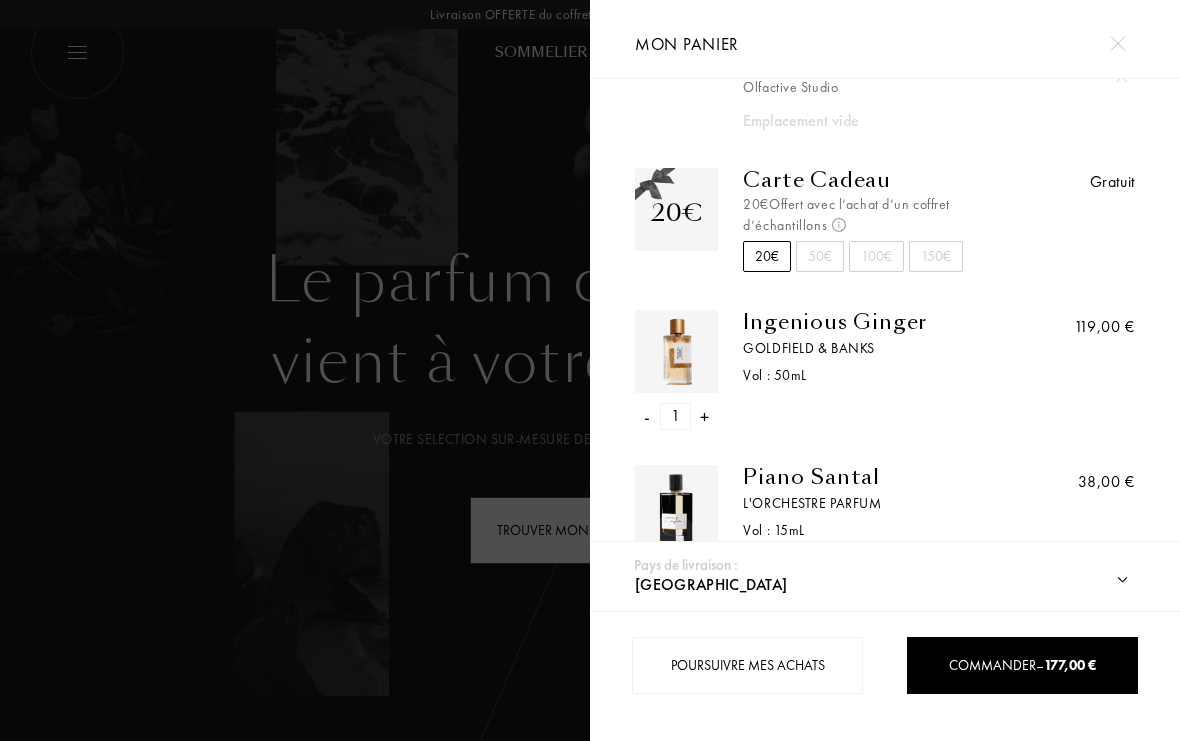 click on "Ingenious Ginger" at bounding box center [876, 322] 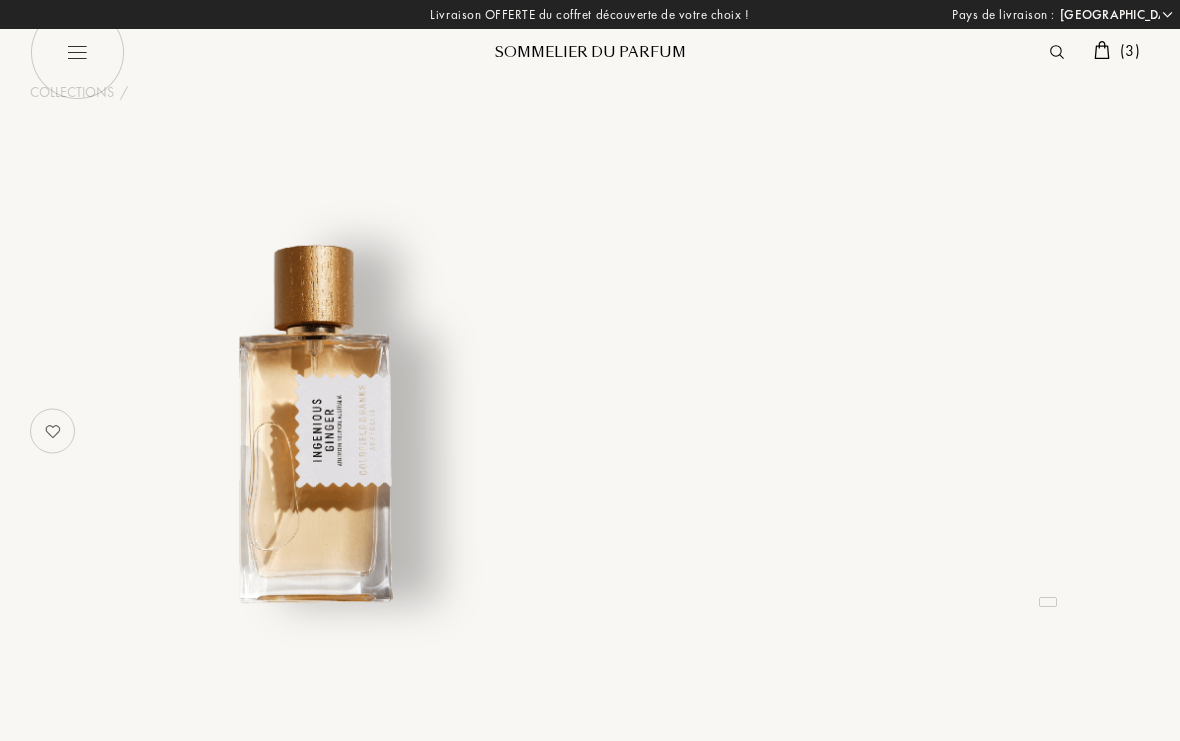 select on "FR" 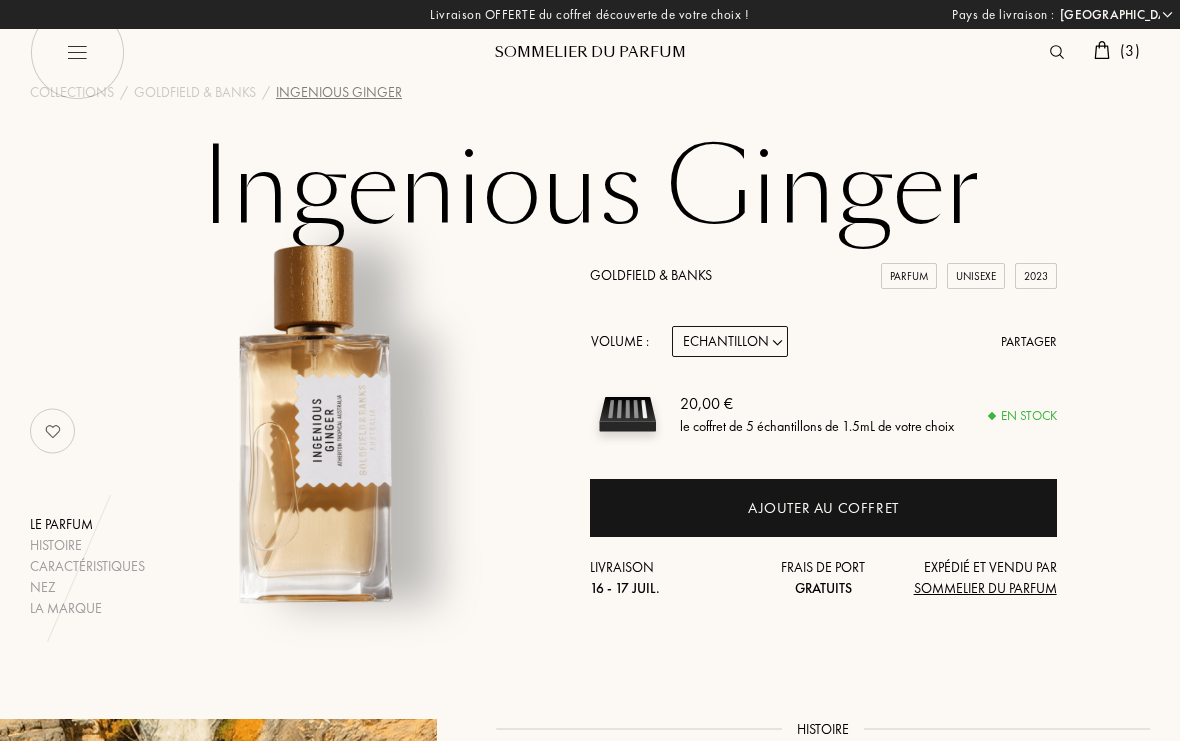 click on "Goldfield & Banks Parfum Unisexe 2023 Volume : Echantillon 10mL 50mL 100mL Partager 20,00 € le coffret de 5 échantillons de 1.5mL de votre choix En stock Ajouter au coffret Livraison [DATE] - [DATE] Frais de port Gratuits Expédié et vendu par Sommelier du Parfum" at bounding box center (823, 431) 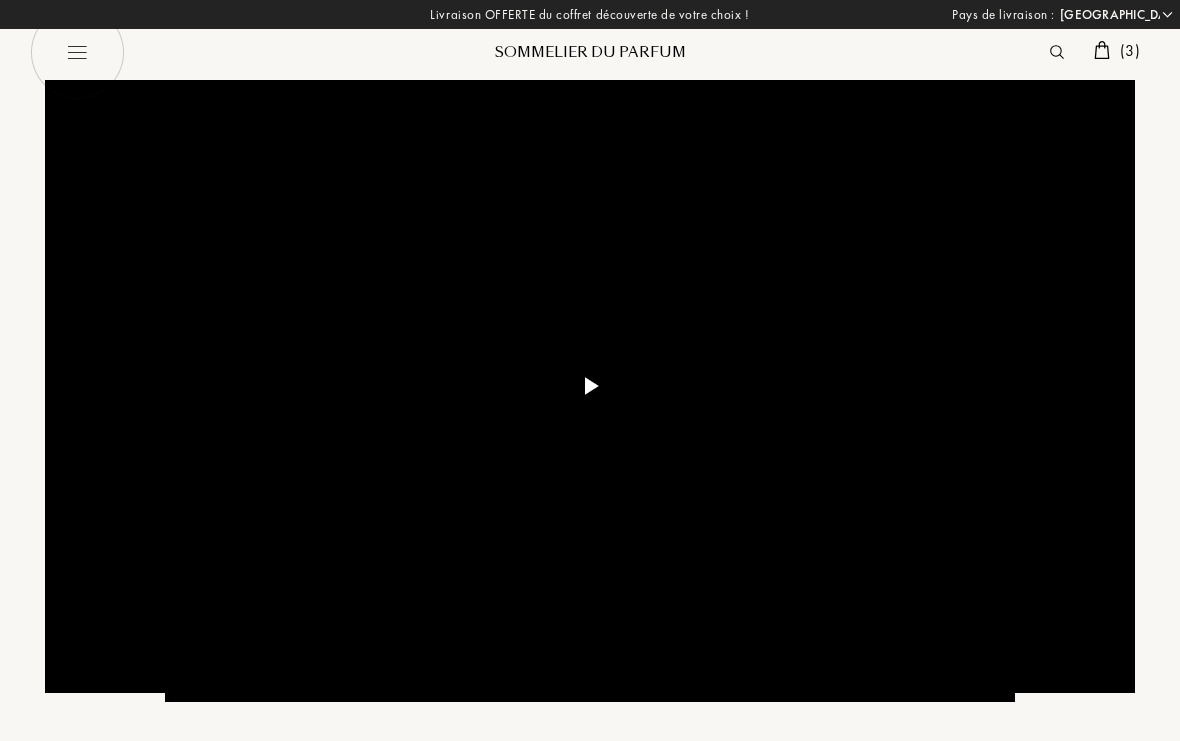 select on "FR" 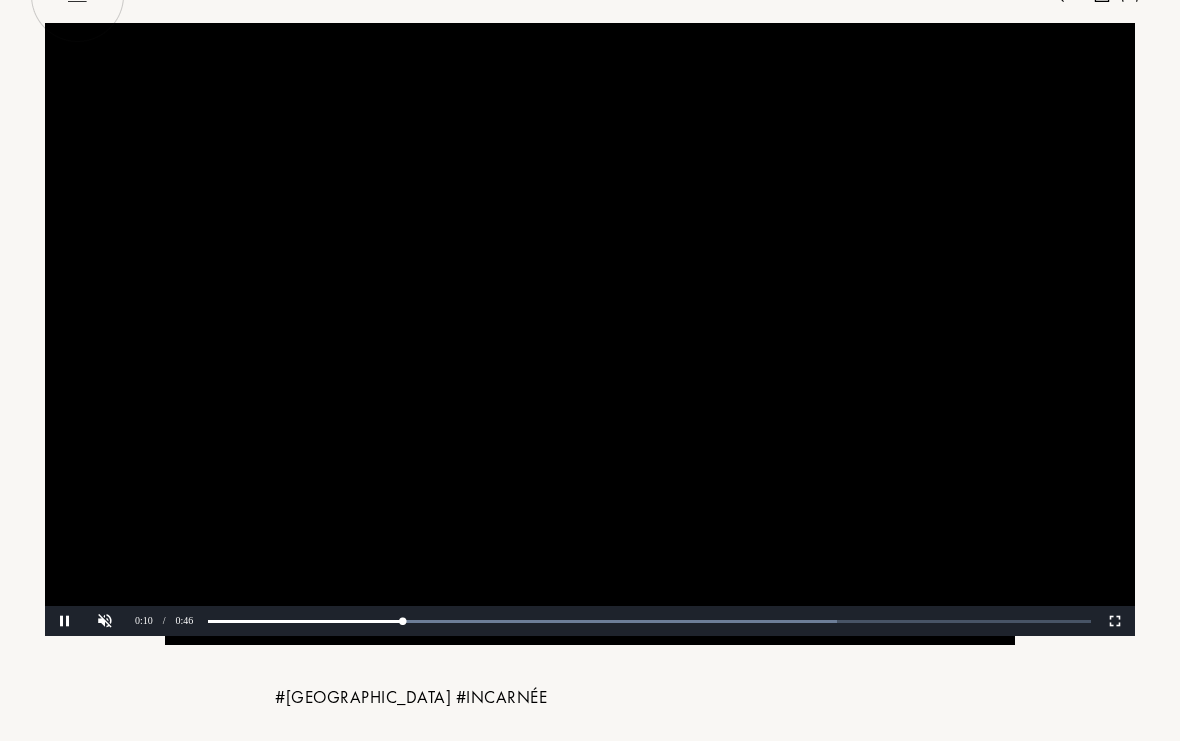scroll, scrollTop: 0, scrollLeft: 0, axis: both 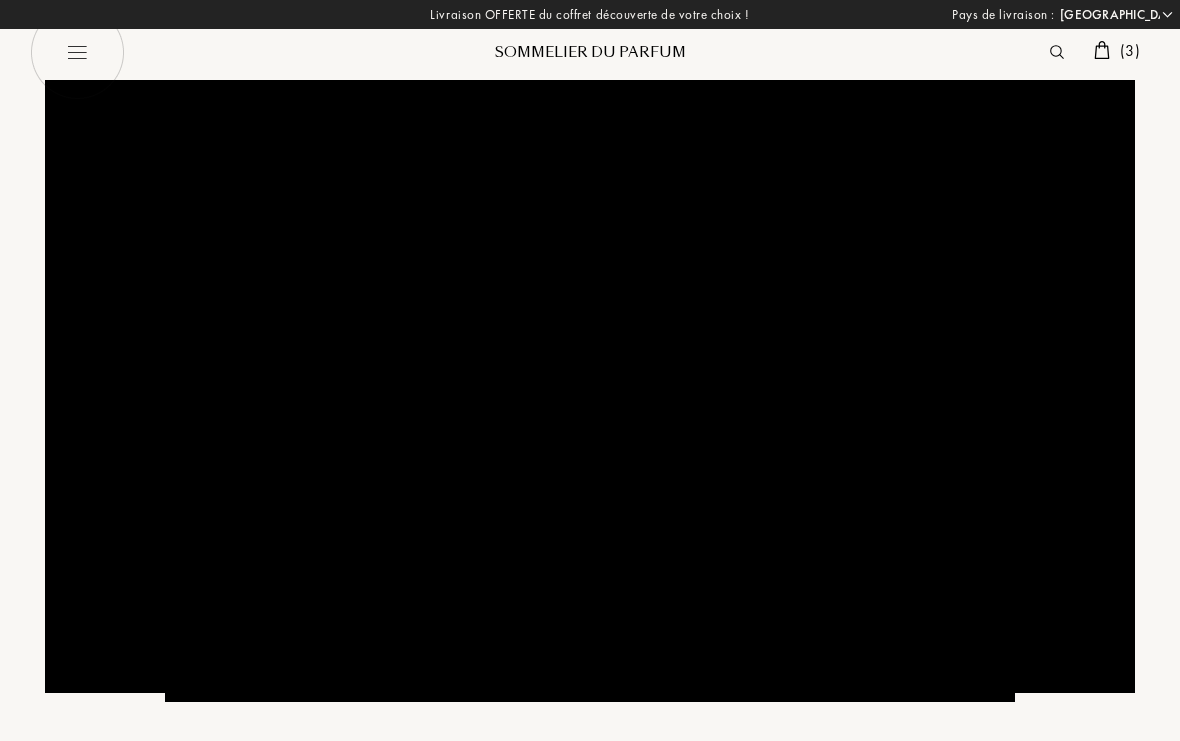 click at bounding box center [77, 52] 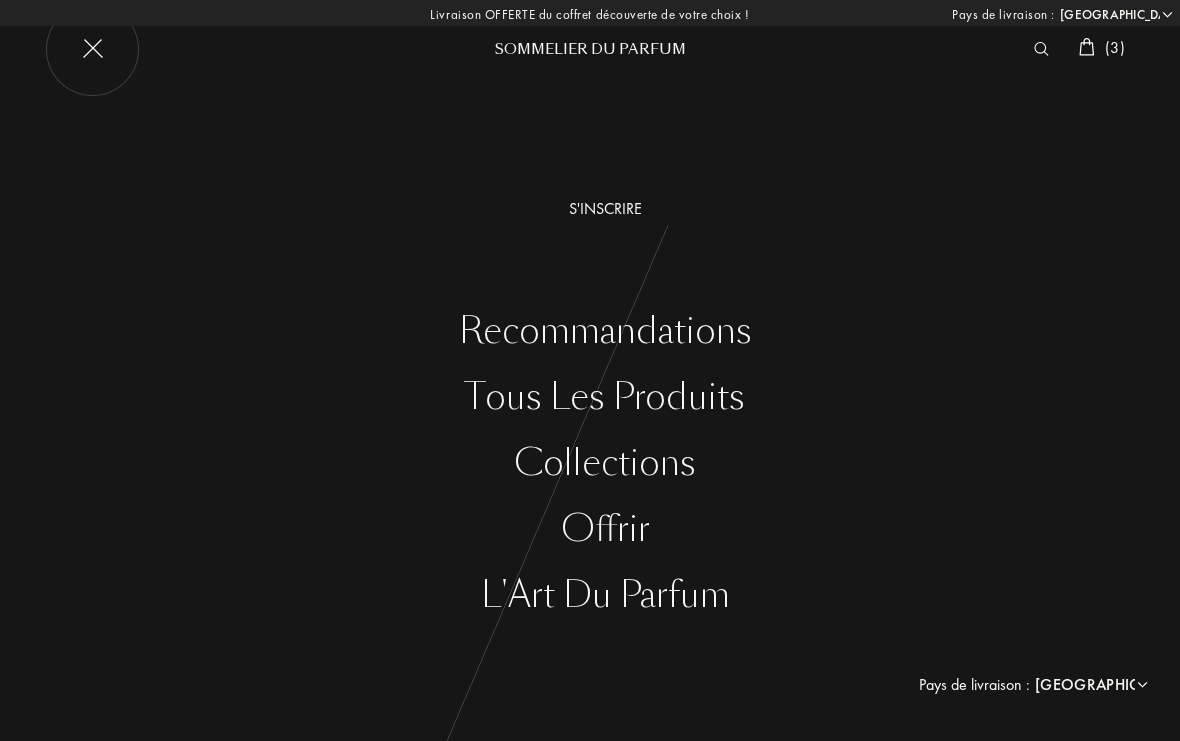 click on "Tous les produits" at bounding box center [605, 397] 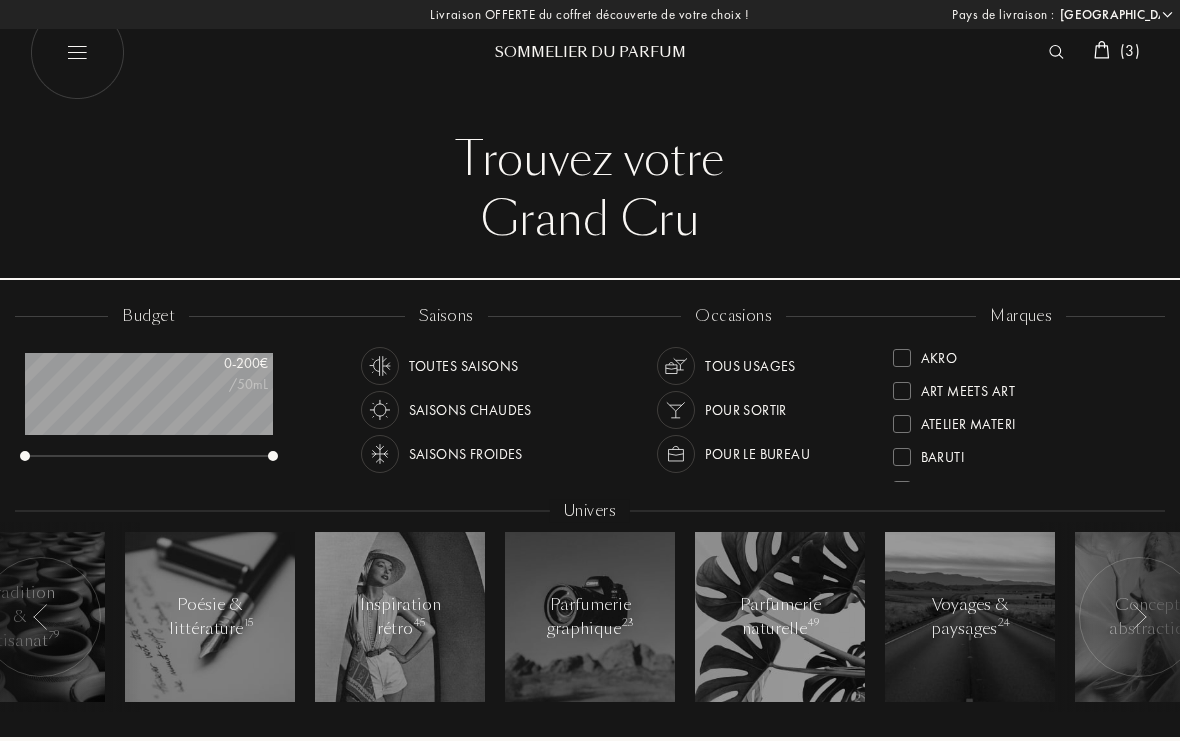 select on "FR" 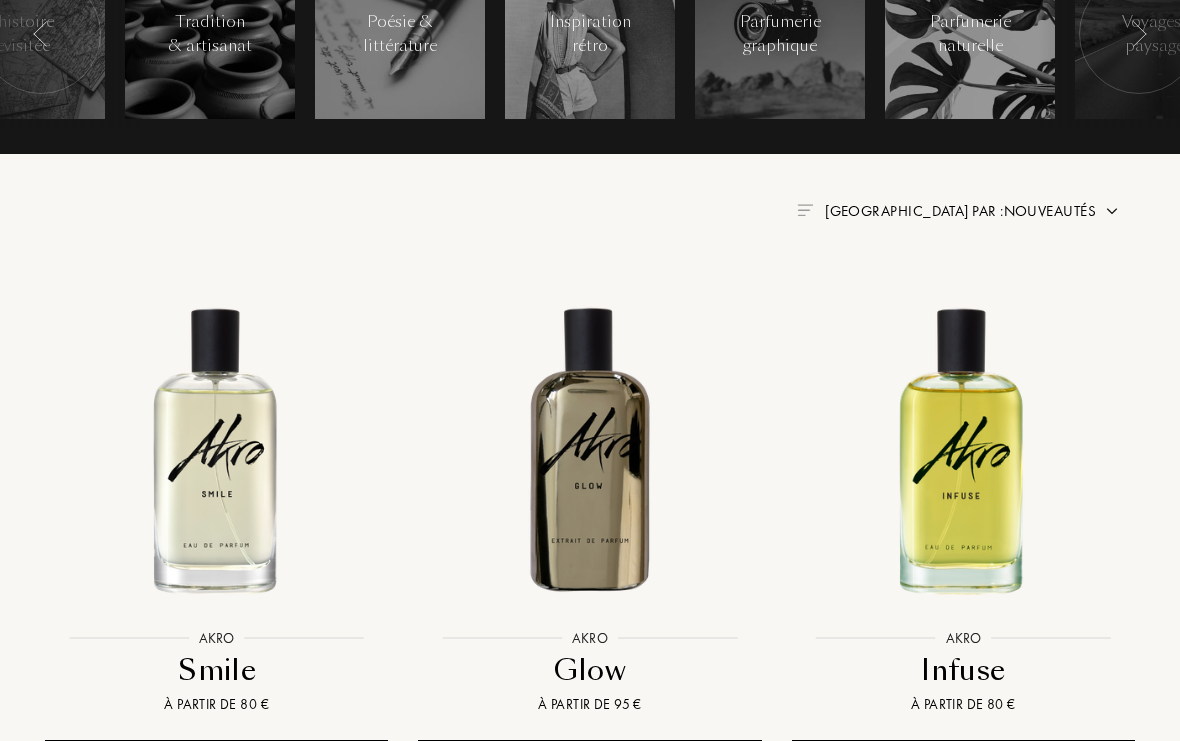 scroll, scrollTop: 0, scrollLeft: 0, axis: both 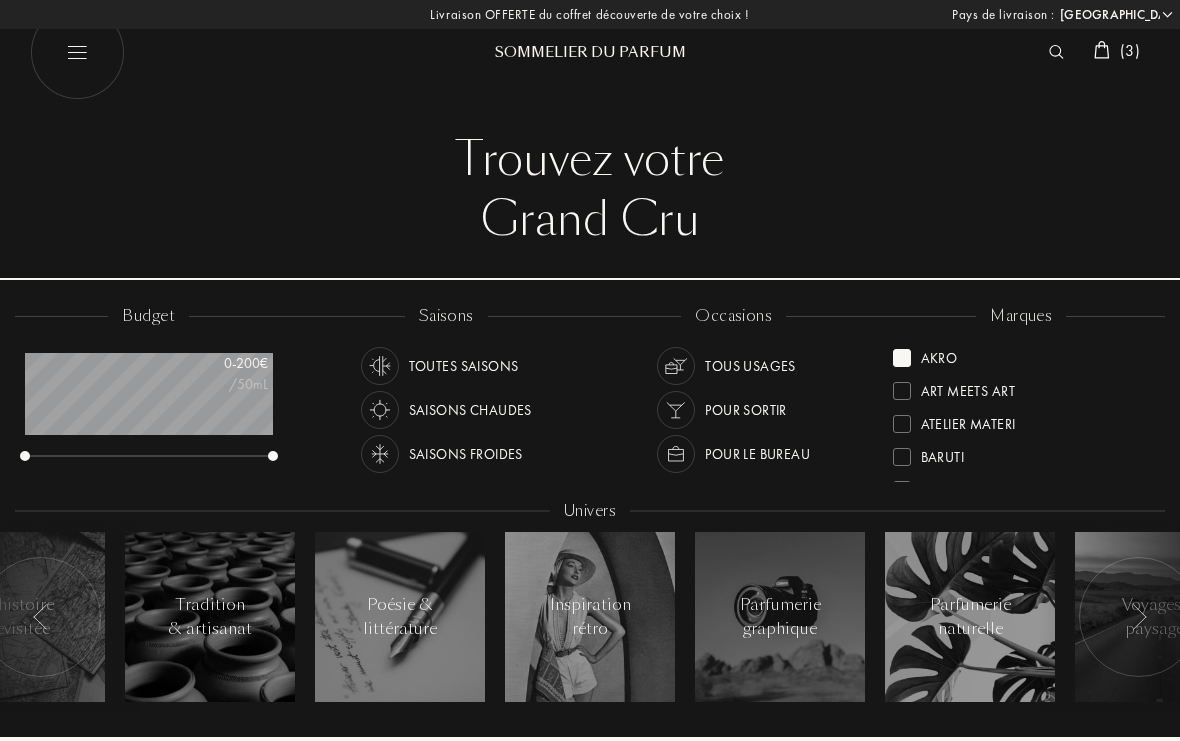 click at bounding box center [1102, 50] 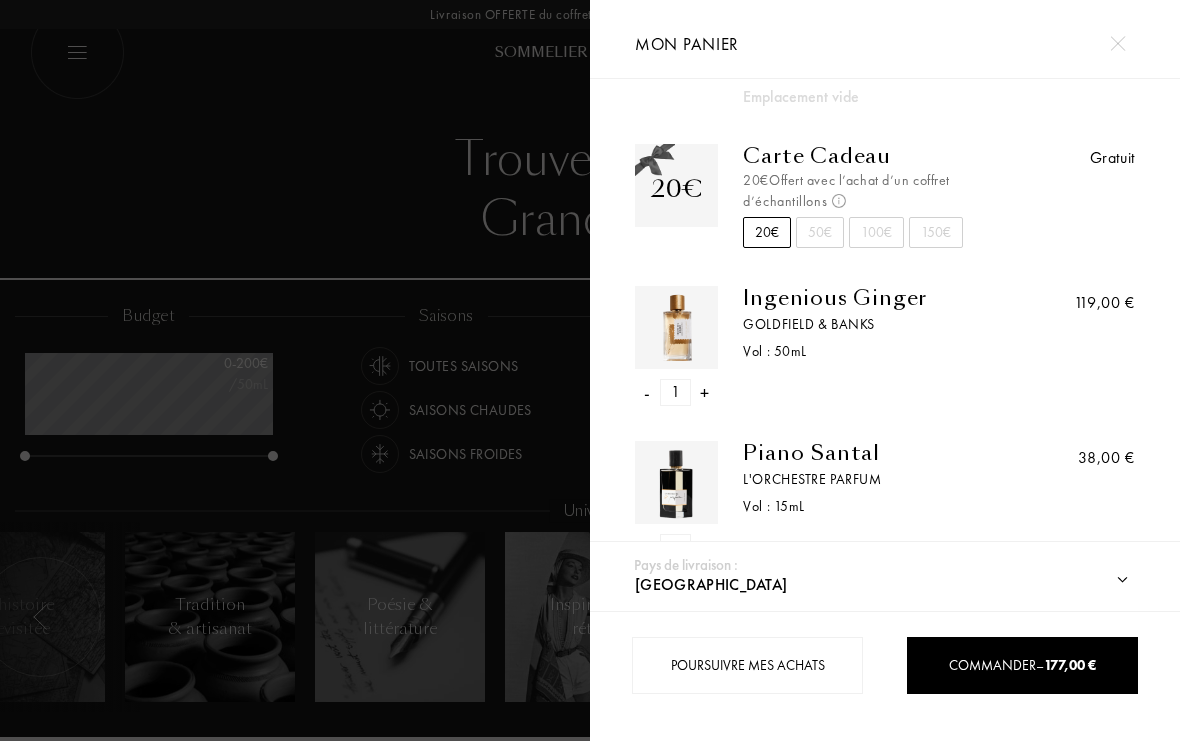 scroll, scrollTop: 308, scrollLeft: 0, axis: vertical 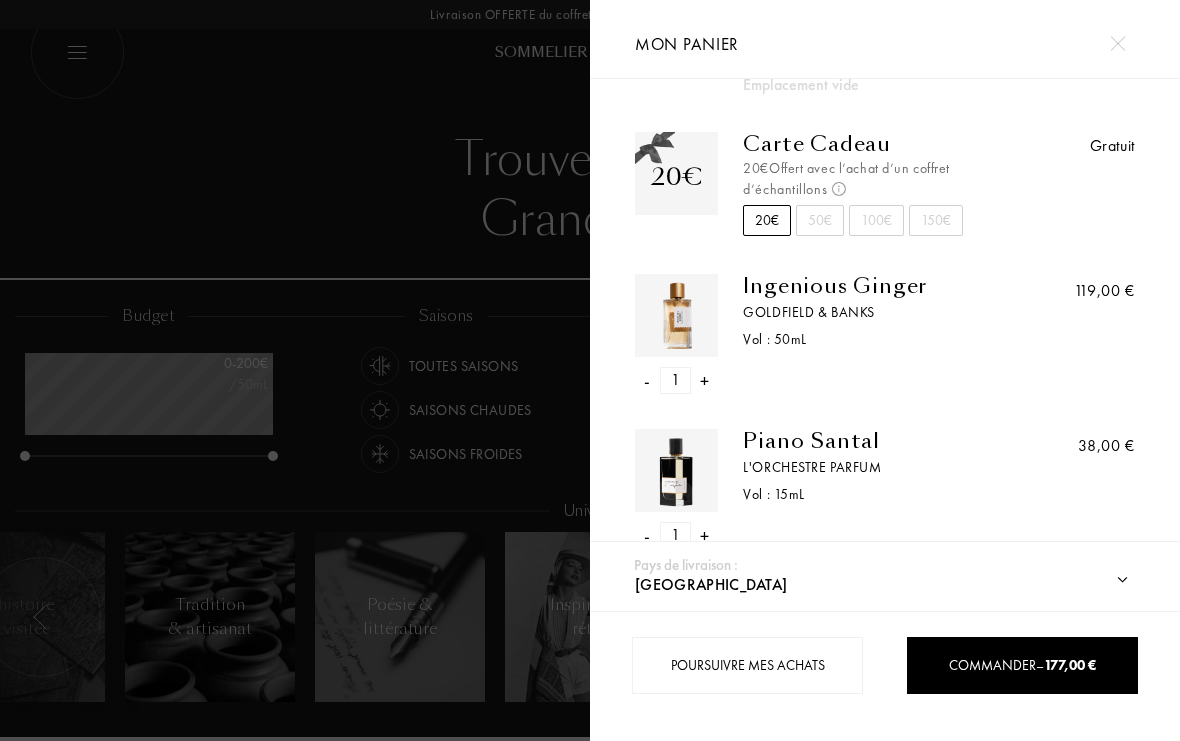 click on "Ingenious Ginger" at bounding box center [876, 286] 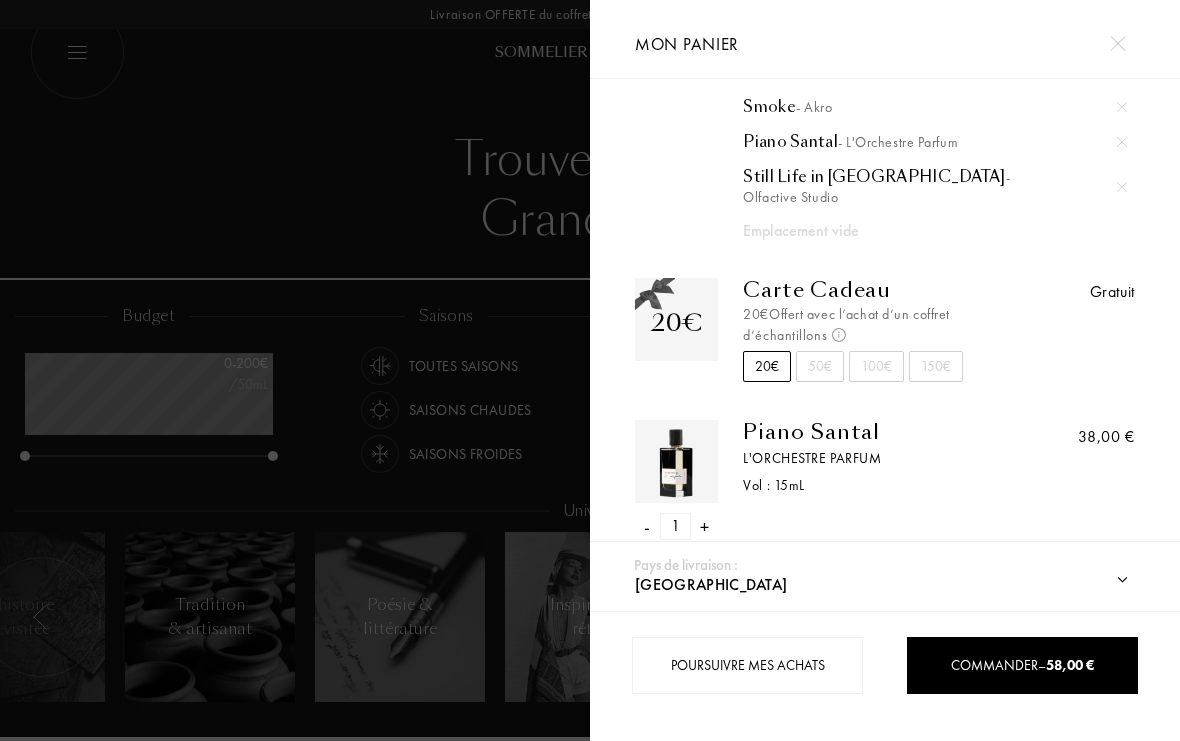 scroll, scrollTop: 160, scrollLeft: 0, axis: vertical 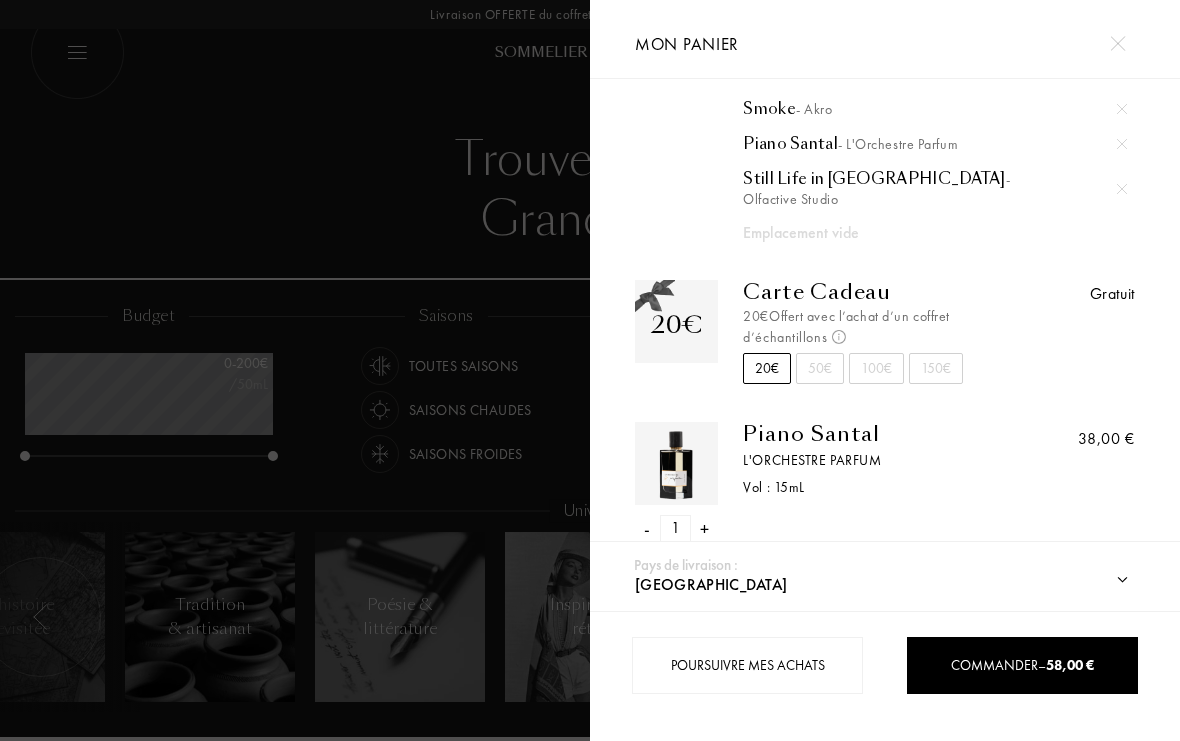 click at bounding box center (295, 370) 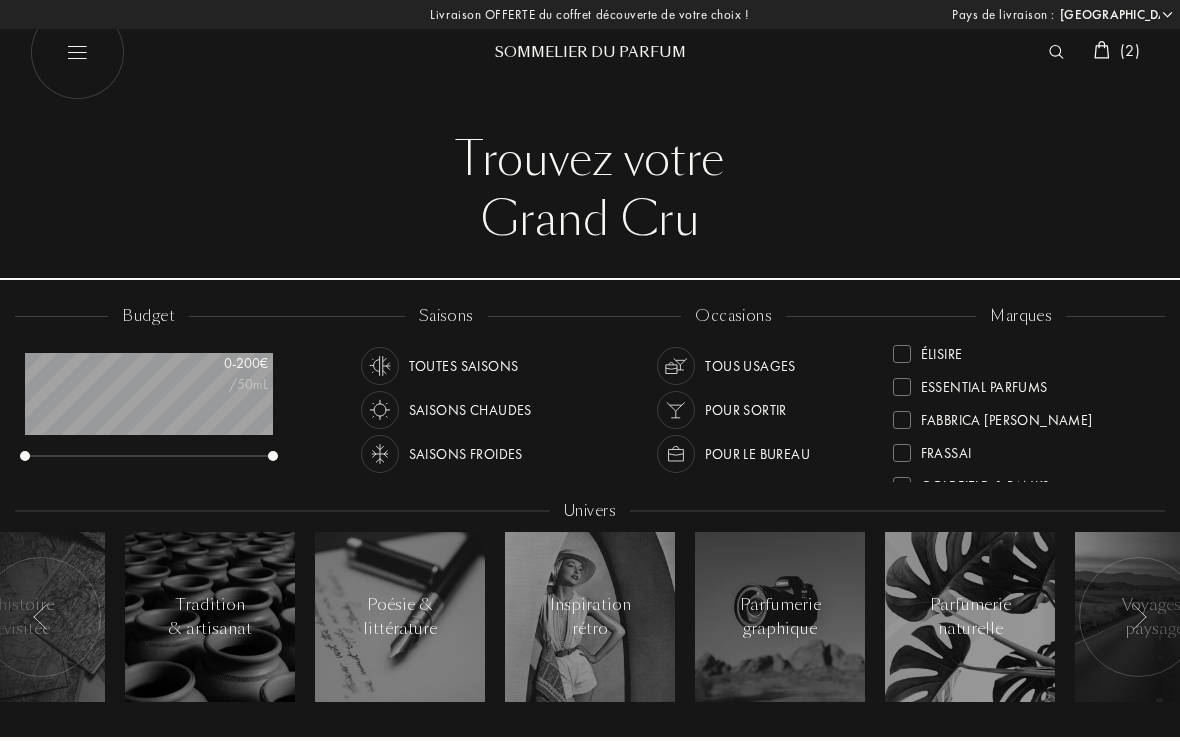 scroll, scrollTop: 190, scrollLeft: 0, axis: vertical 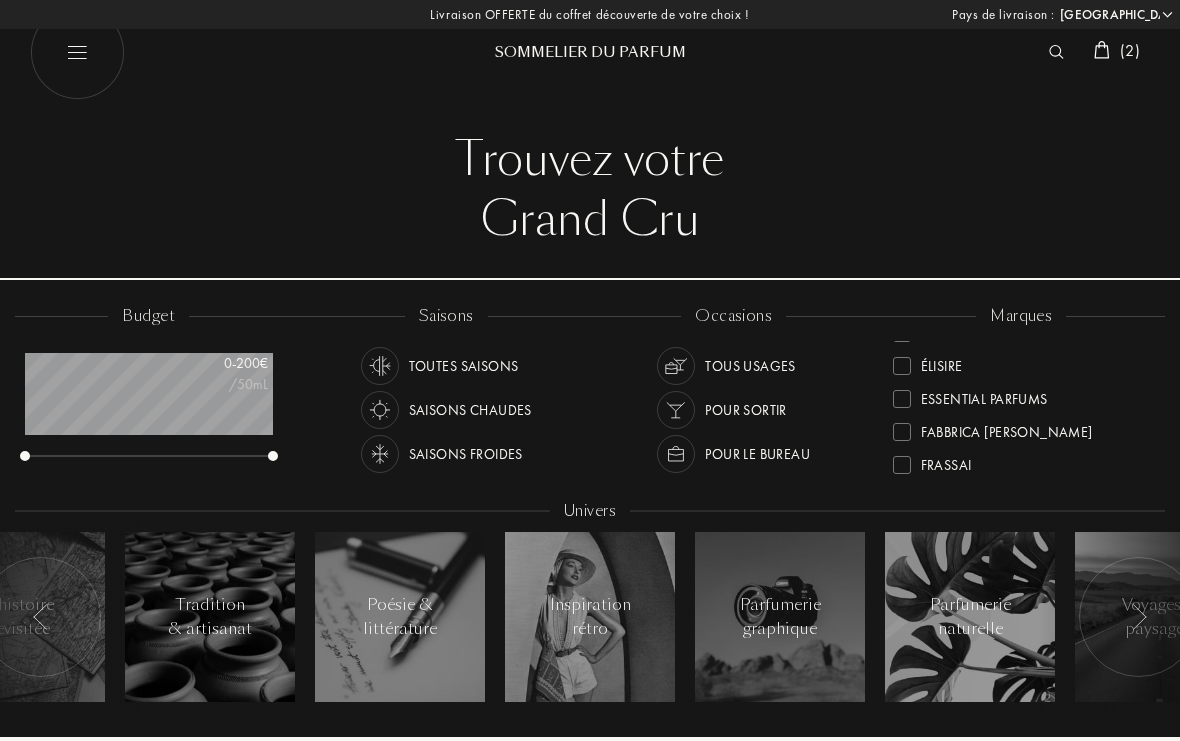 click at bounding box center (902, 399) 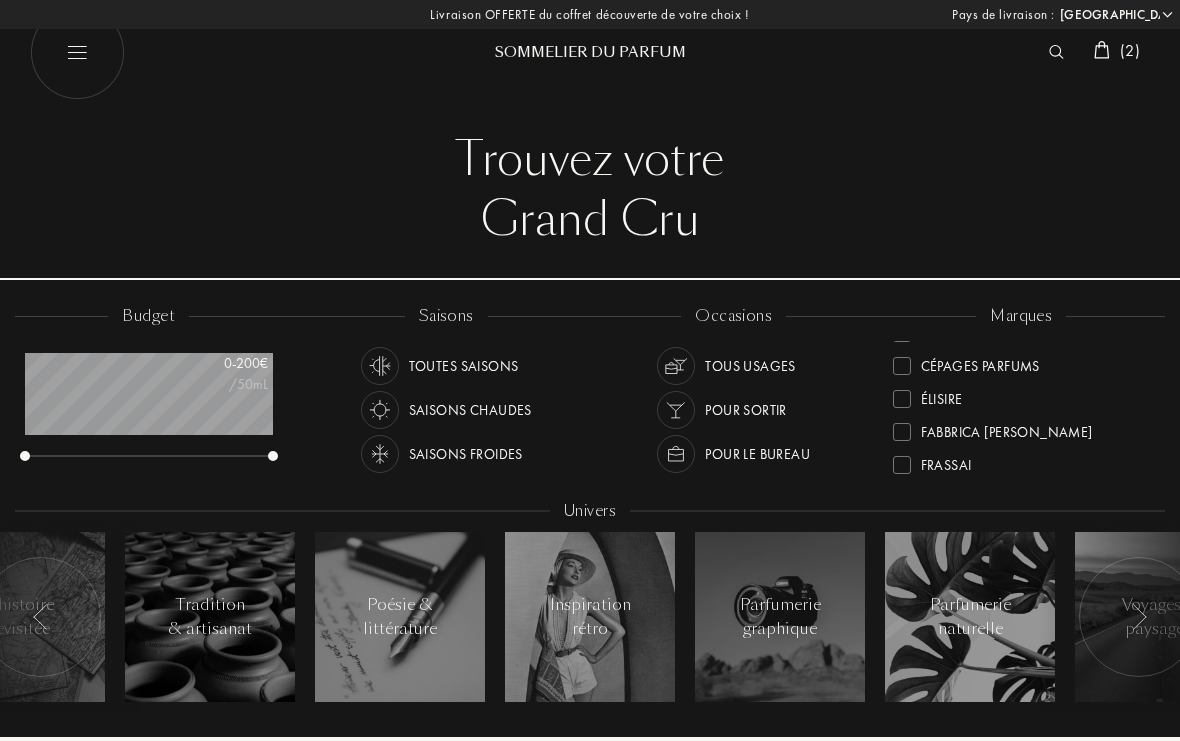 scroll, scrollTop: 27, scrollLeft: 0, axis: vertical 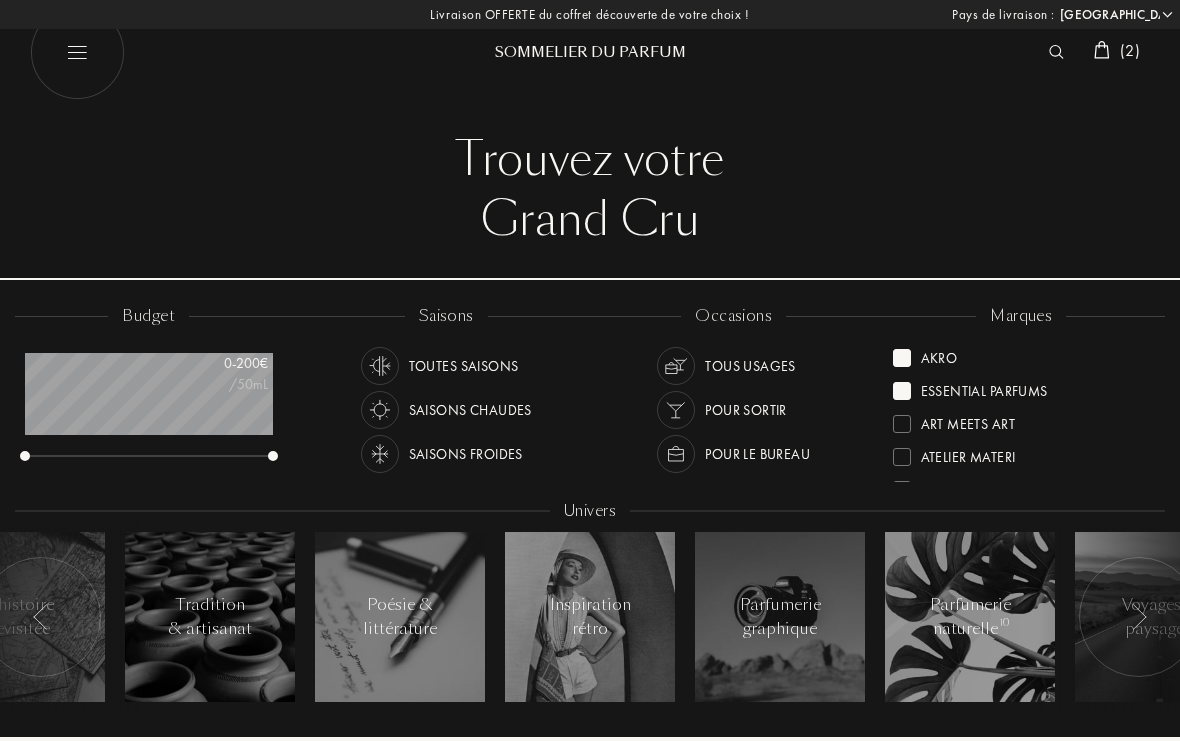 click at bounding box center (902, 358) 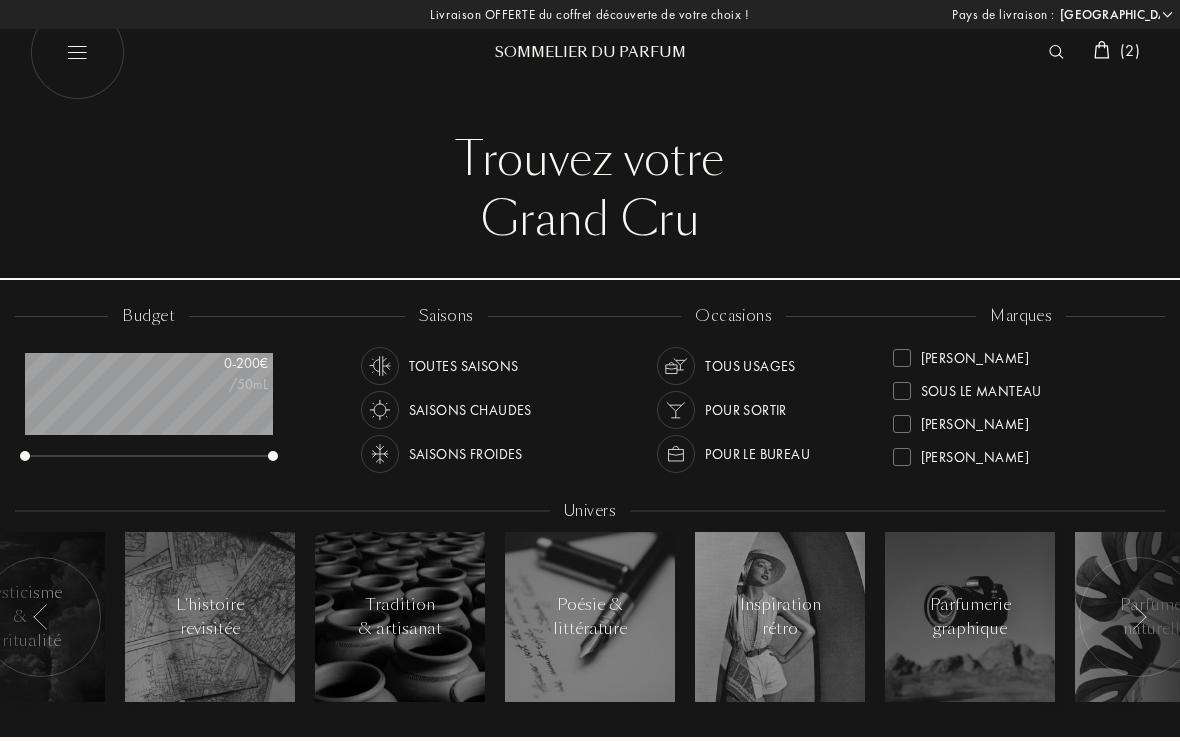scroll, scrollTop: 732, scrollLeft: 0, axis: vertical 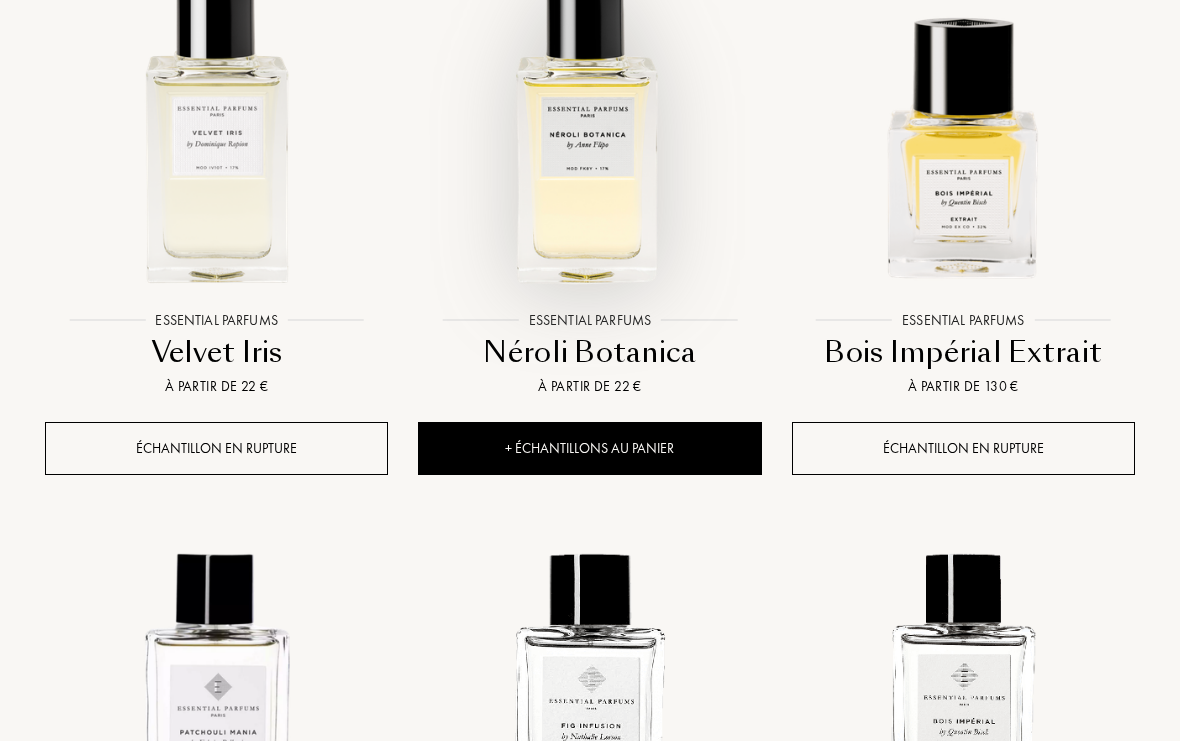 click at bounding box center [589, 148] 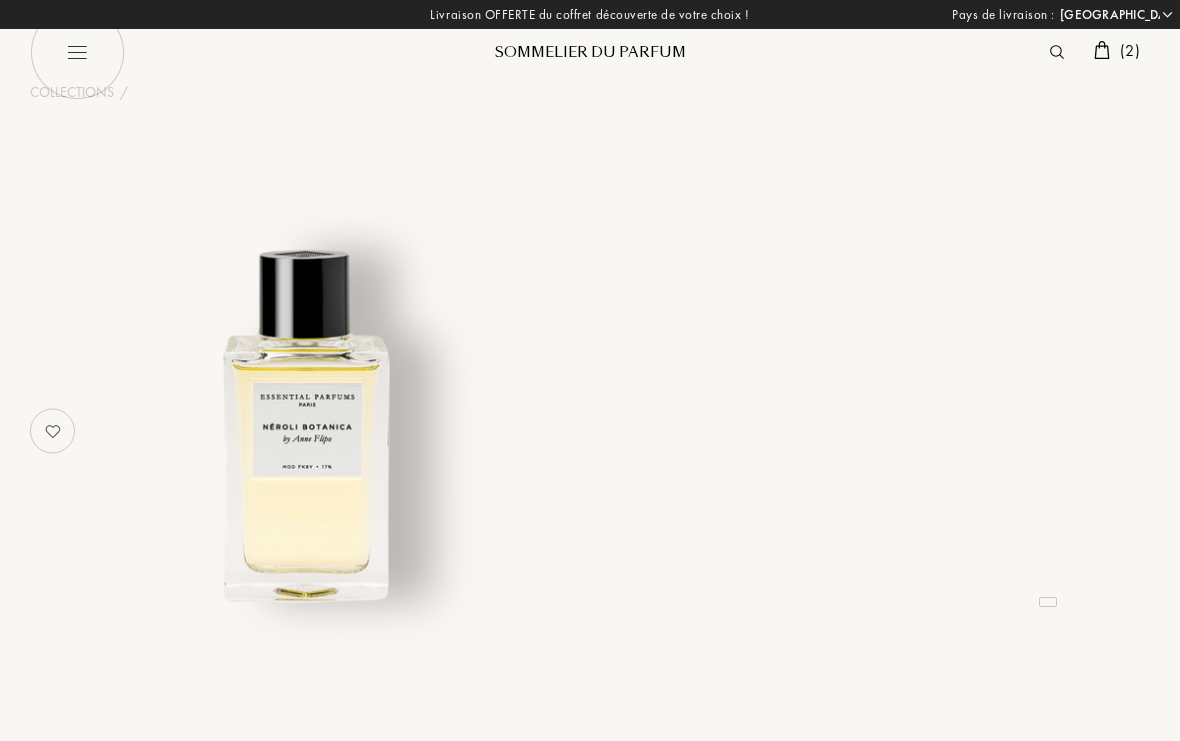 select on "FR" 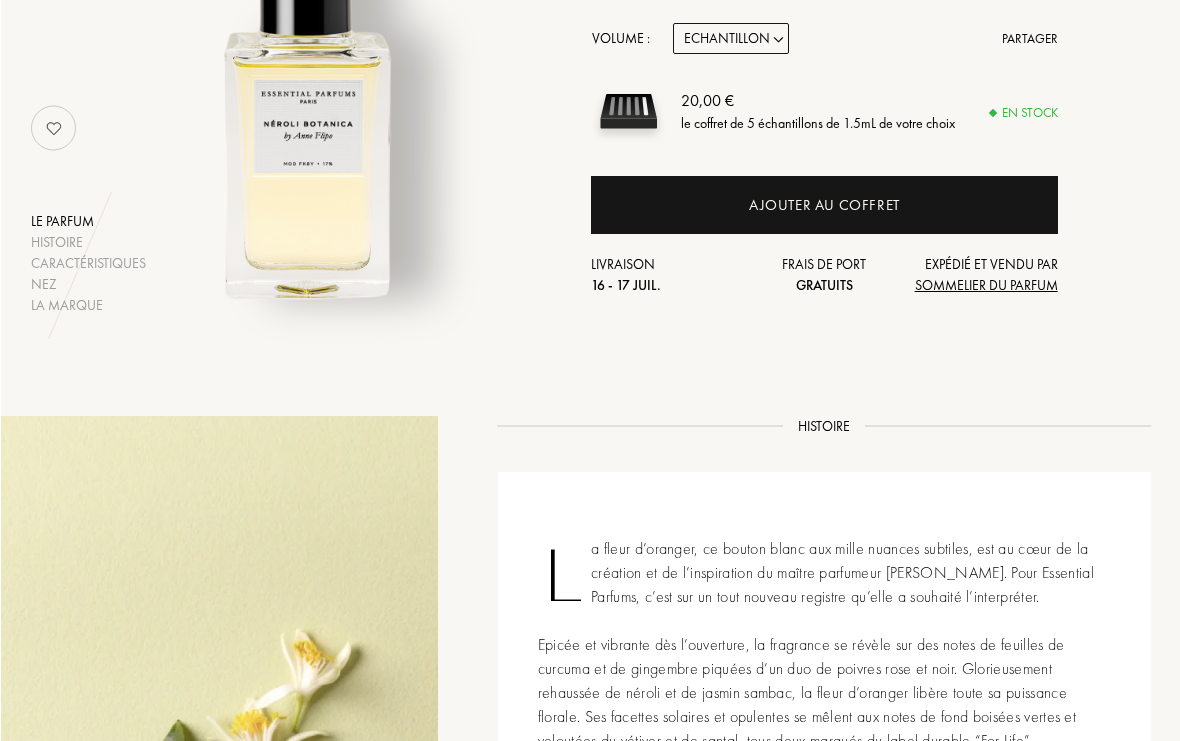 scroll, scrollTop: 307, scrollLeft: 0, axis: vertical 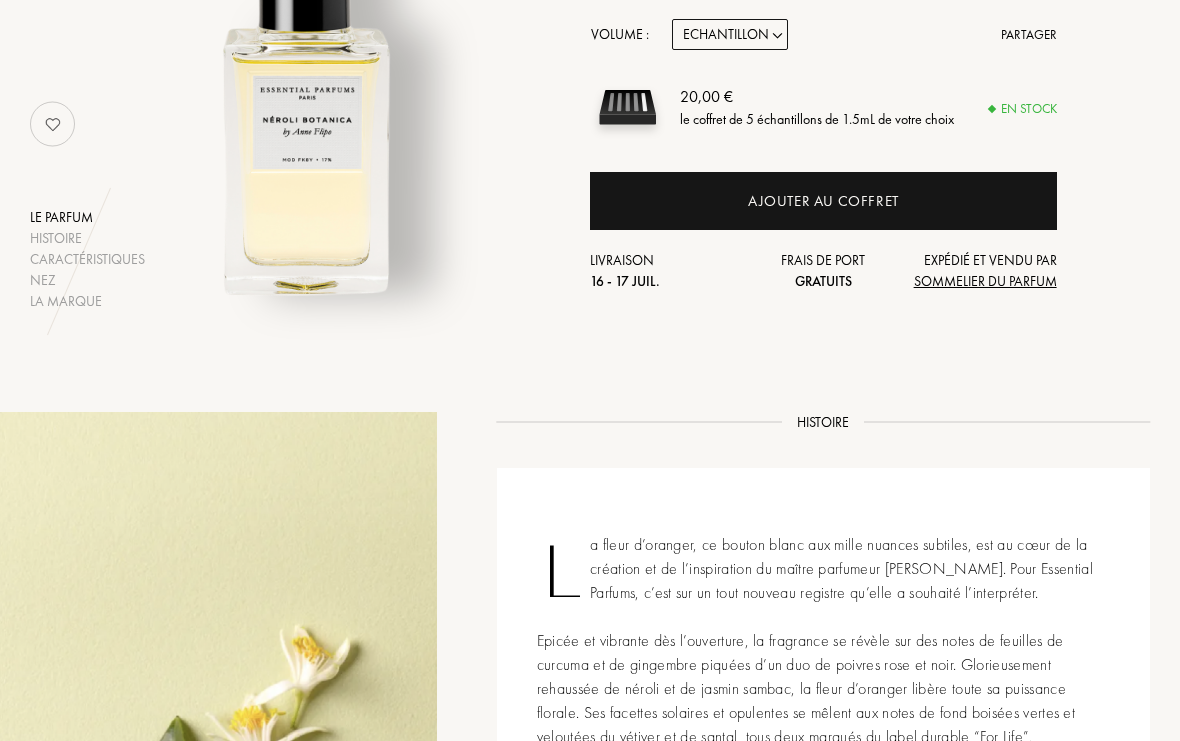 click on "Echantillon 10mL 100mL 150mL" at bounding box center [730, 34] 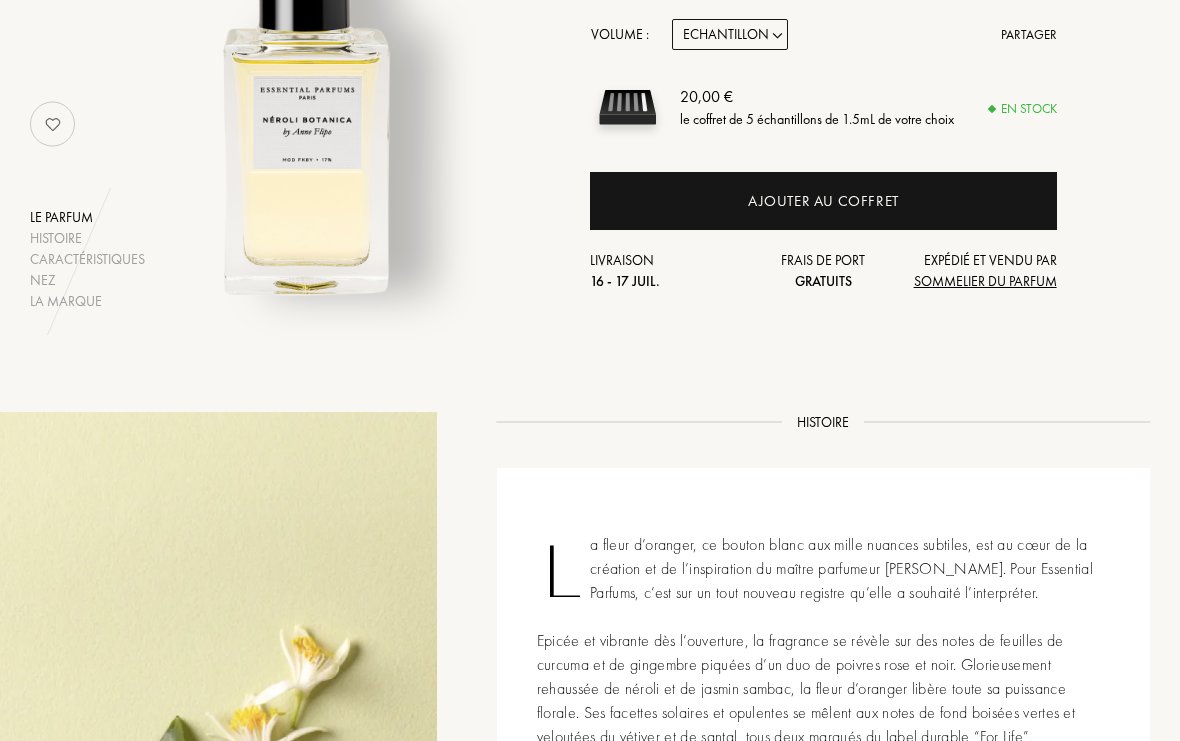 select on "1" 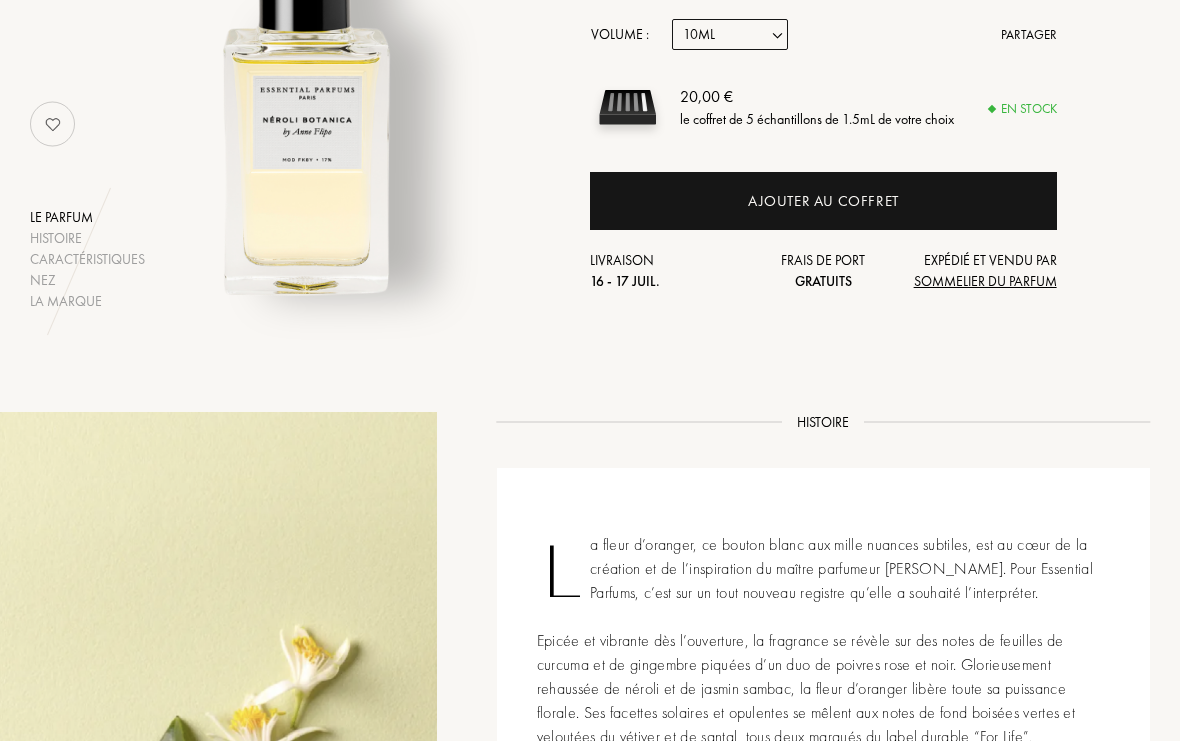 select on "1" 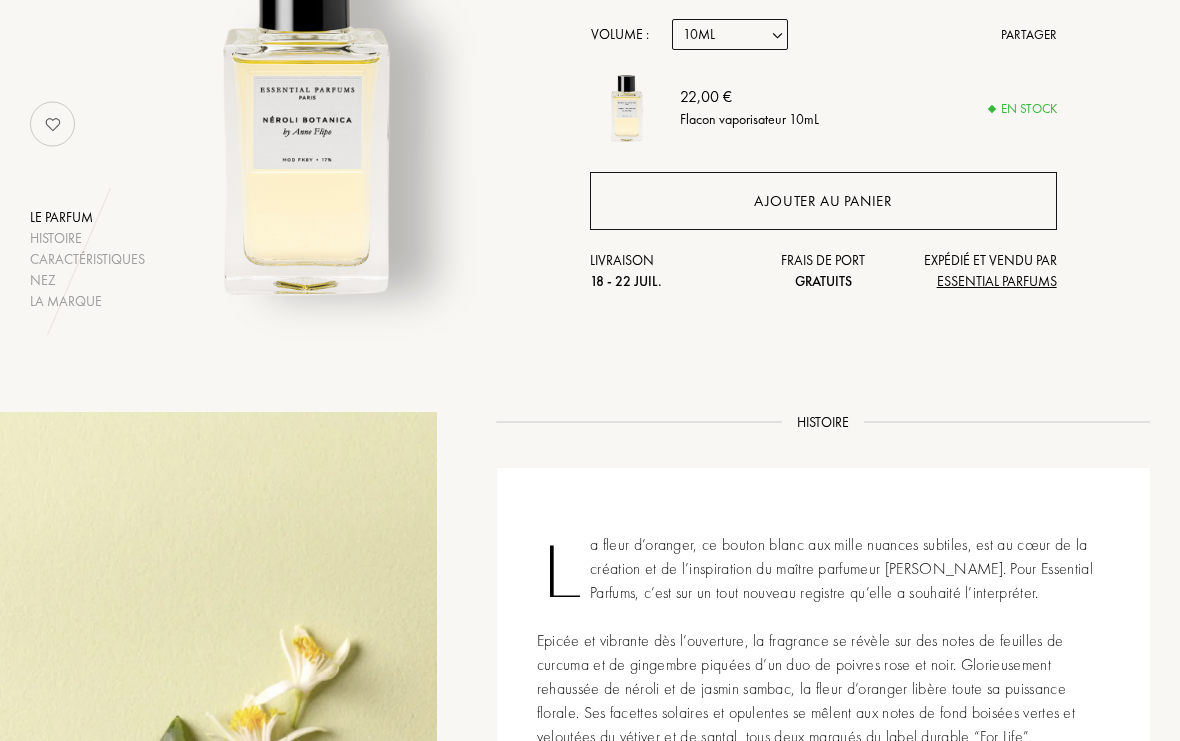 click on "Ajouter au panier" at bounding box center [823, 201] 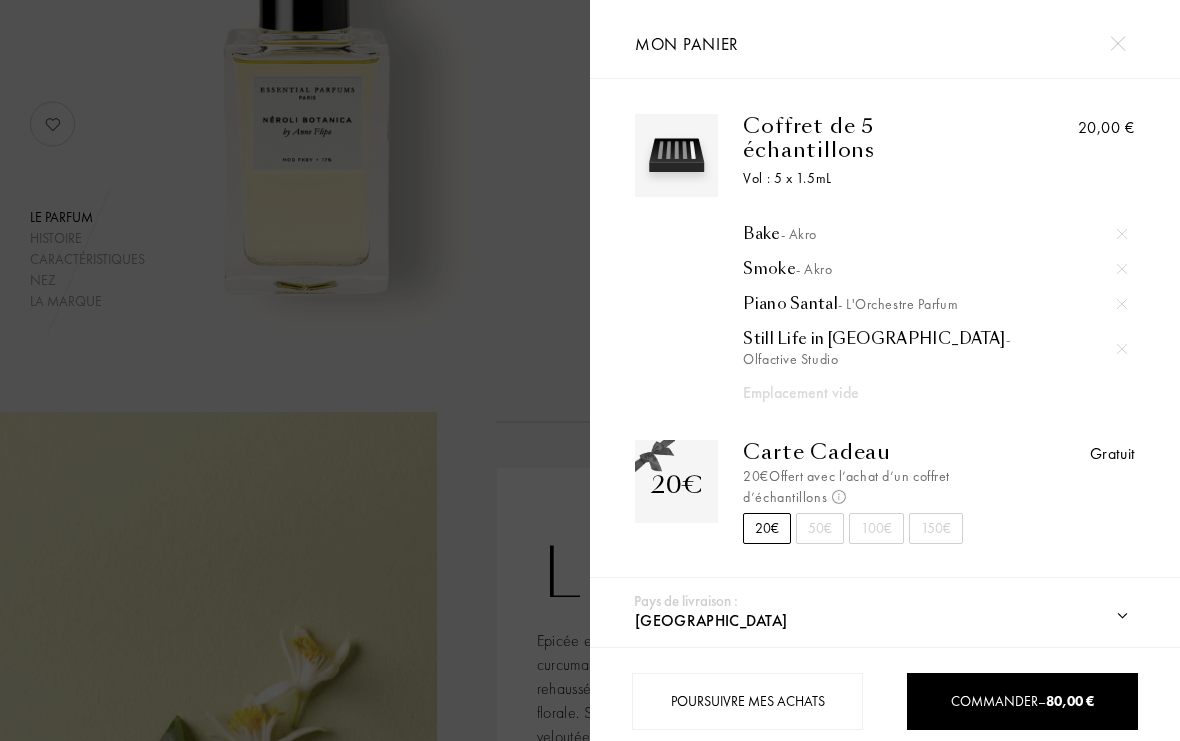 scroll, scrollTop: 0, scrollLeft: 0, axis: both 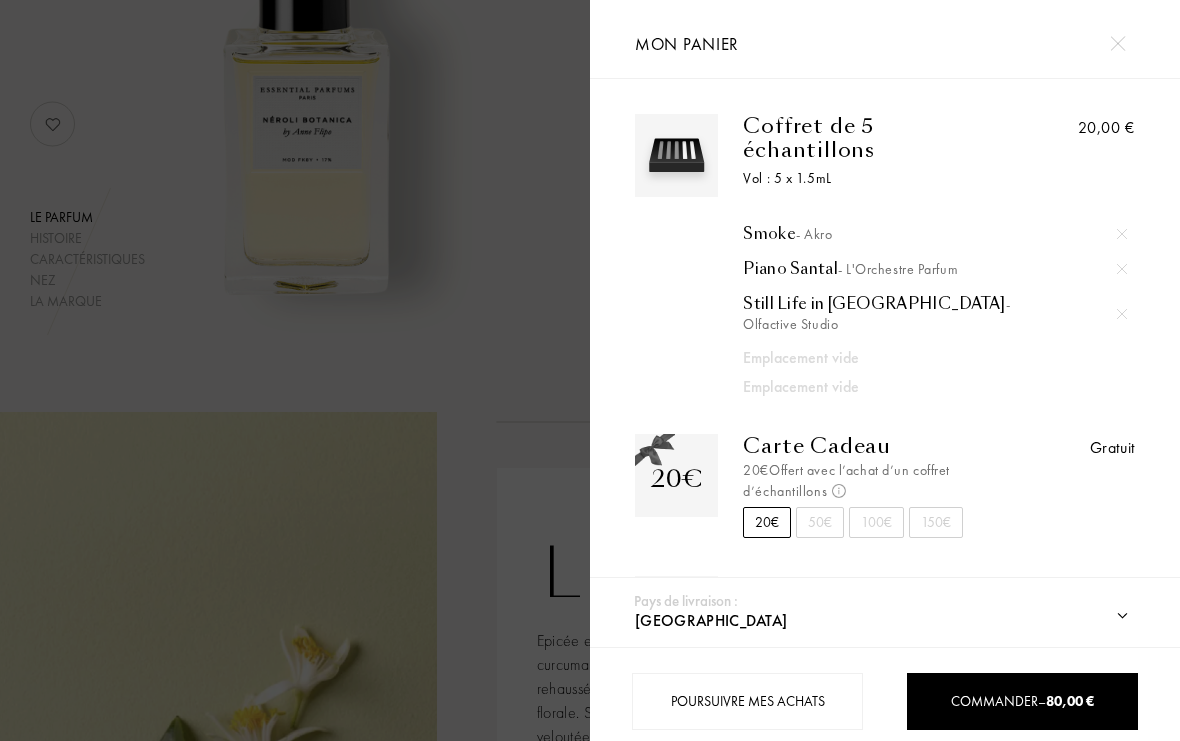 click at bounding box center [1122, 234] 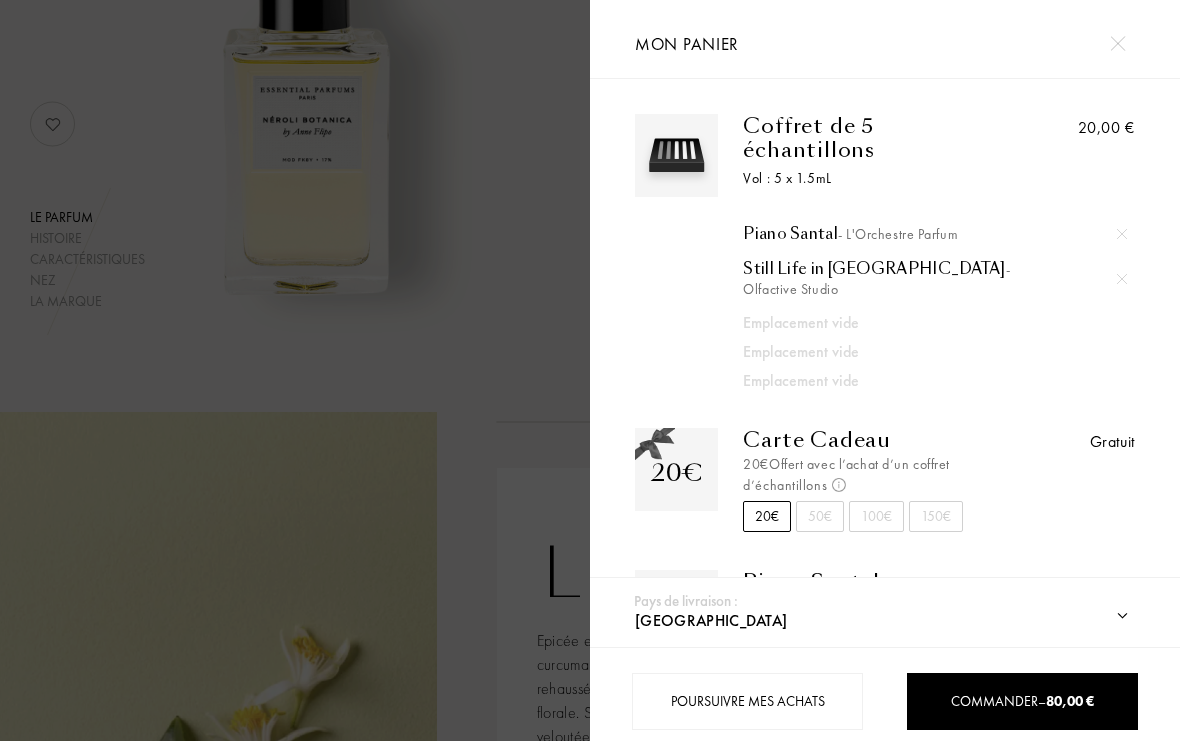 click at bounding box center (1122, 234) 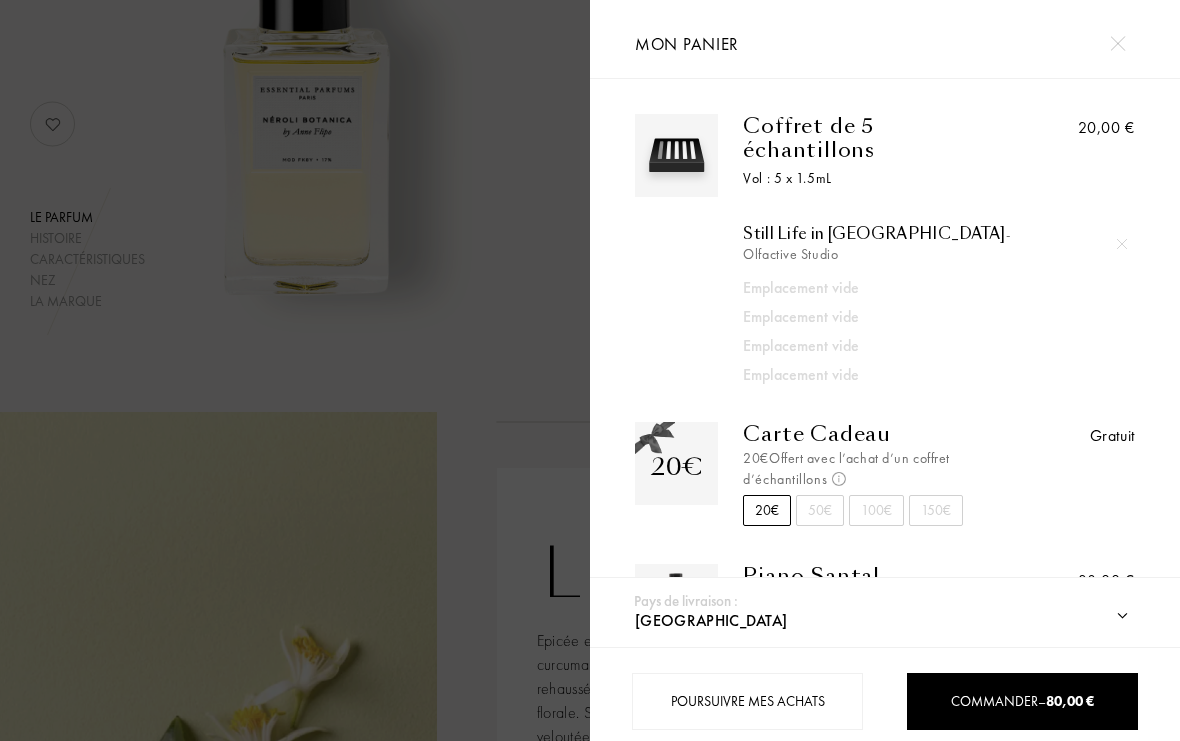 click on "Coffret de 5 échantillons Vol : 5 x 1.5mL Still Life in Rio  - Olfactive Studio Emplacement vide Emplacement vide Emplacement vide Emplacement vide 20,00 €" at bounding box center (885, 250) 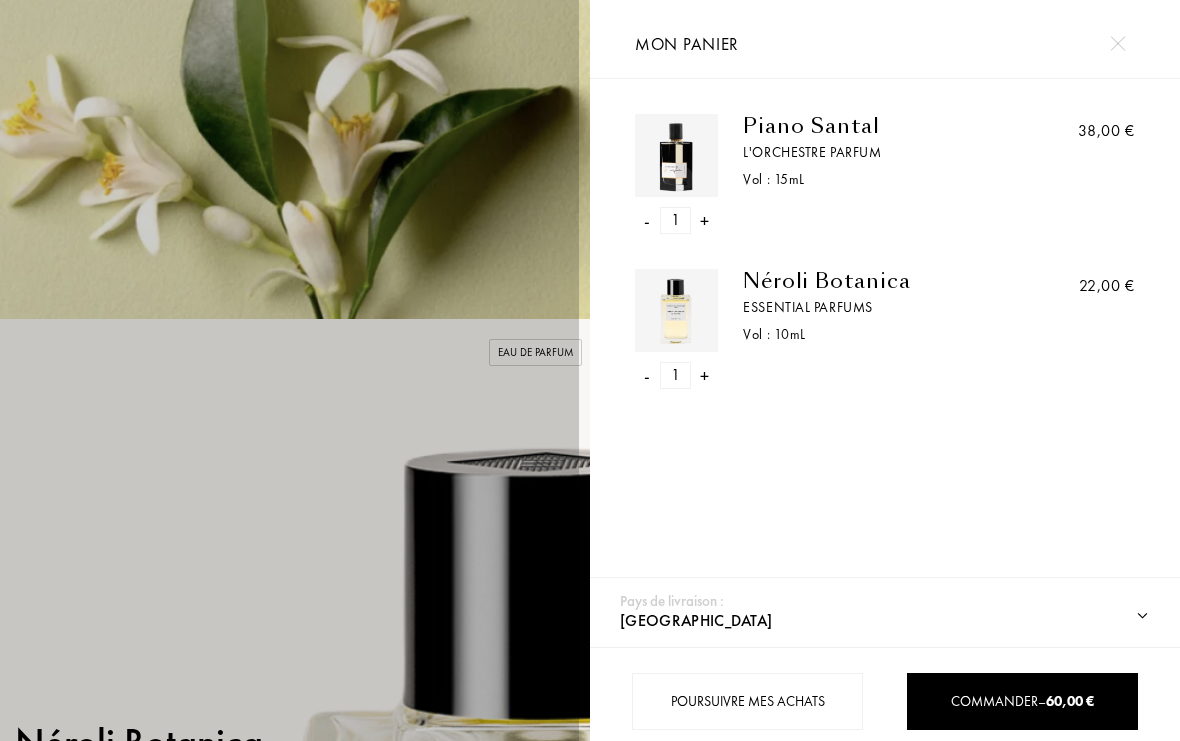 select on "FR" 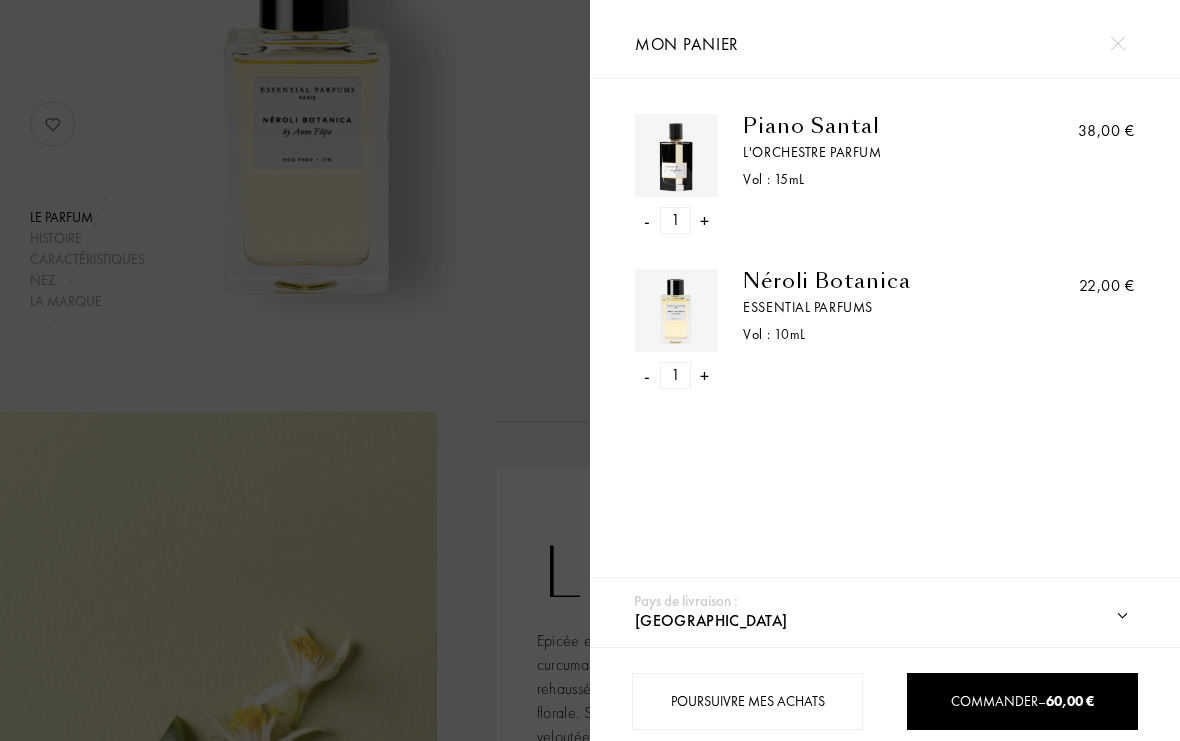scroll, scrollTop: 0, scrollLeft: 0, axis: both 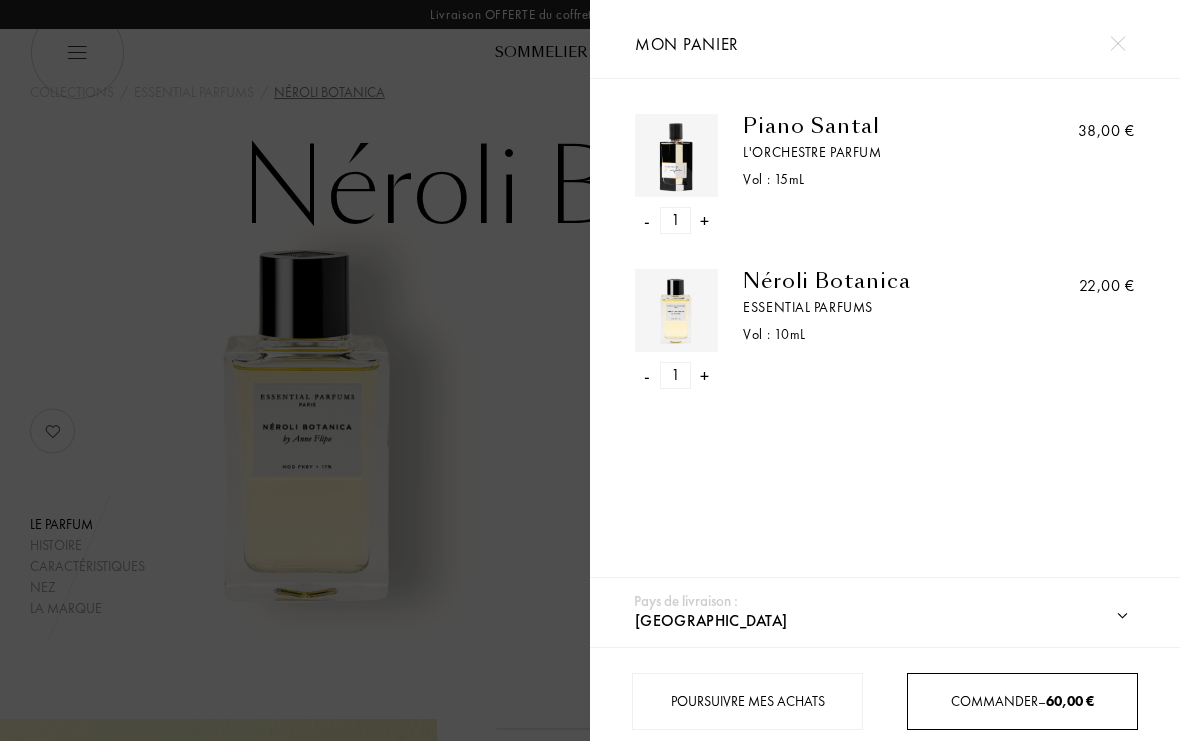 click on "Commander  –  60,00 €" at bounding box center [1022, 701] 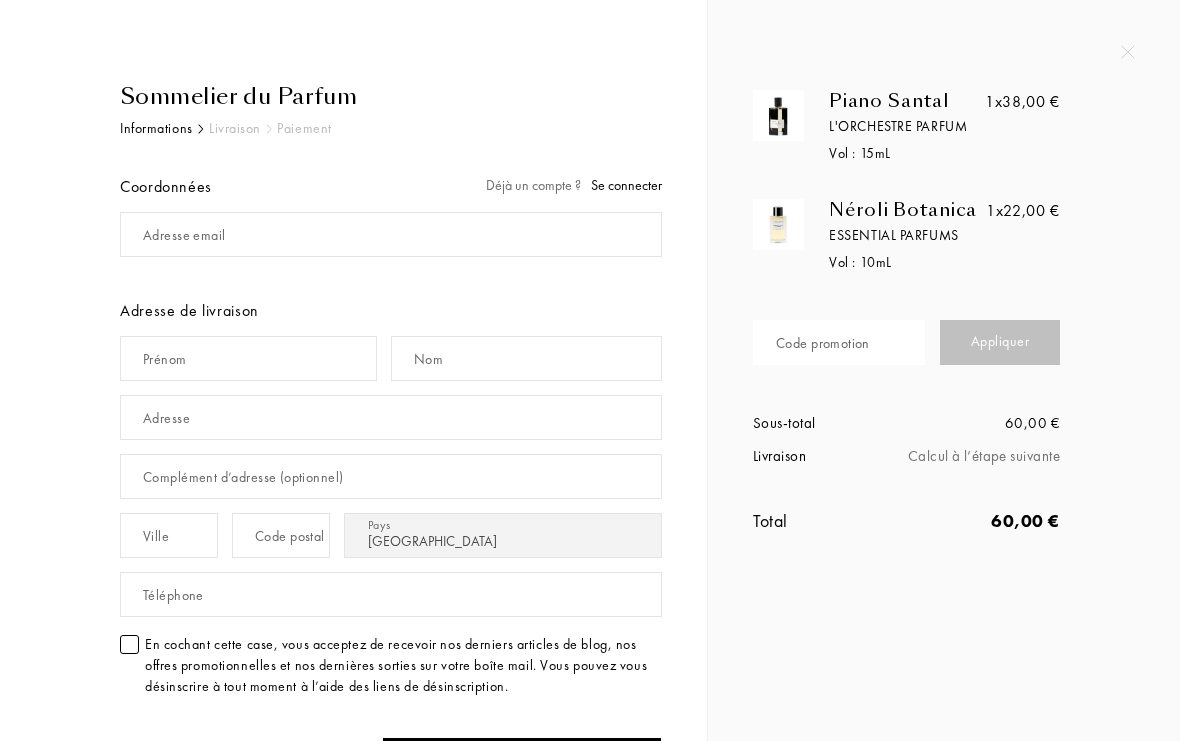 select on "FR" 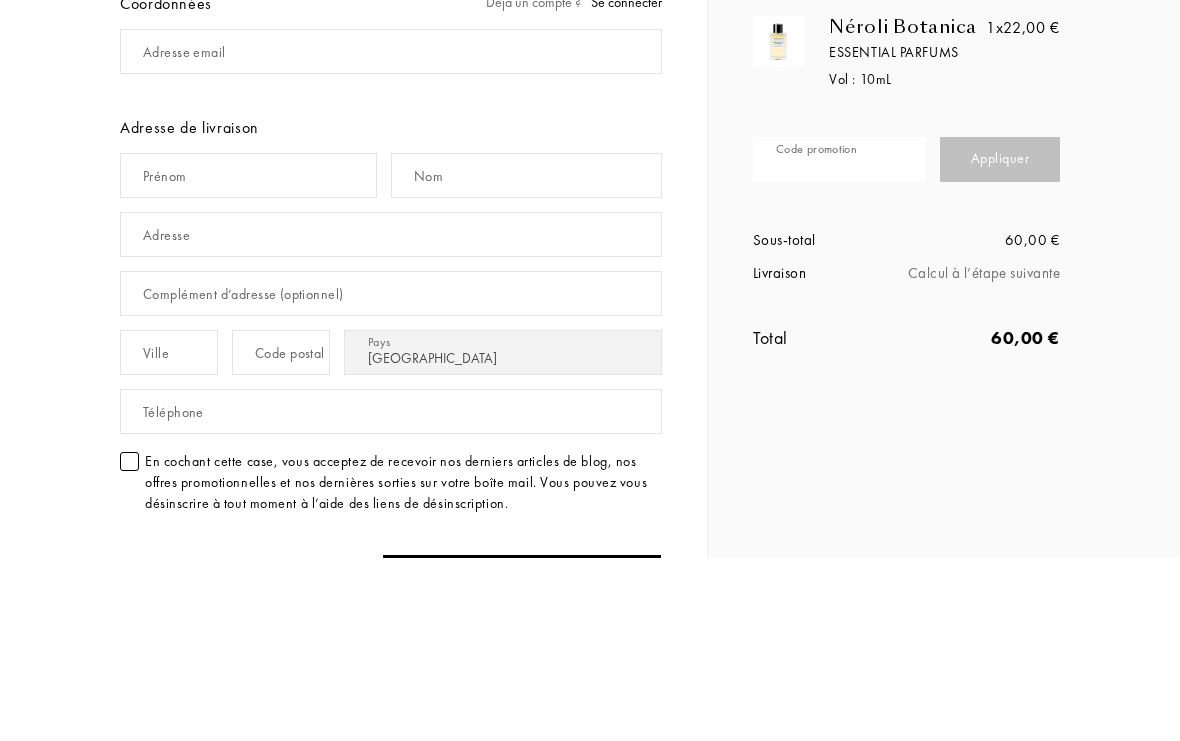 paste on "LHICR-S2QZT" 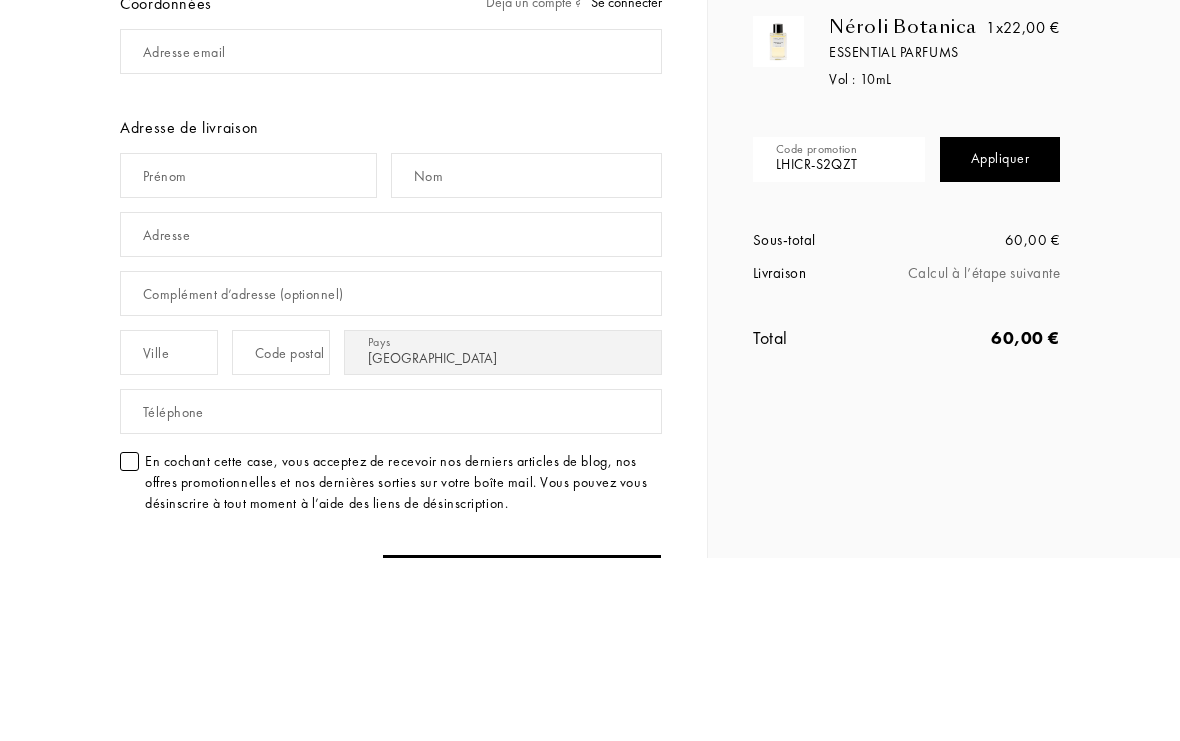 type on "LHICR-S2QZT" 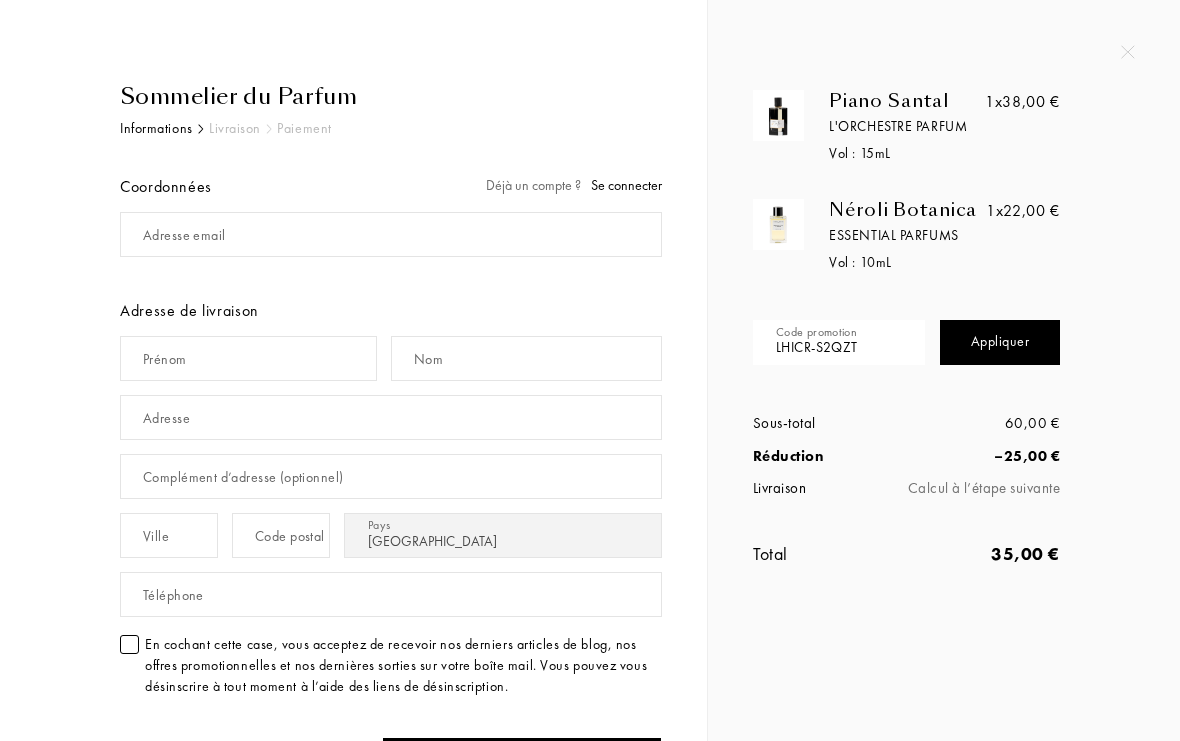 click on "Piano Santal  L'Orchestre Parfum Vol :   15 mL 1x 38,00 € Néroli Botanica Essential Parfums Vol :   10 mL 1x 22,00 € Code promotion LHICR-S2QZT Appliquer Sous-total 60,00 € Réduction –  25,00 € Livraison Calcul à l’étape suivante Total 35,00 €" at bounding box center (944, 303) 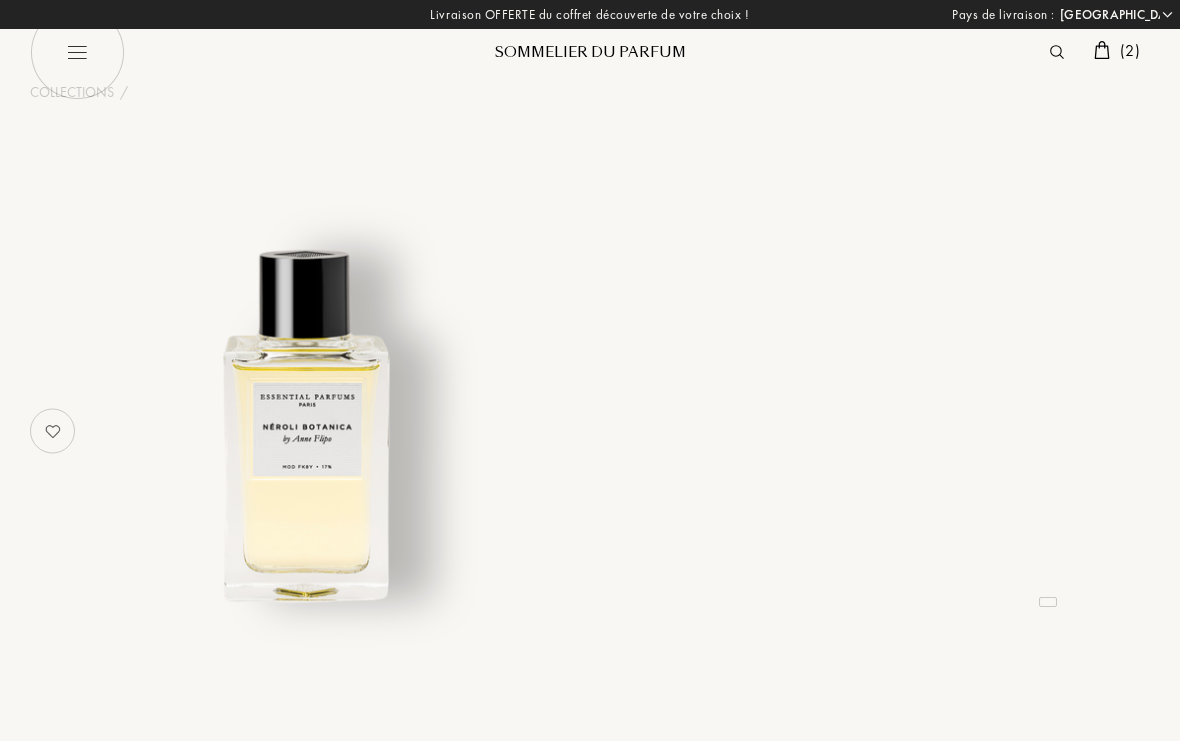 select on "FR" 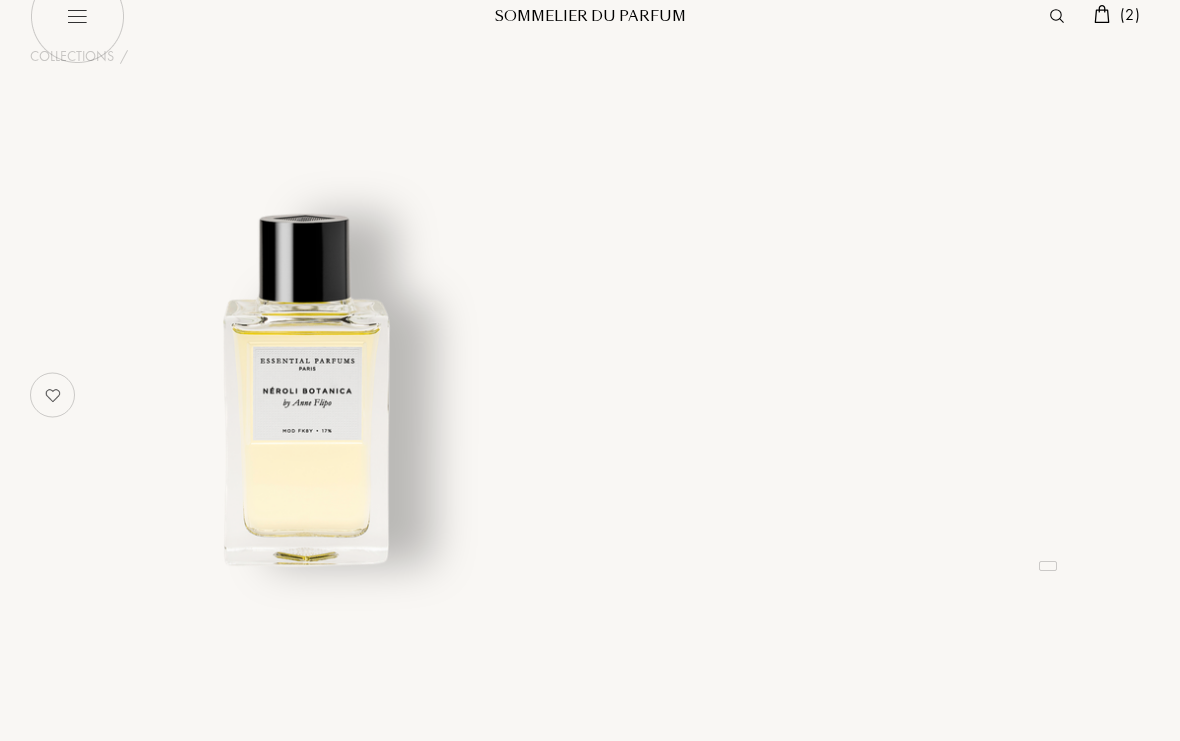 scroll, scrollTop: 36, scrollLeft: 0, axis: vertical 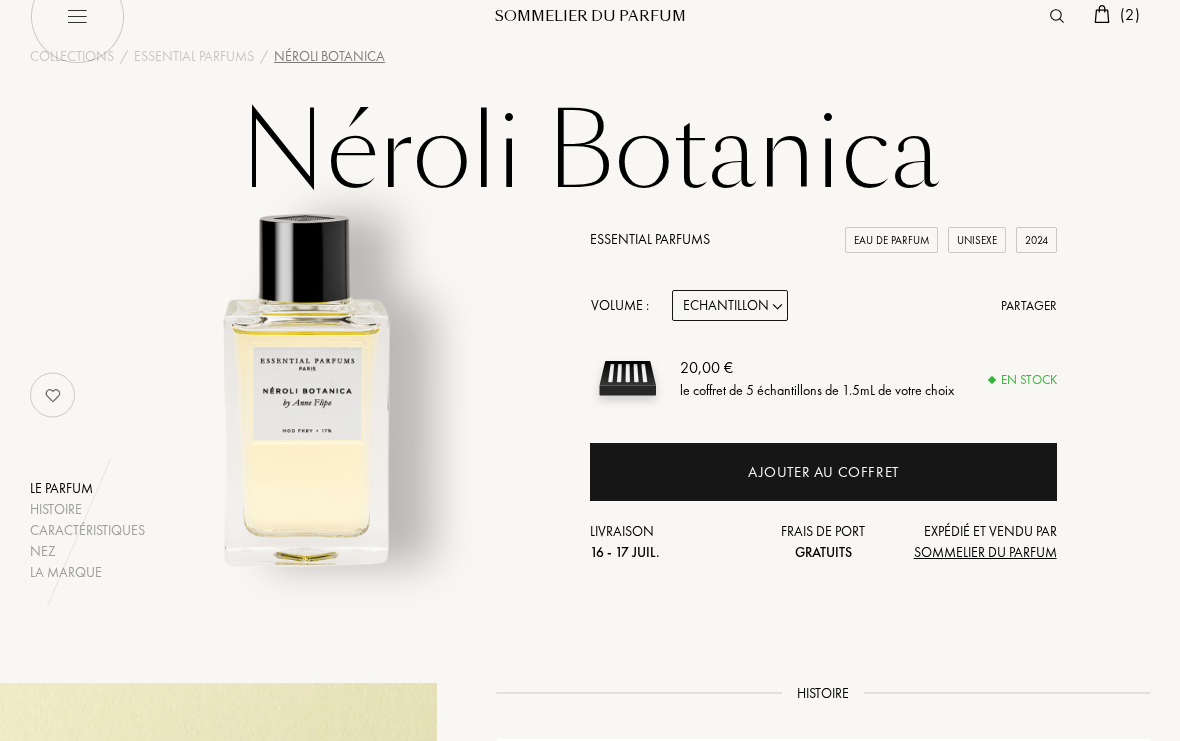 click at bounding box center (77, 16) 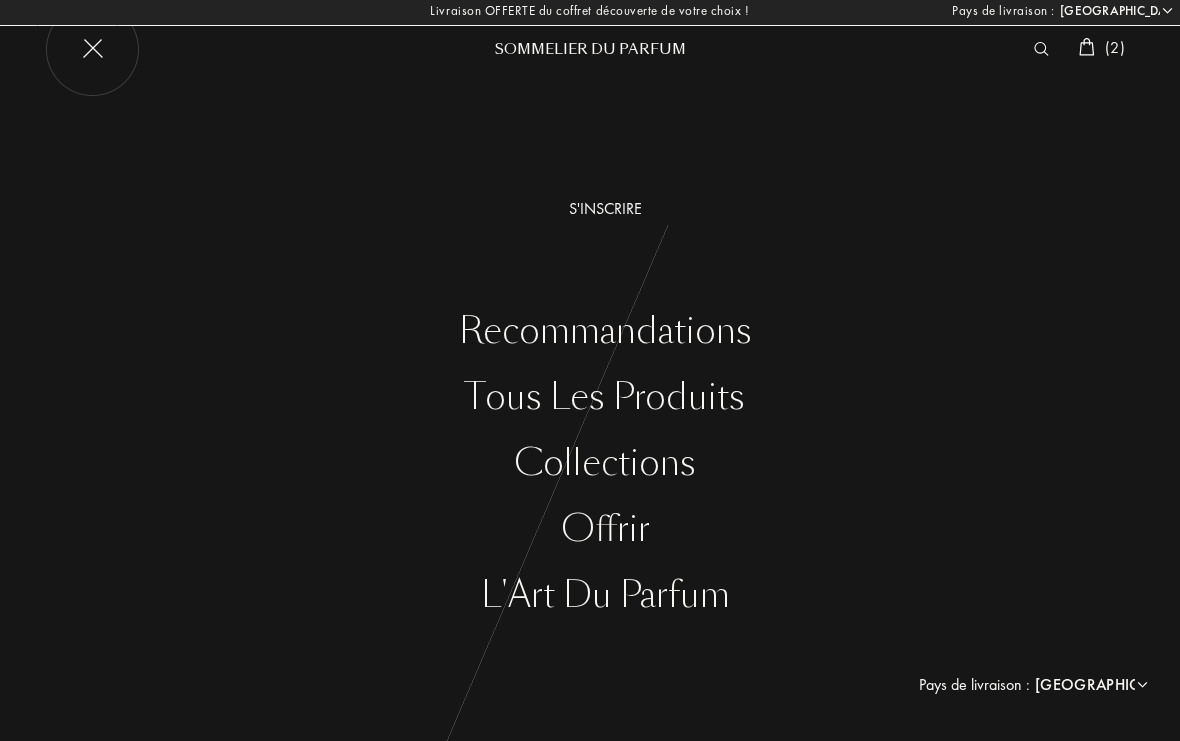 scroll, scrollTop: 1, scrollLeft: 0, axis: vertical 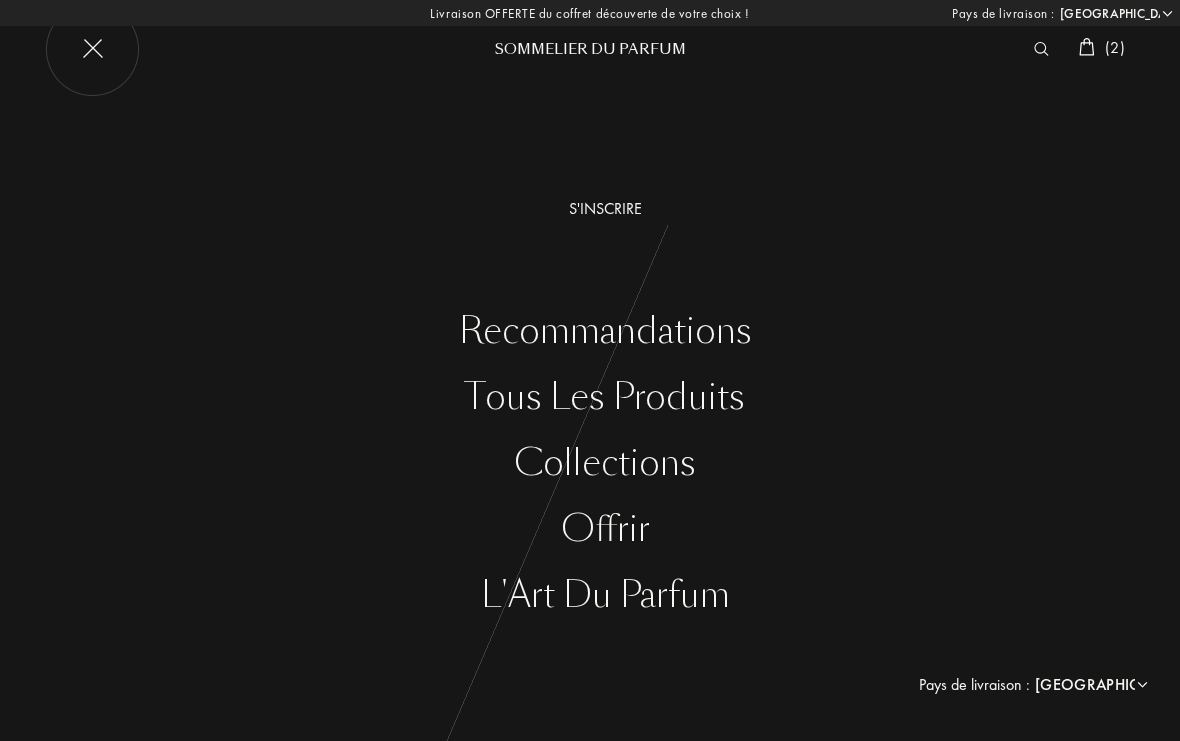 click on "Tous les produits" at bounding box center [605, 397] 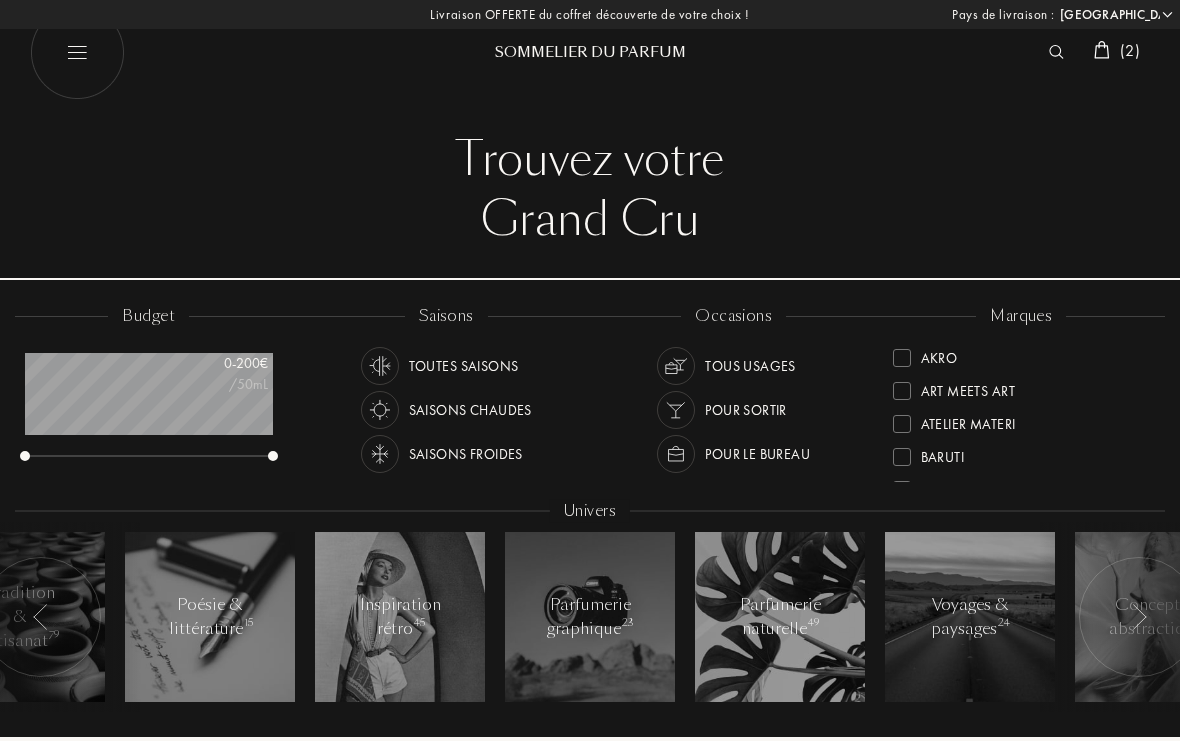 select on "FR" 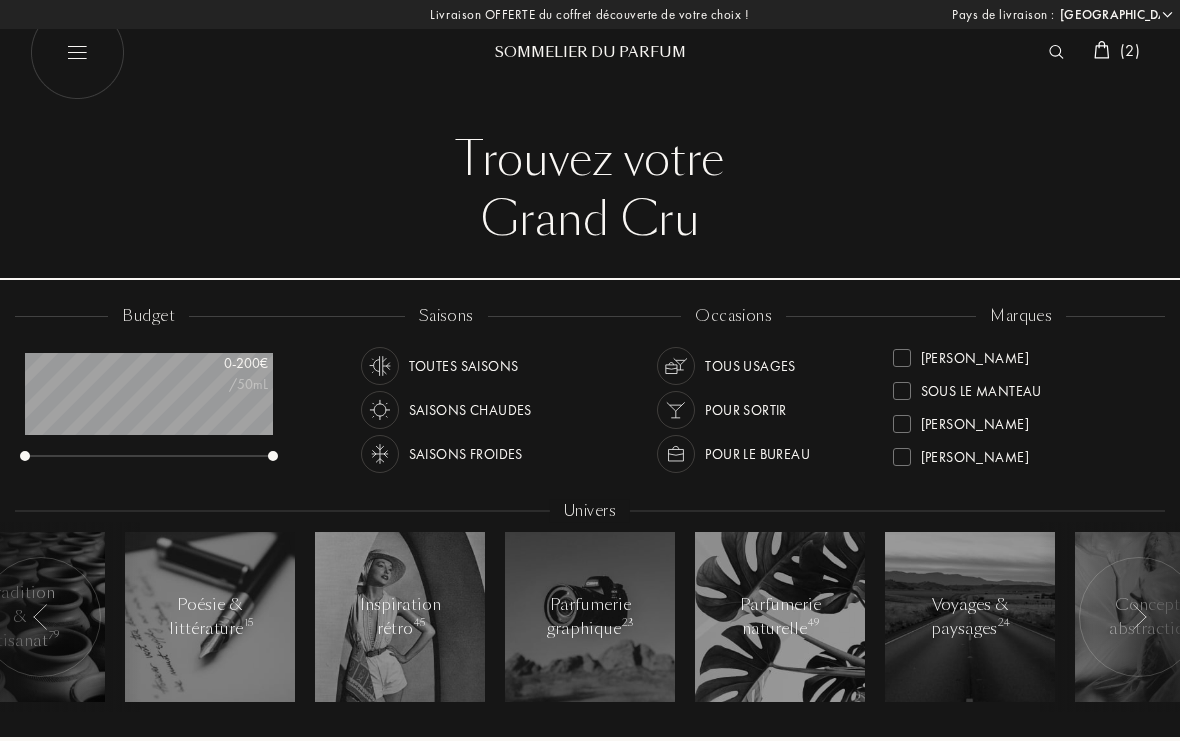 click on "[PERSON_NAME]" at bounding box center (1022, 450) 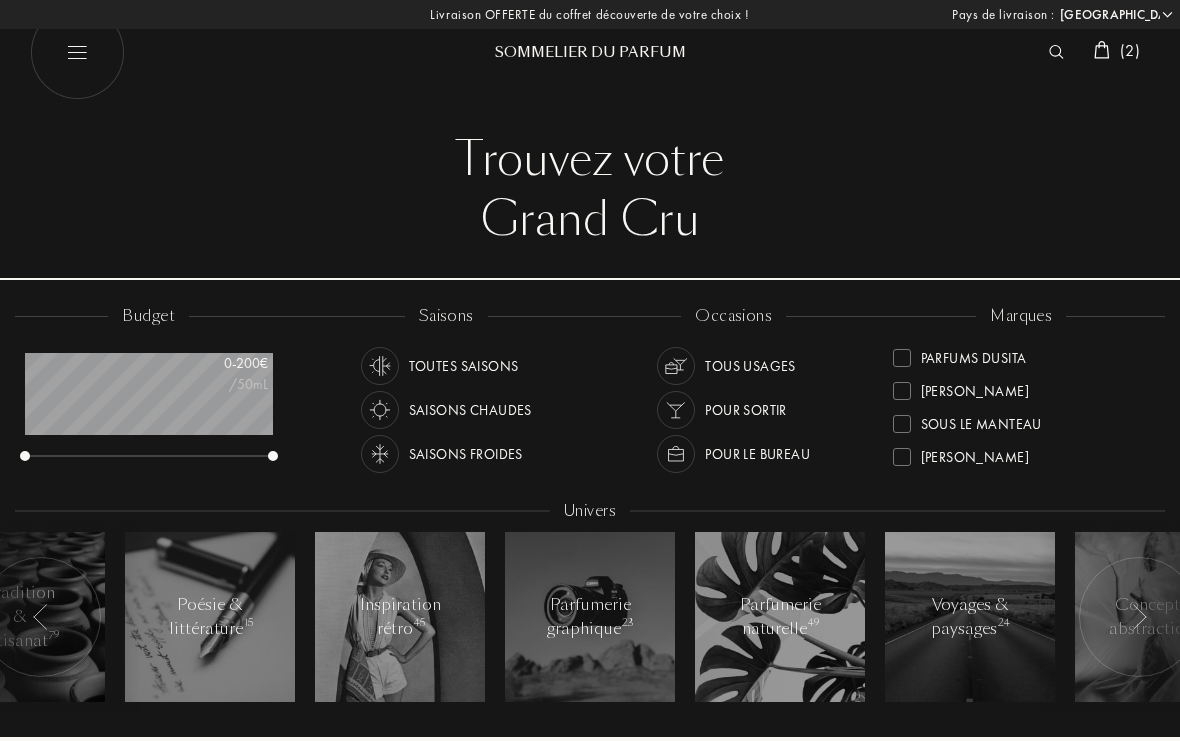 scroll, scrollTop: 25, scrollLeft: 0, axis: vertical 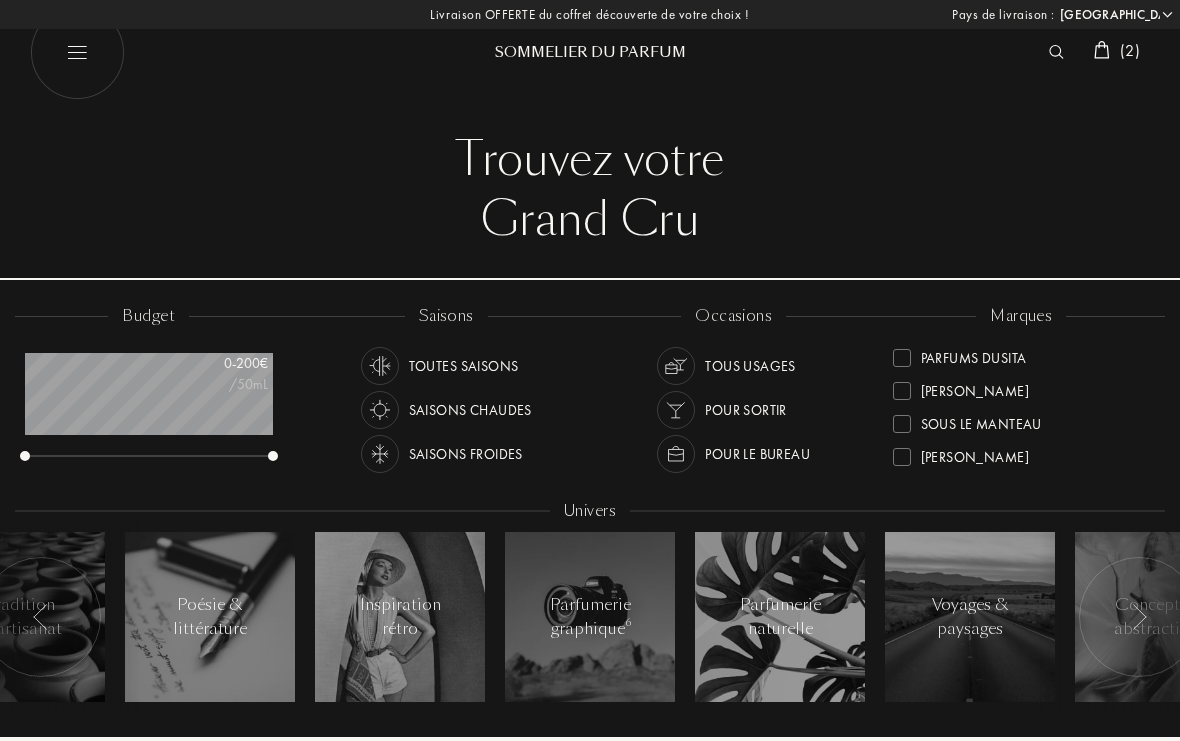 click at bounding box center (902, 457) 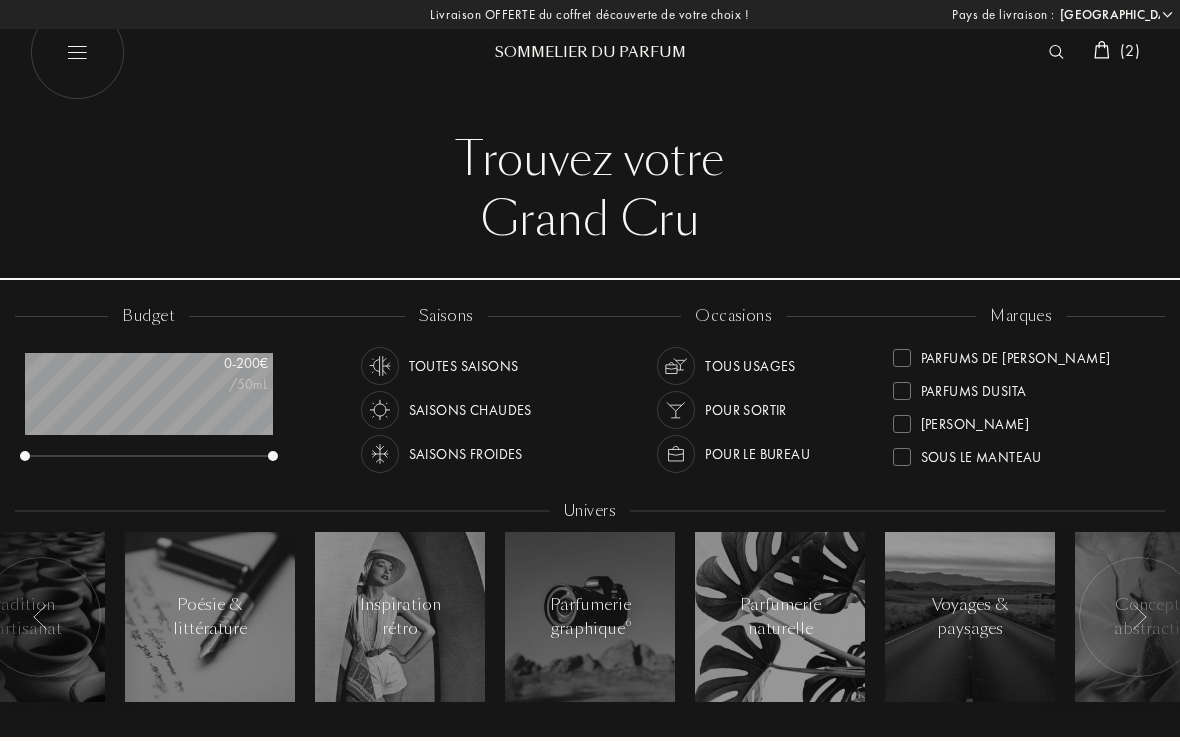 scroll, scrollTop: 0, scrollLeft: 0, axis: both 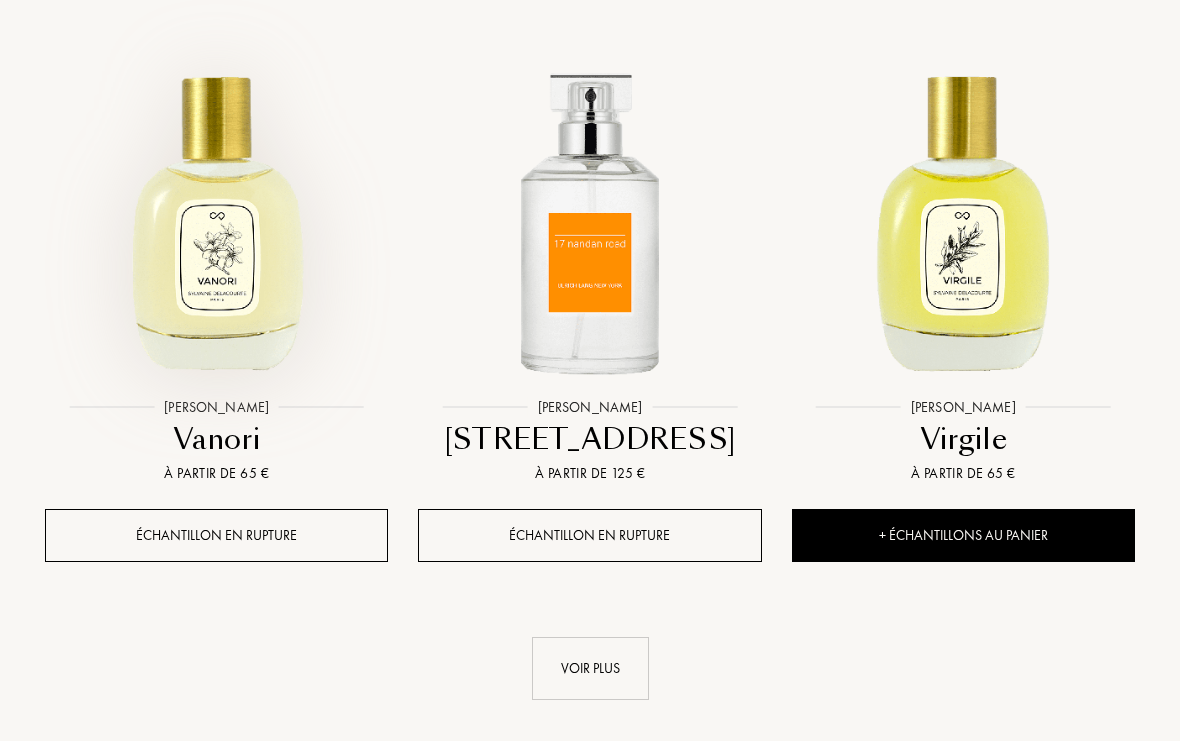 click at bounding box center (217, 218) 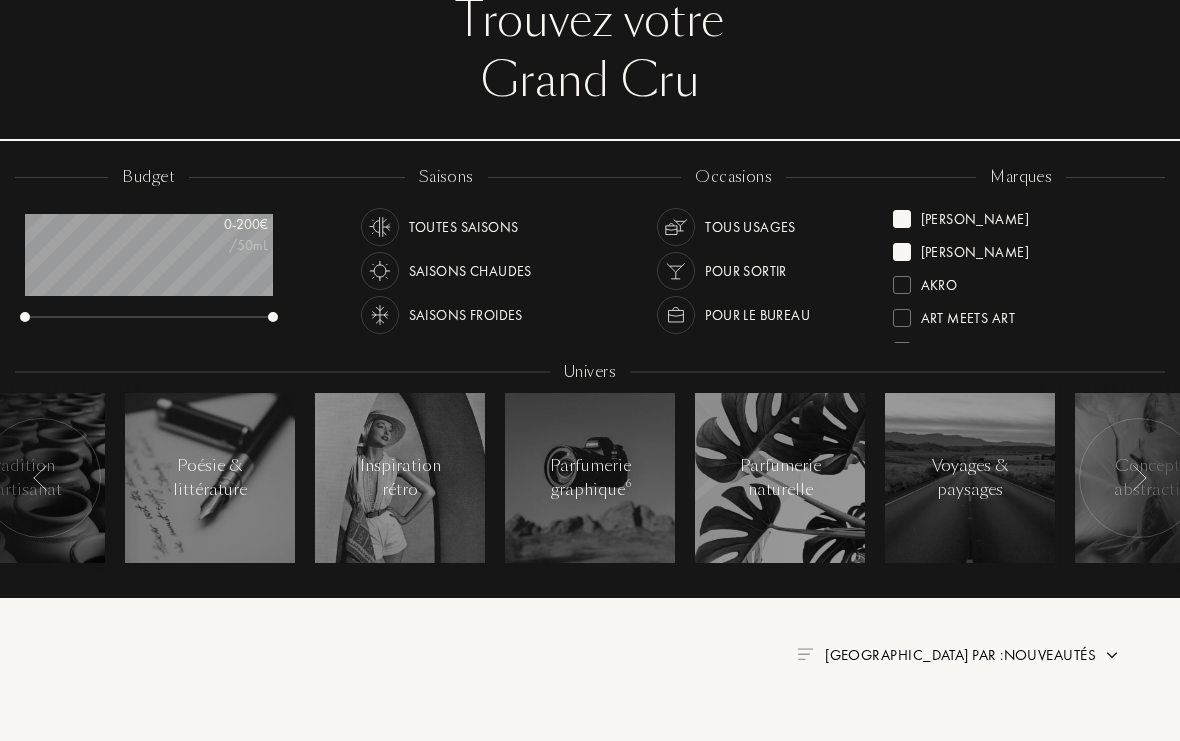 scroll, scrollTop: 0, scrollLeft: 0, axis: both 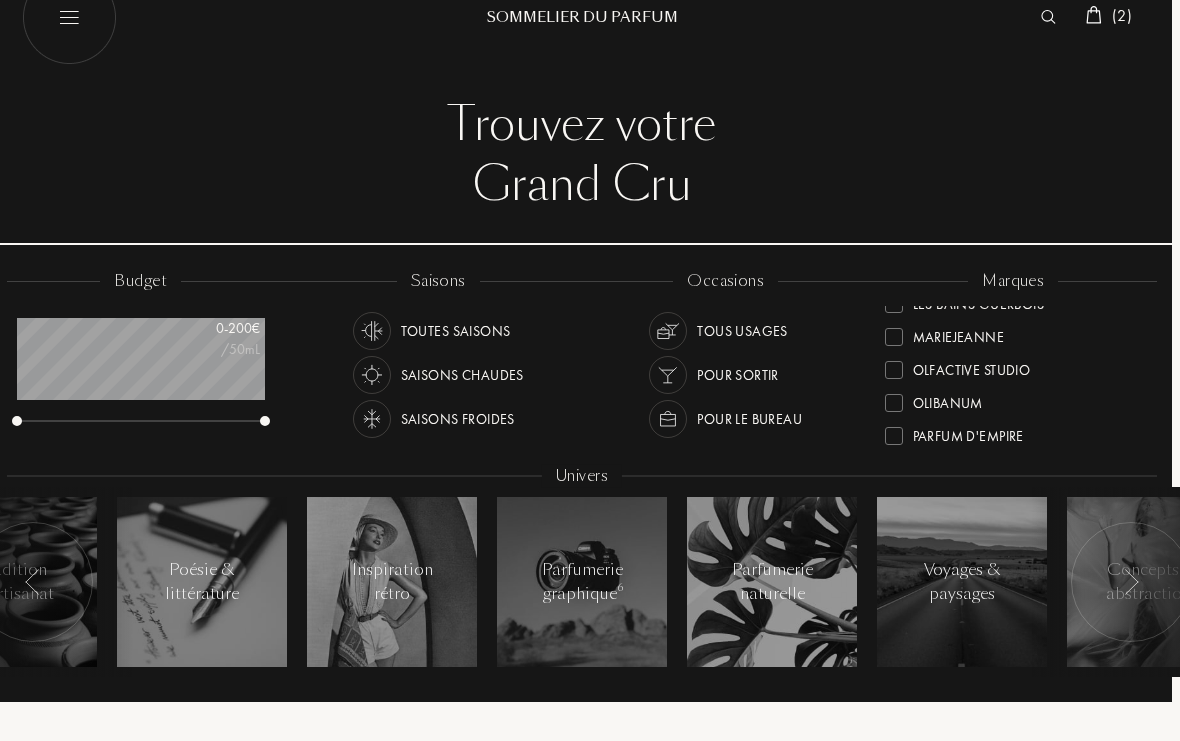 click on "Olfactive Studio" at bounding box center (972, 366) 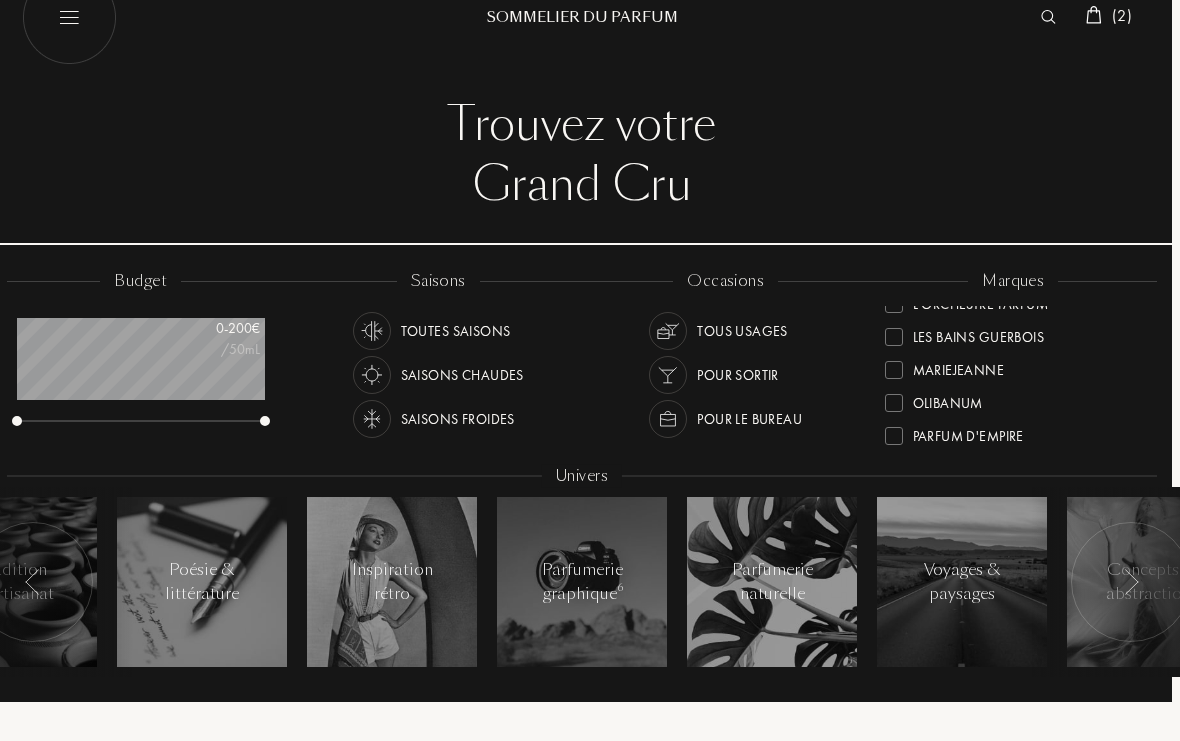 scroll, scrollTop: 14, scrollLeft: 0, axis: vertical 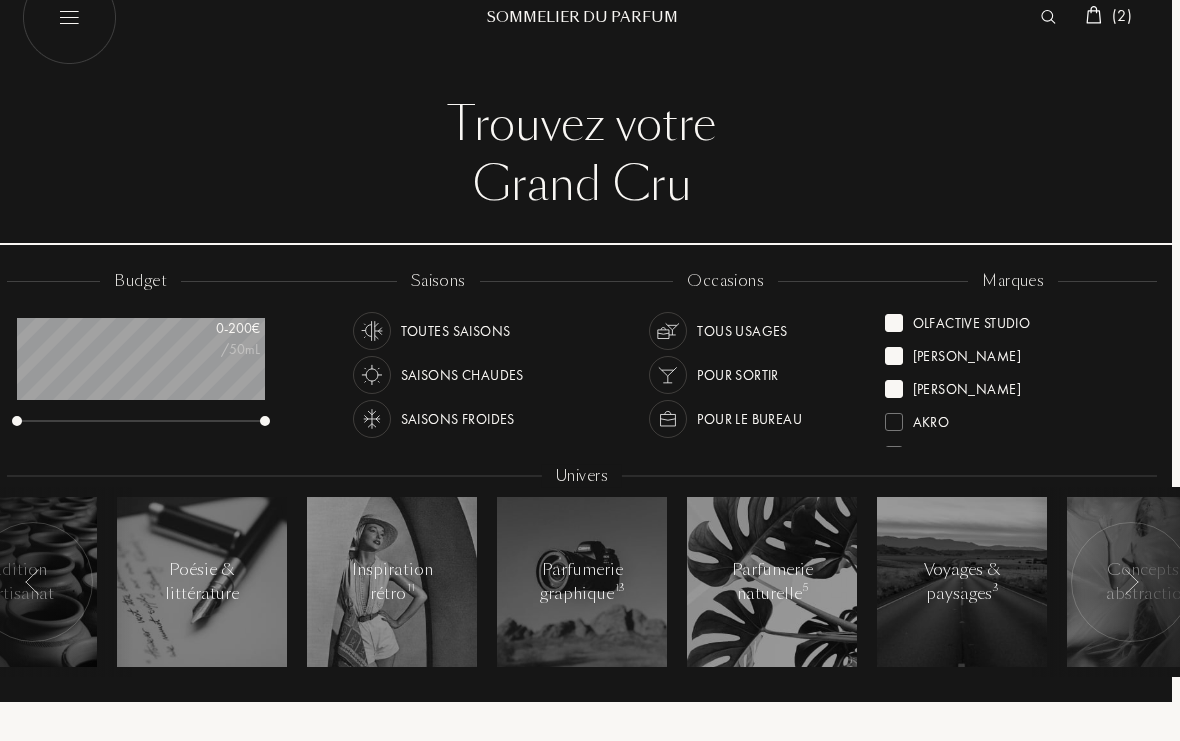 click on "[PERSON_NAME]" at bounding box center (953, 352) 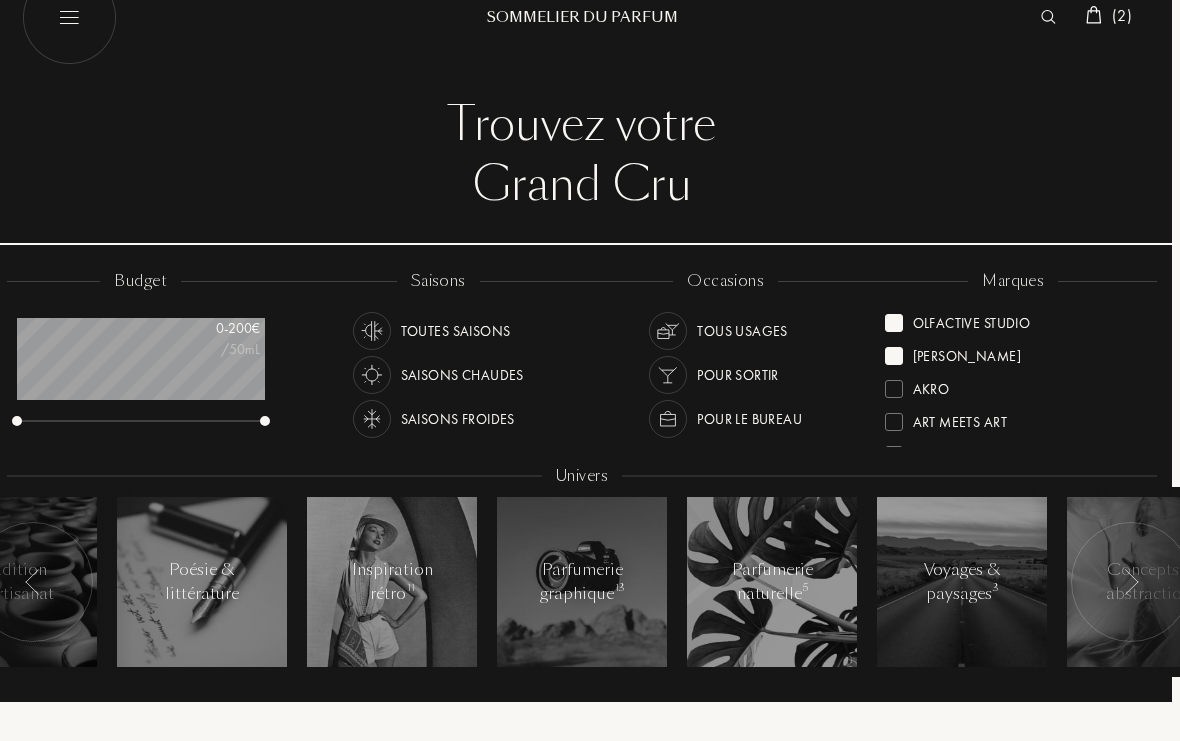 click on "[PERSON_NAME]" at bounding box center (967, 352) 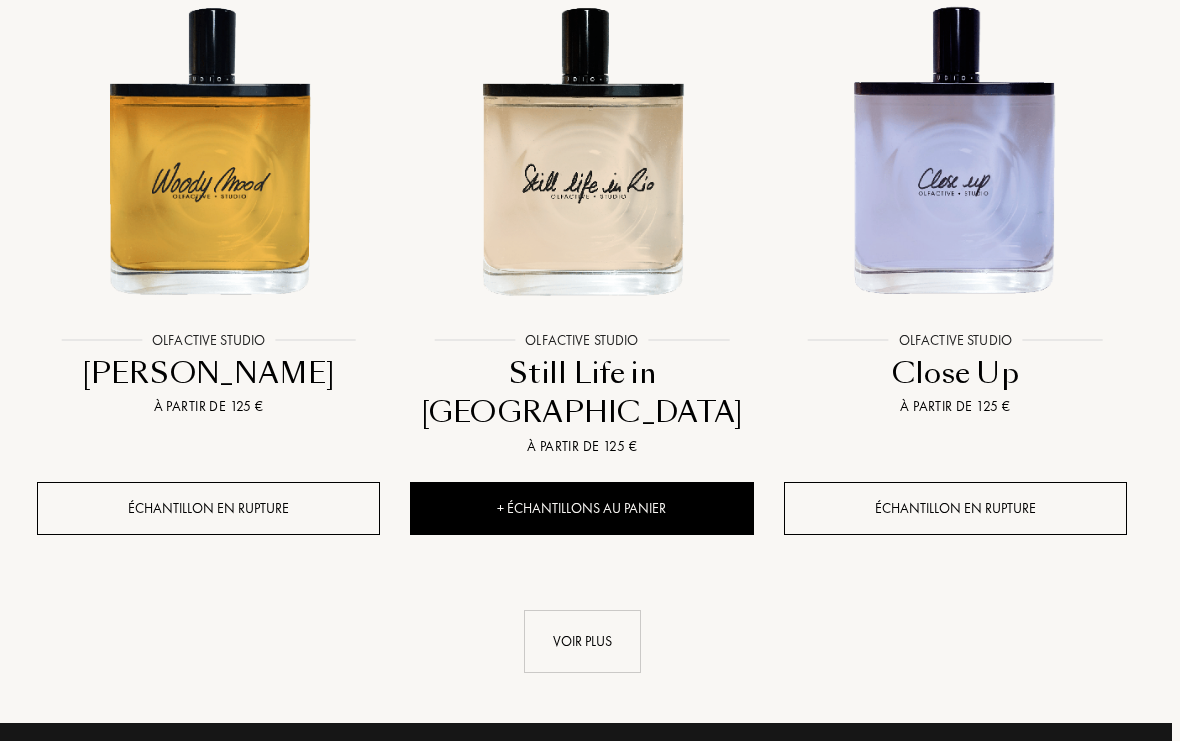 scroll, scrollTop: 2627, scrollLeft: 8, axis: both 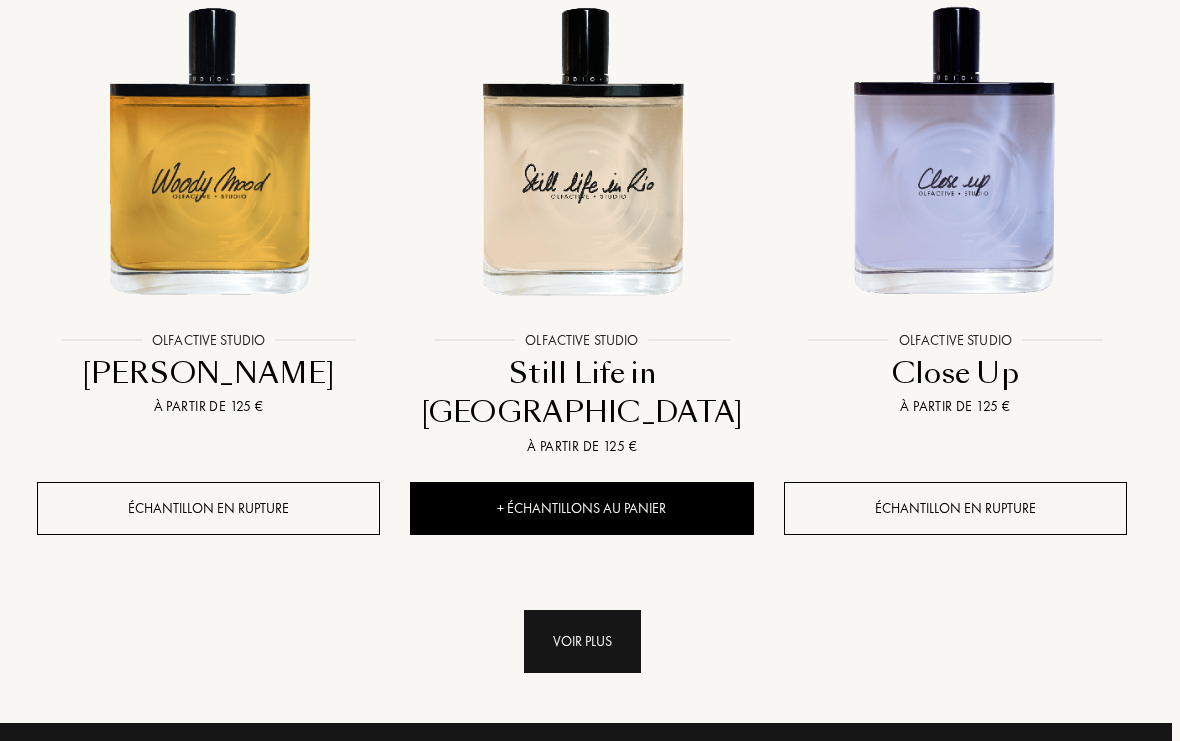 click on "Voir plus" at bounding box center (582, 641) 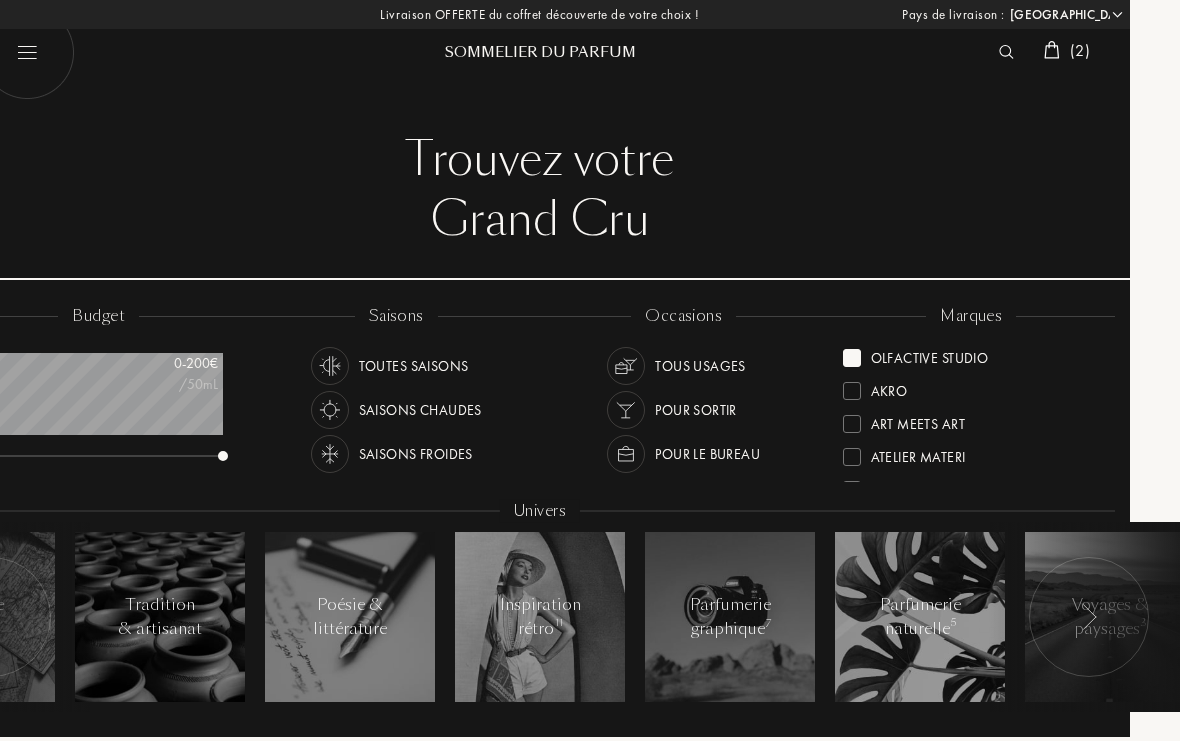 scroll, scrollTop: 0, scrollLeft: 51, axis: horizontal 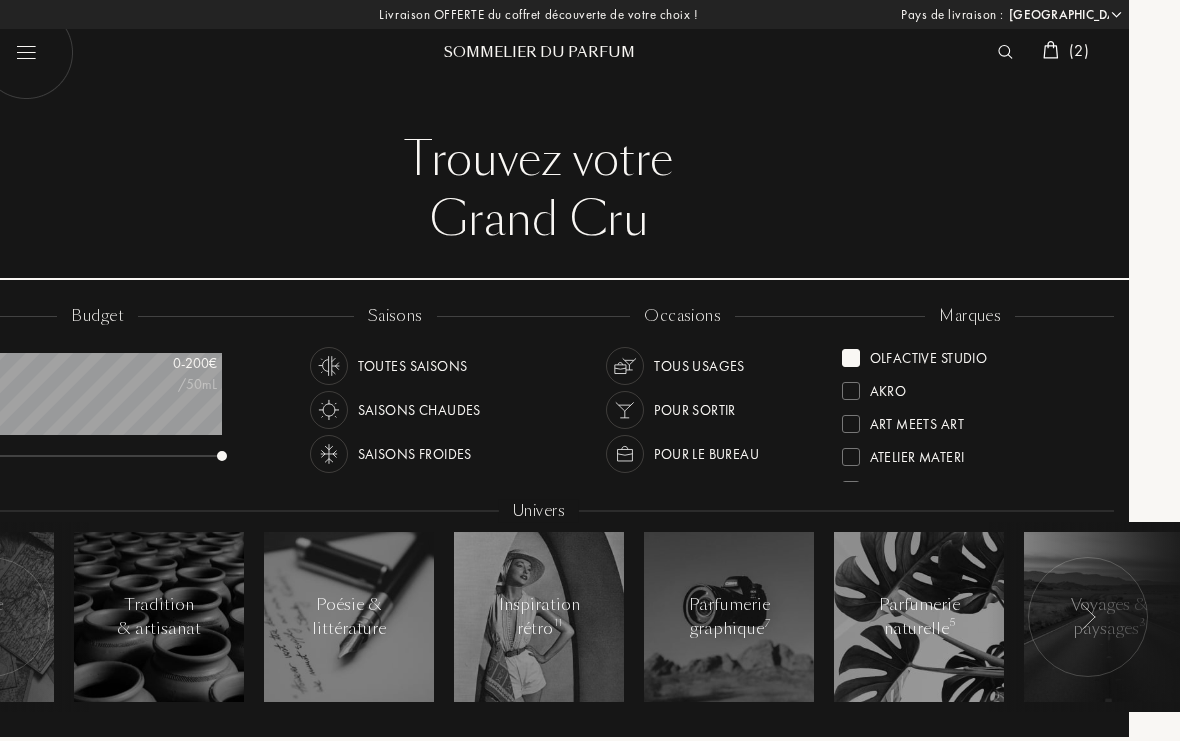 click at bounding box center (851, 358) 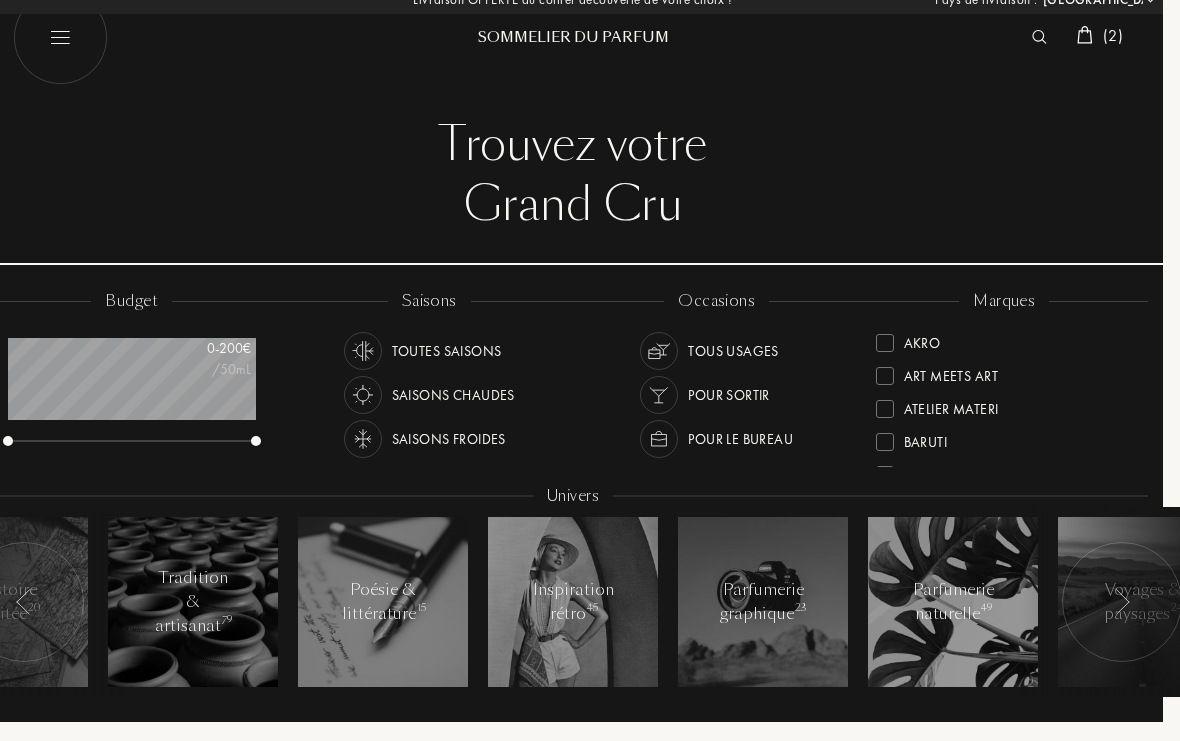 scroll, scrollTop: 15, scrollLeft: 2, axis: both 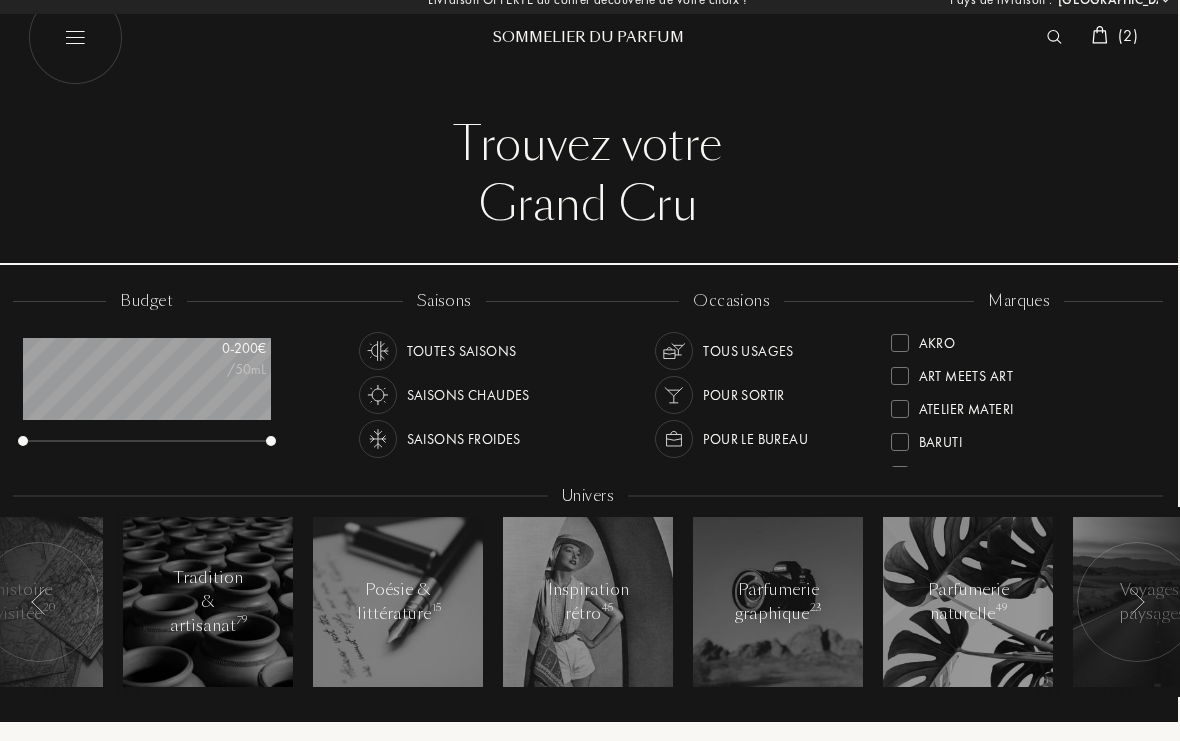 click at bounding box center (23, 441) 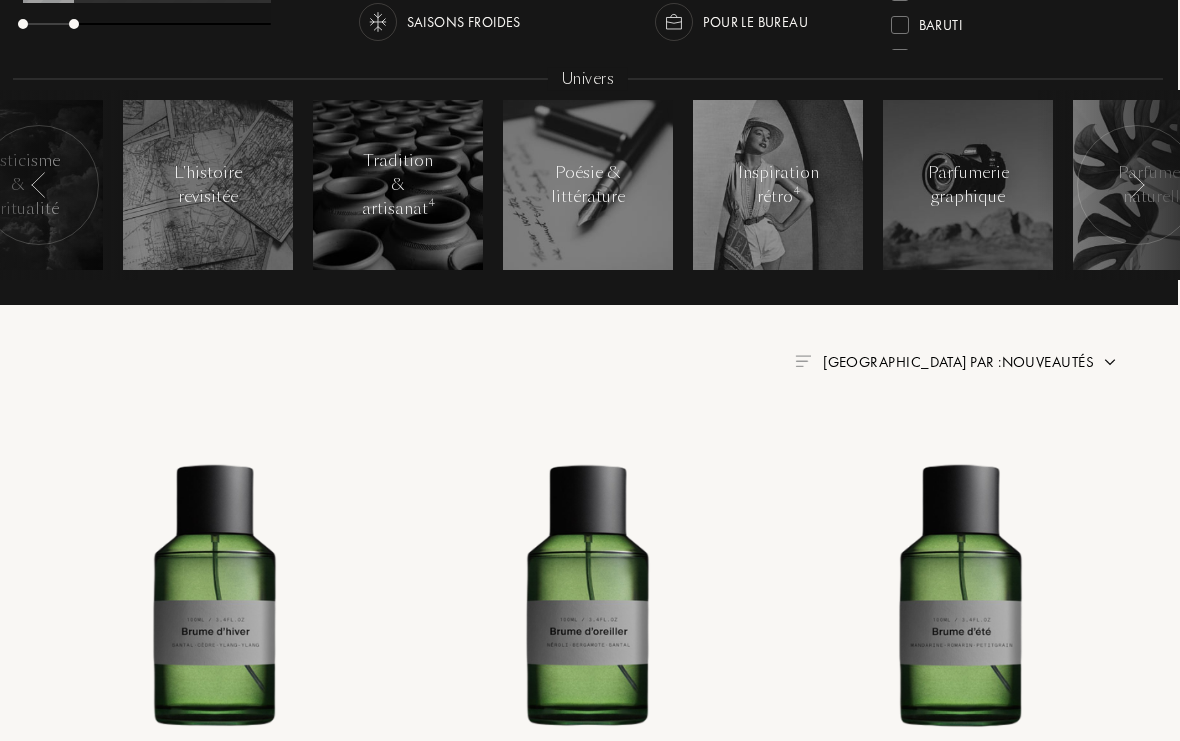 click on "[GEOGRAPHIC_DATA] par :  Nouveautés" at bounding box center (958, 363) 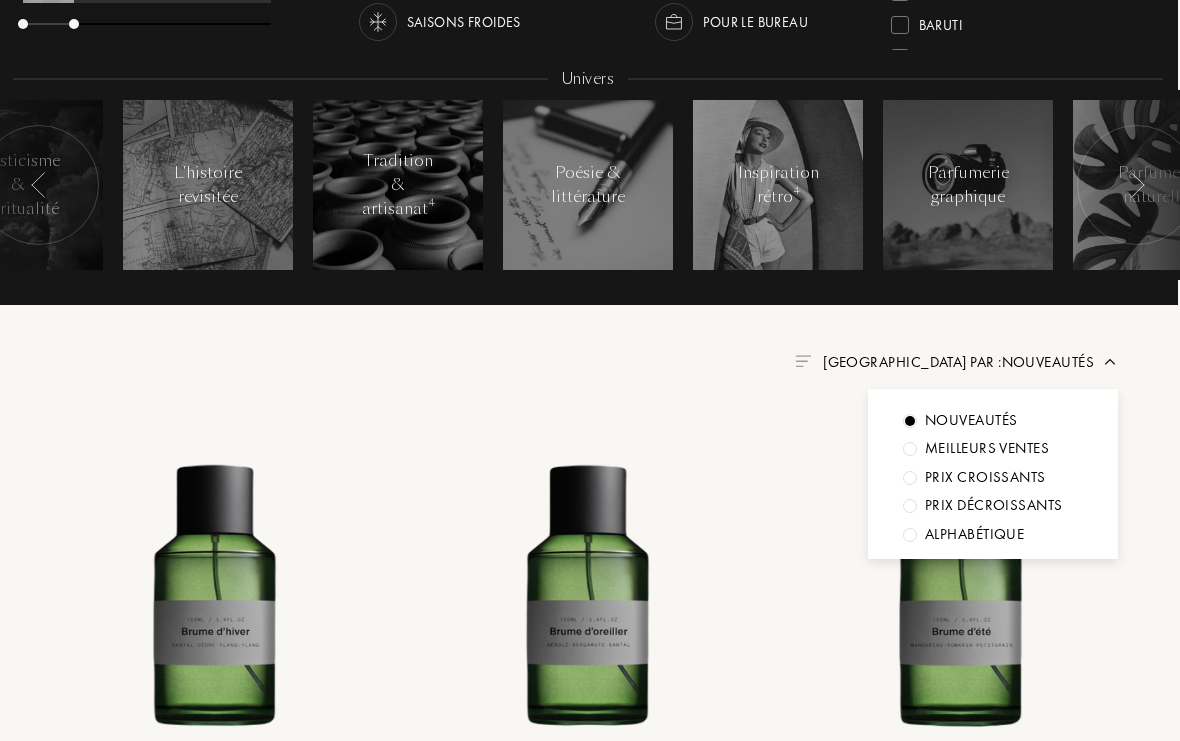 scroll, scrollTop: 432, scrollLeft: 2, axis: both 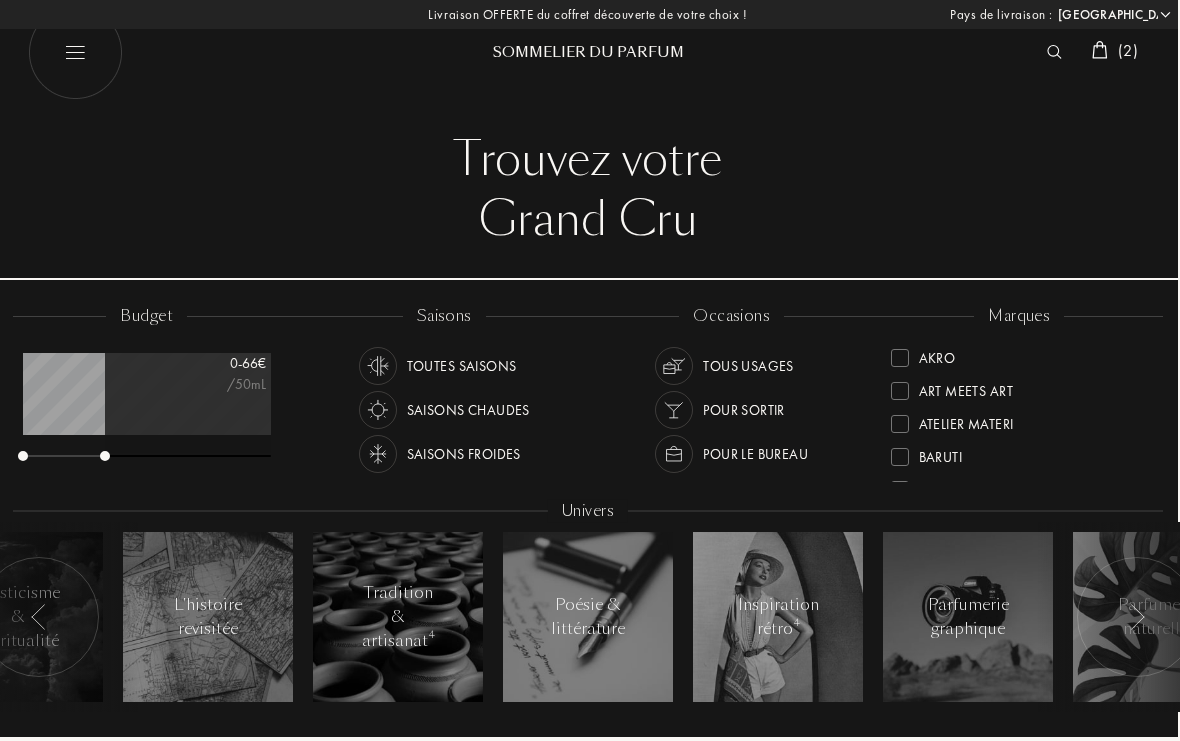 click at bounding box center [147, 457] 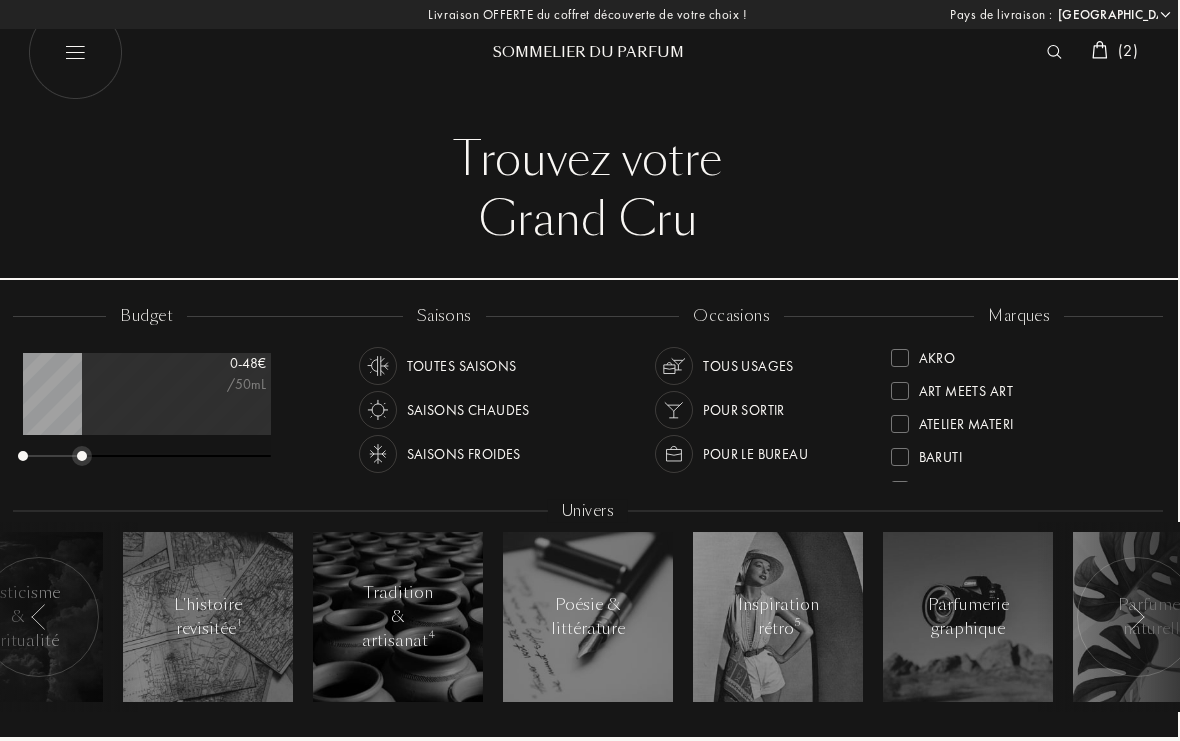 scroll, scrollTop: 0, scrollLeft: 0, axis: both 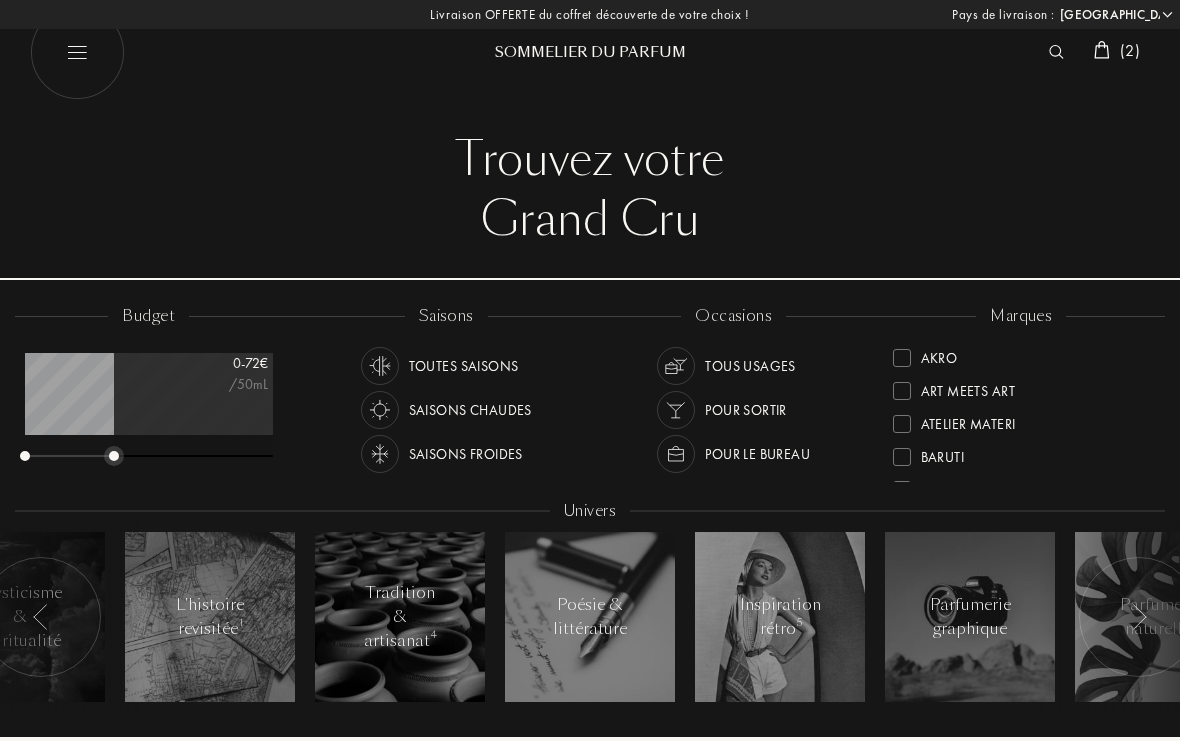 click at bounding box center [149, 457] 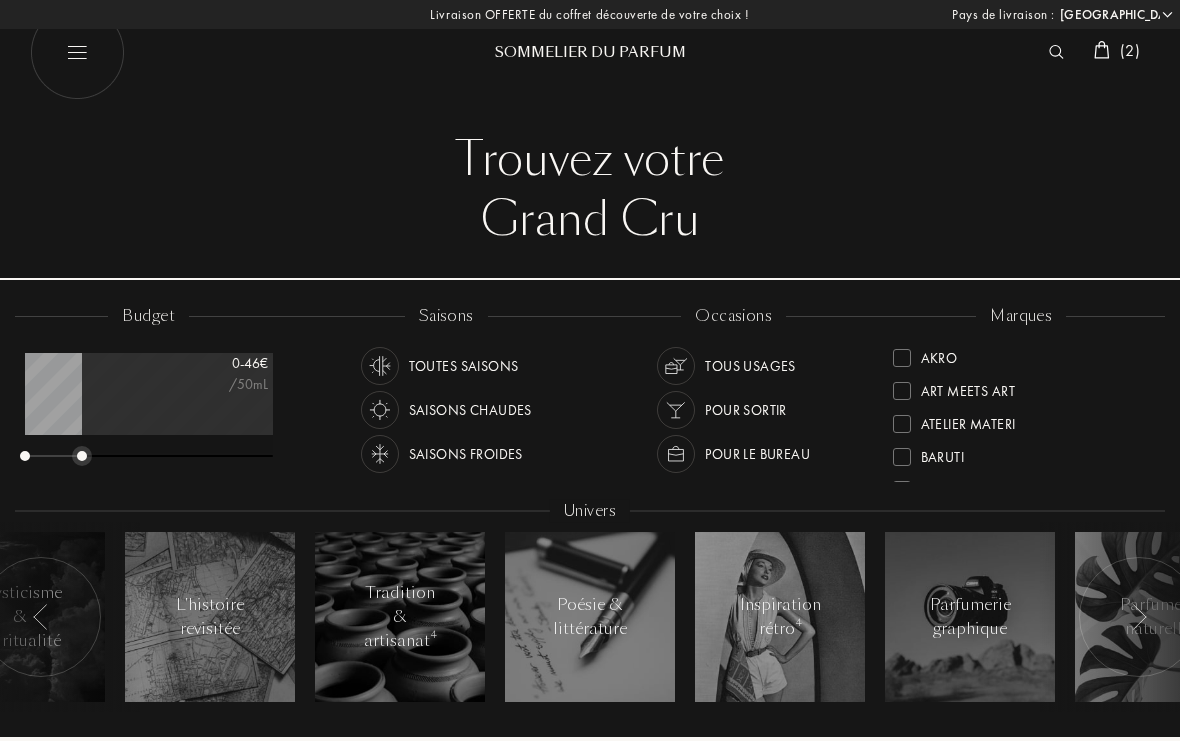 click at bounding box center [177, 403] 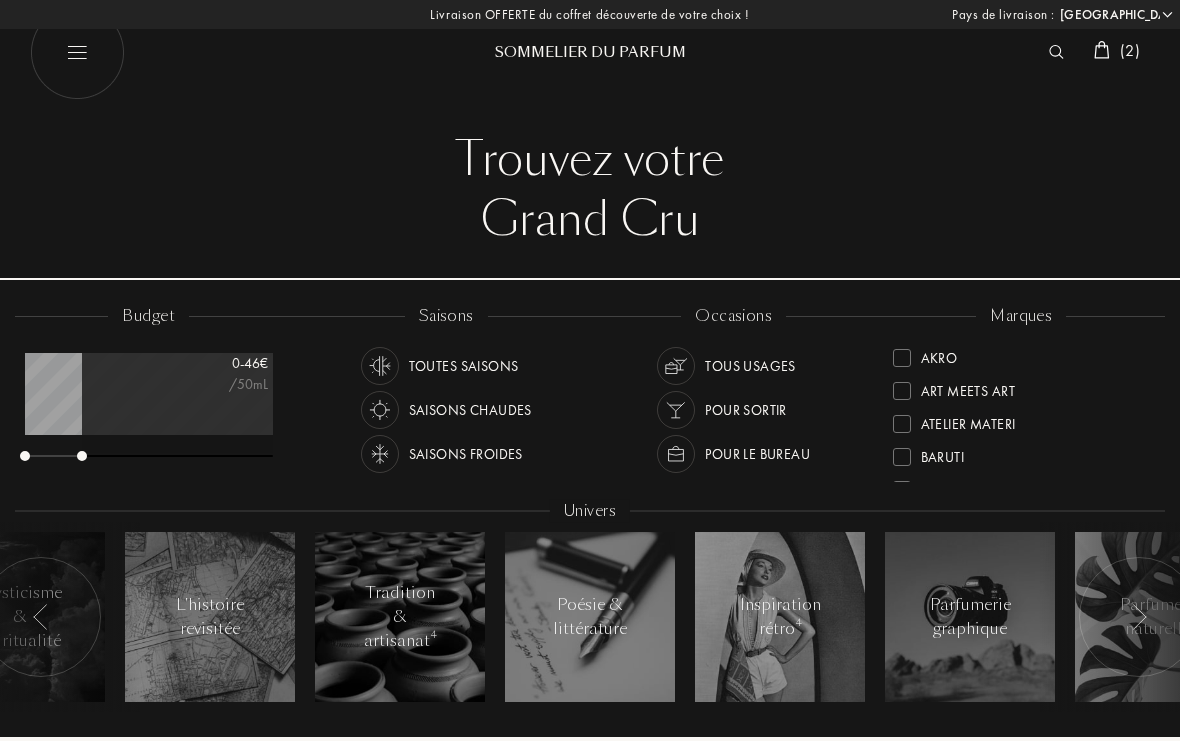 click at bounding box center [177, 403] 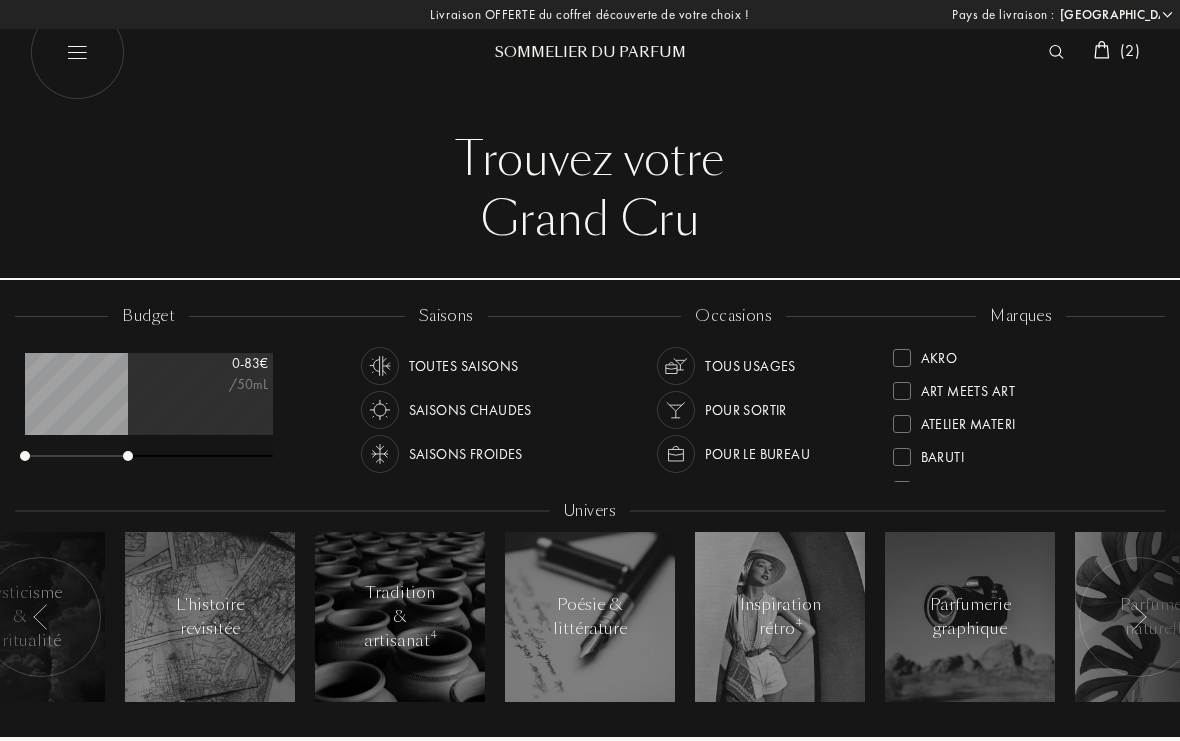 click at bounding box center (149, 457) 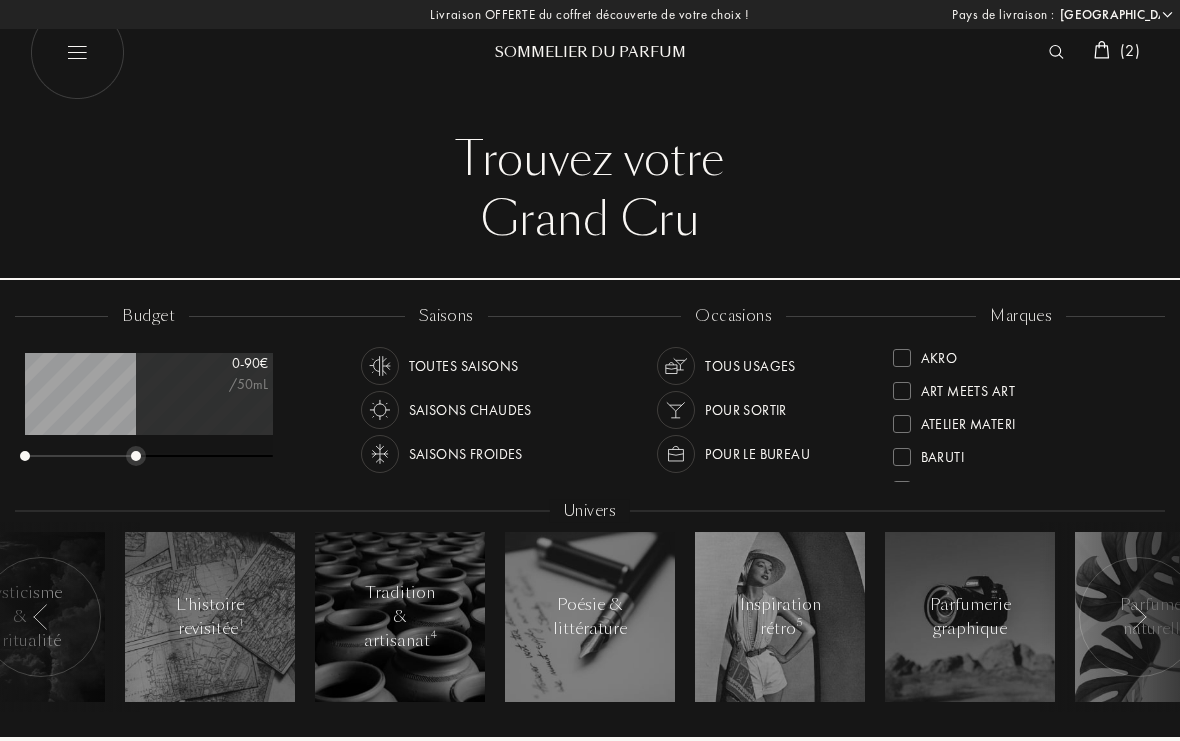 click at bounding box center [149, 457] 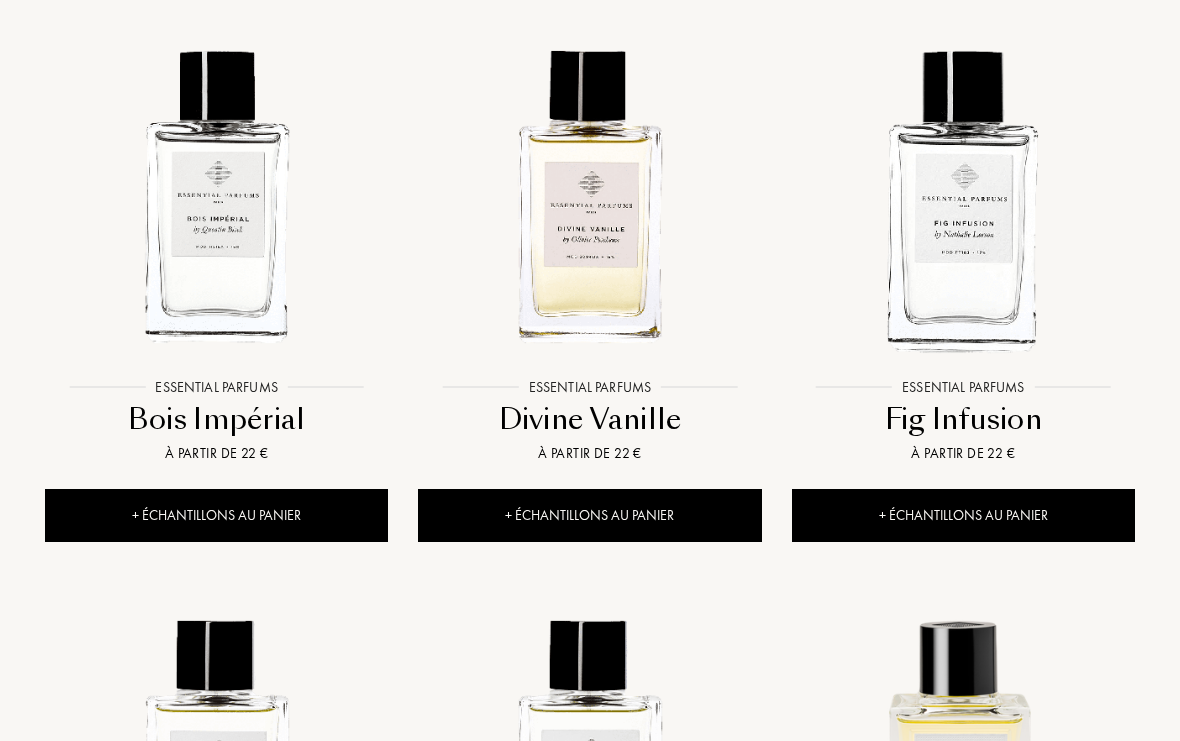 scroll, scrollTop: 833, scrollLeft: 0, axis: vertical 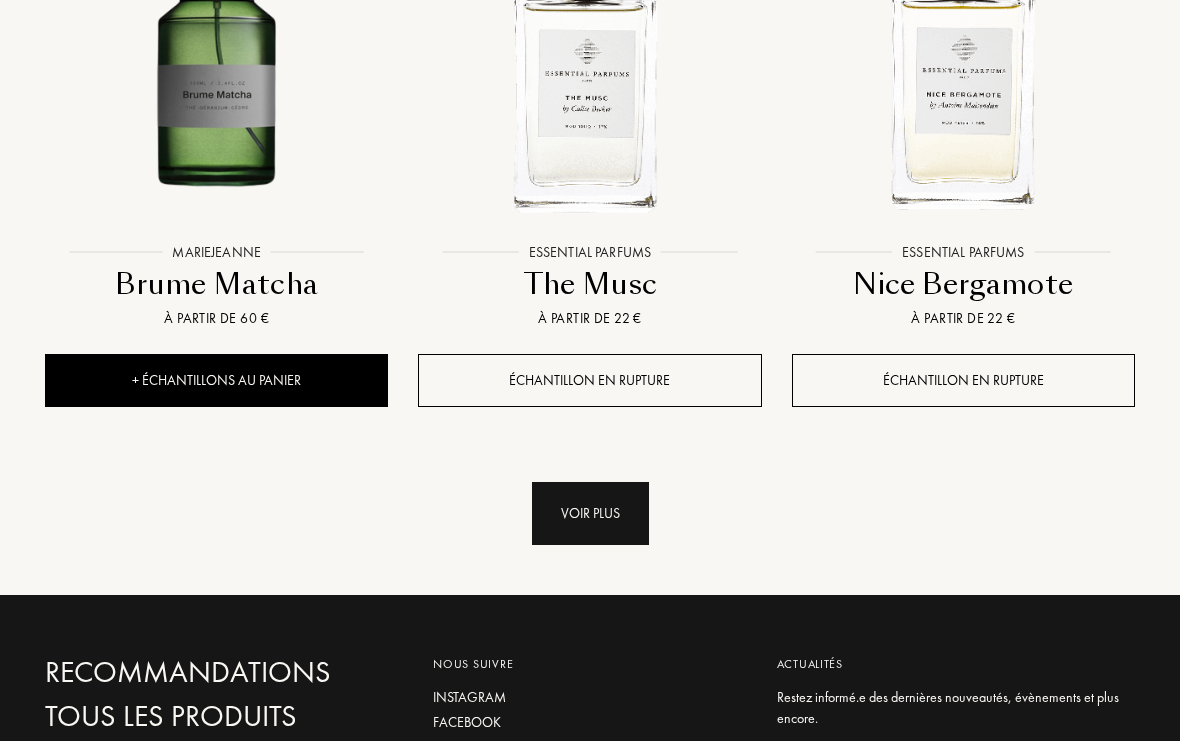 click on "Voir plus" at bounding box center (590, 514) 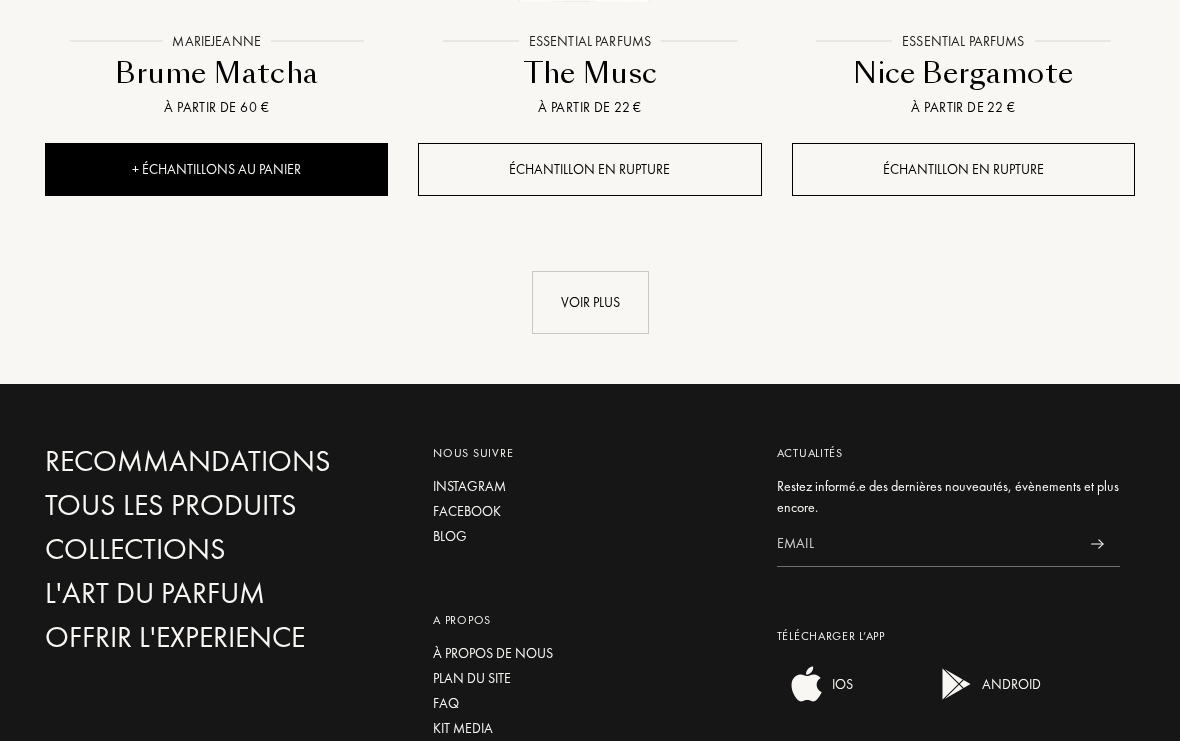 scroll, scrollTop: 2915, scrollLeft: 0, axis: vertical 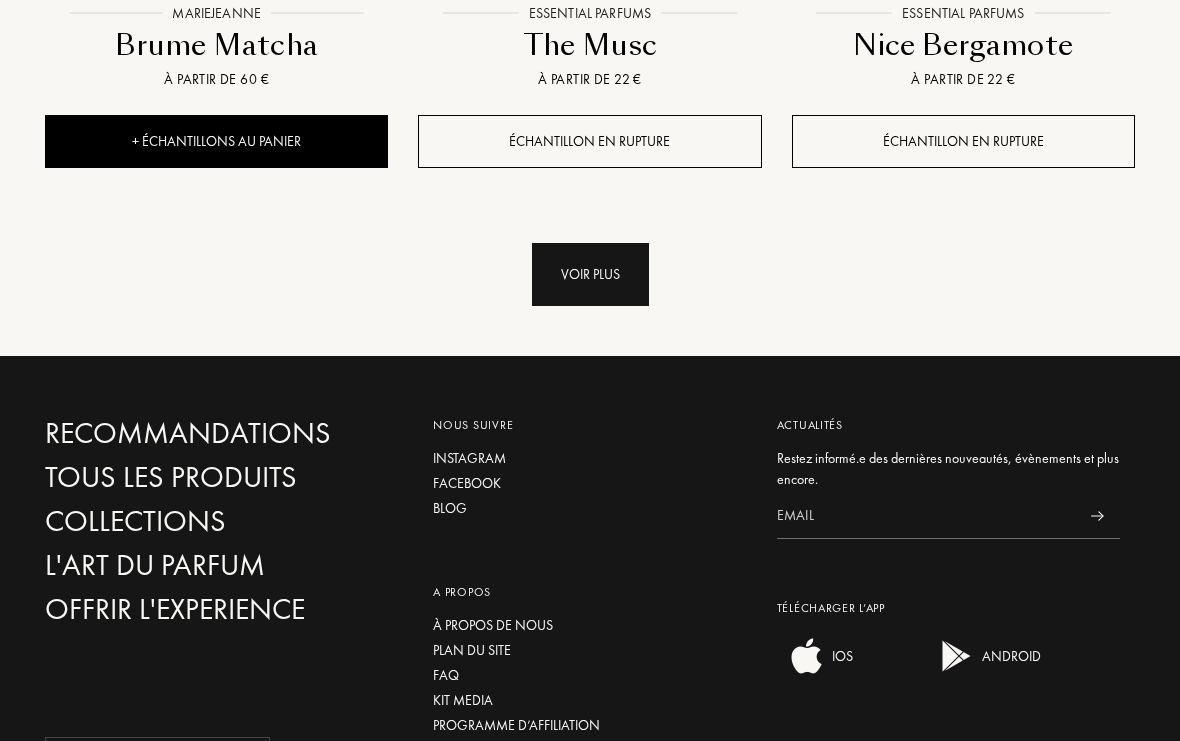 click on "Voir plus" at bounding box center [590, 274] 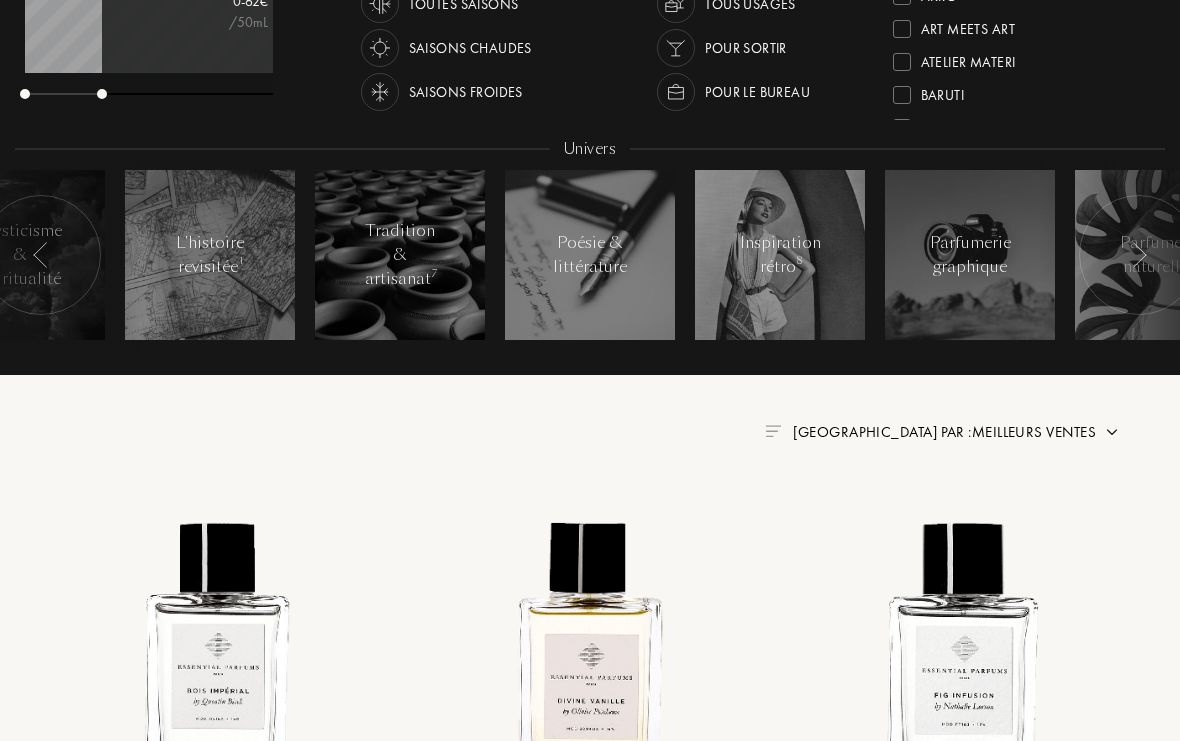 scroll, scrollTop: 0, scrollLeft: 0, axis: both 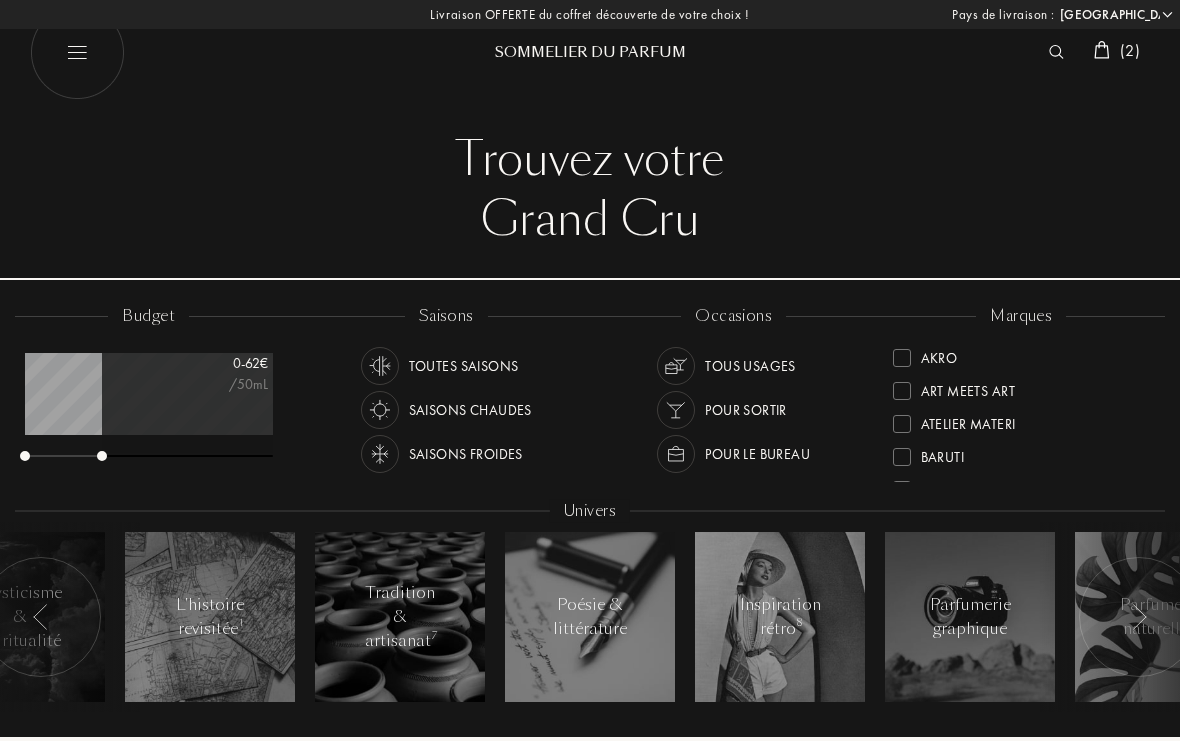click on "( 2 )" at bounding box center (1117, 52) 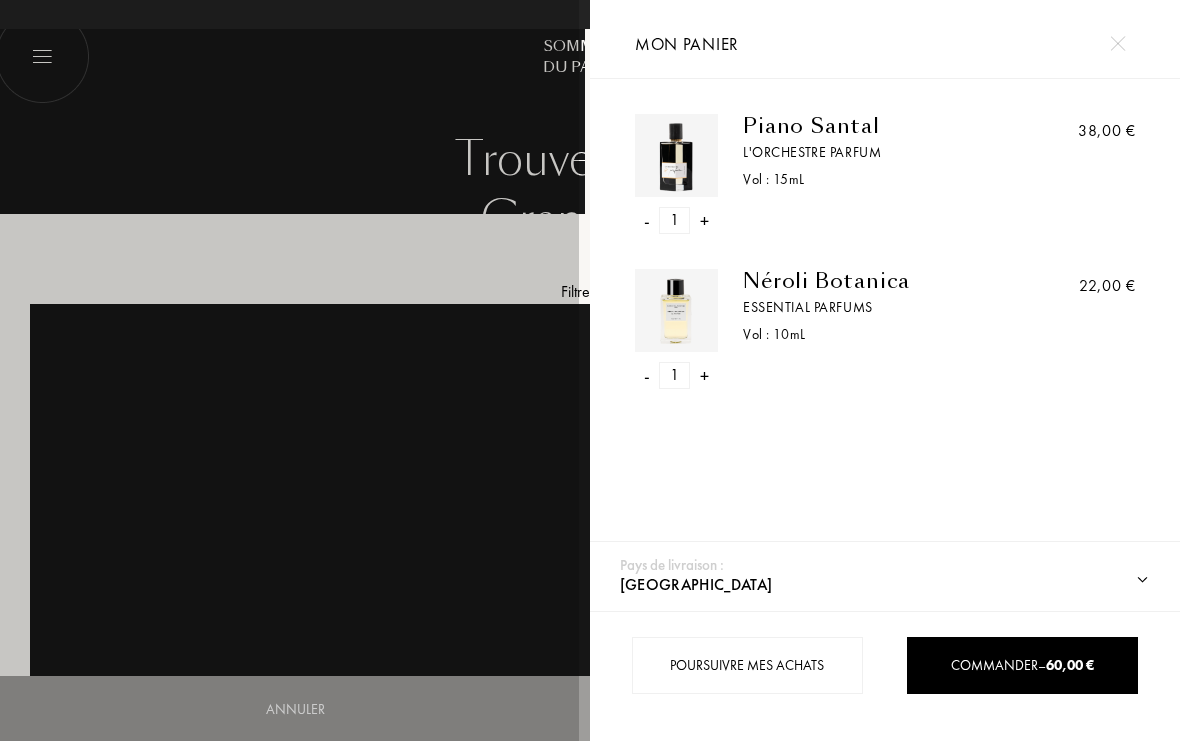 select on "FR" 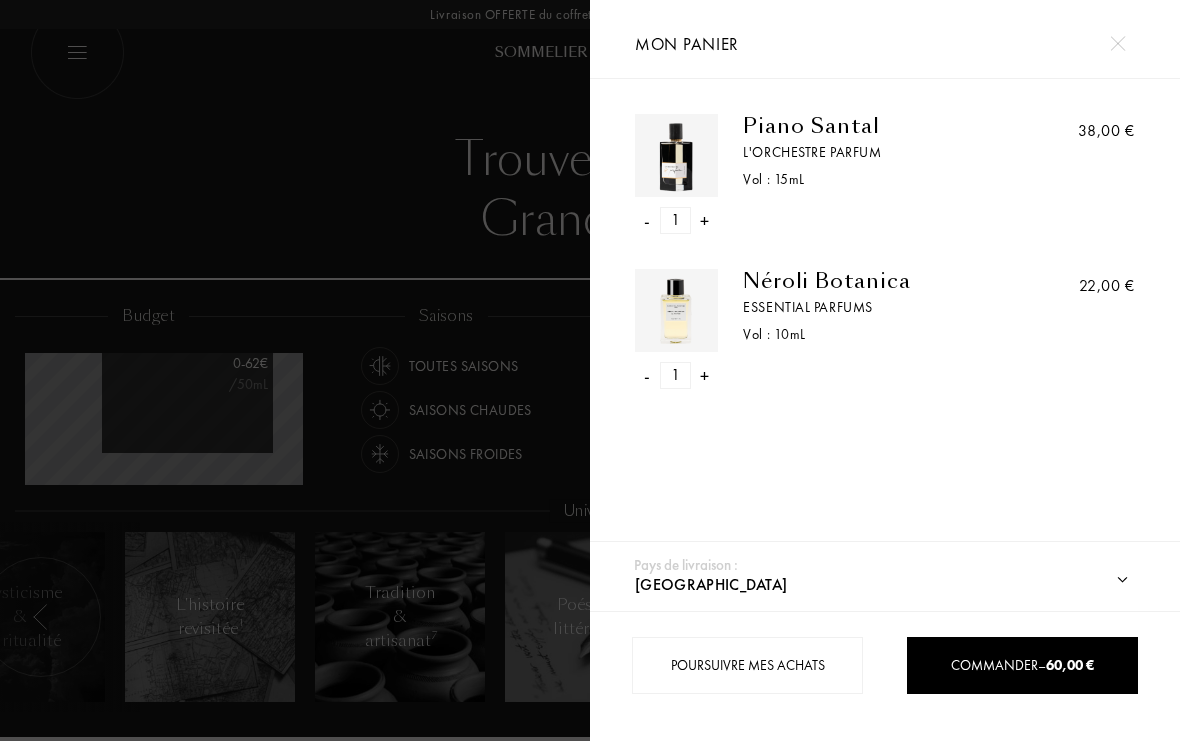 scroll, scrollTop: 999900, scrollLeft: 999752, axis: both 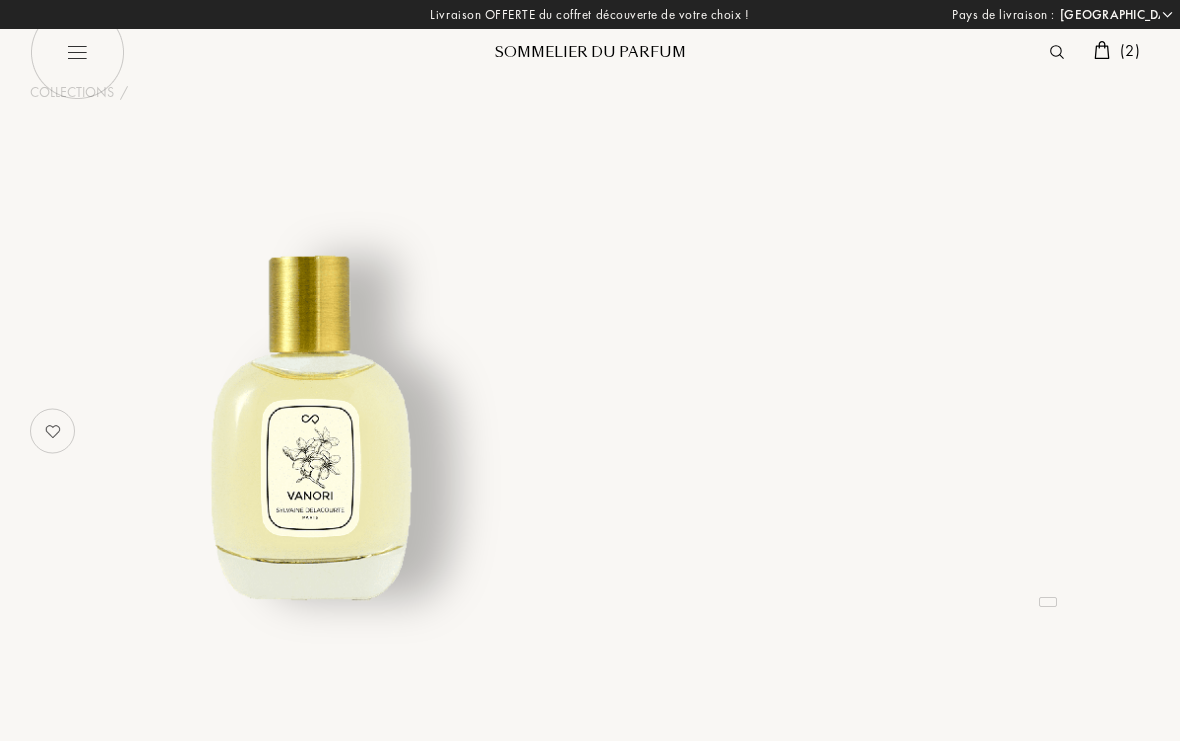 select on "FR" 